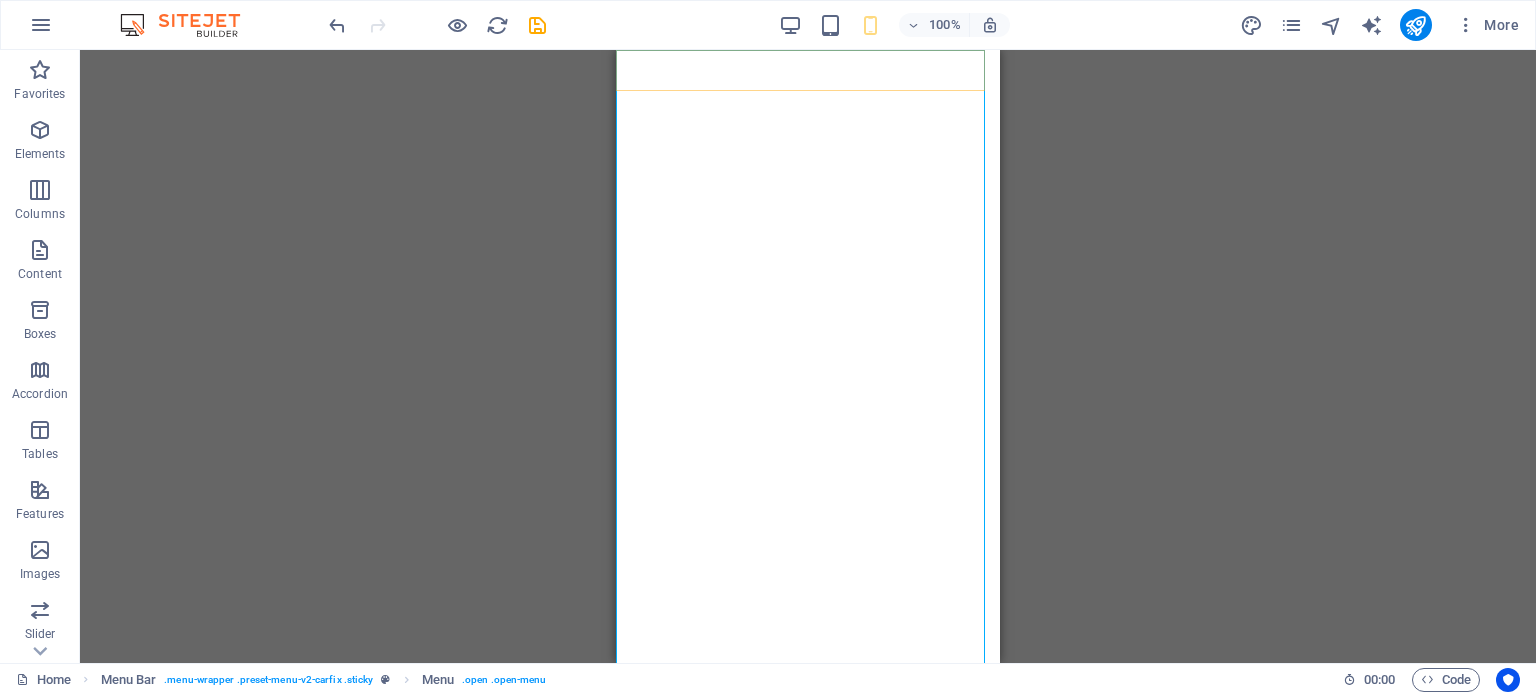 scroll, scrollTop: 0, scrollLeft: 0, axis: both 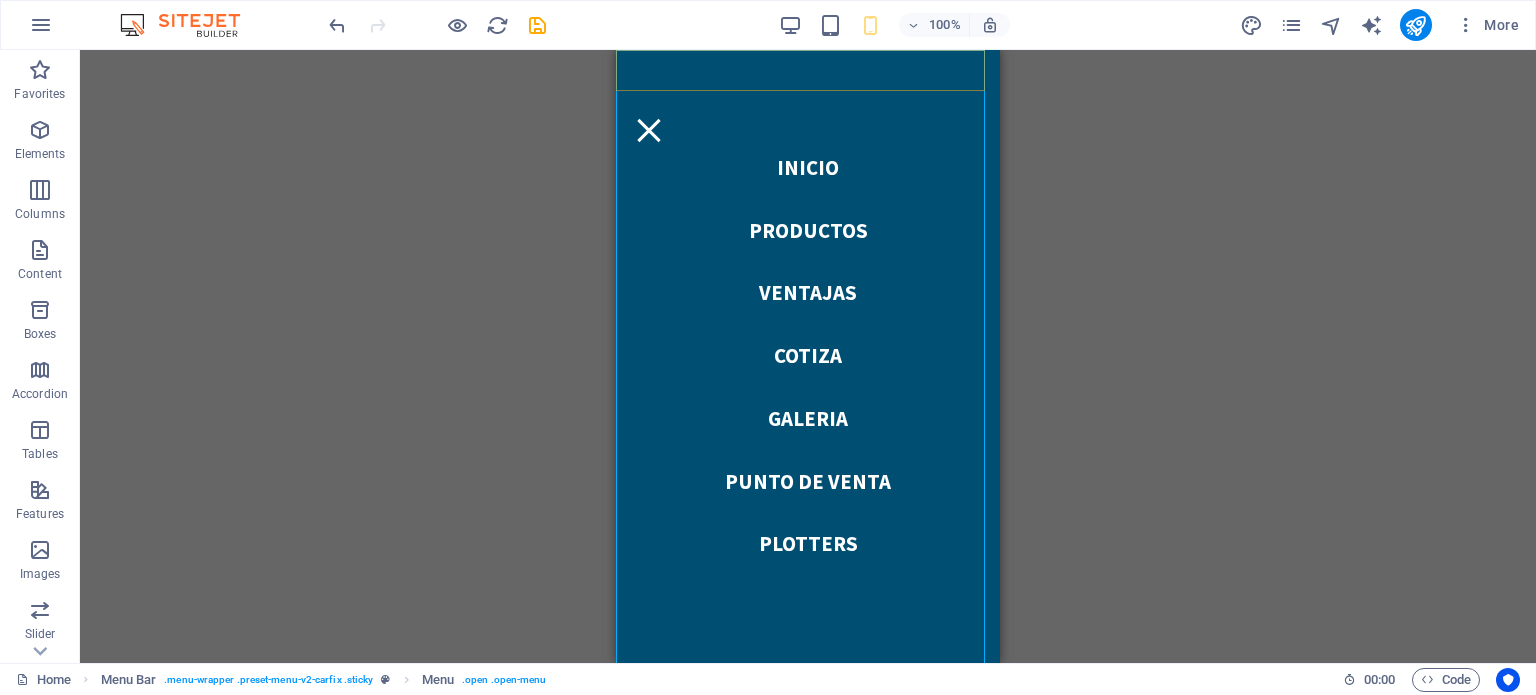 click on "Inicio productos Ventajas cotiza galeria Punto de venta plotters" at bounding box center (808, 356) 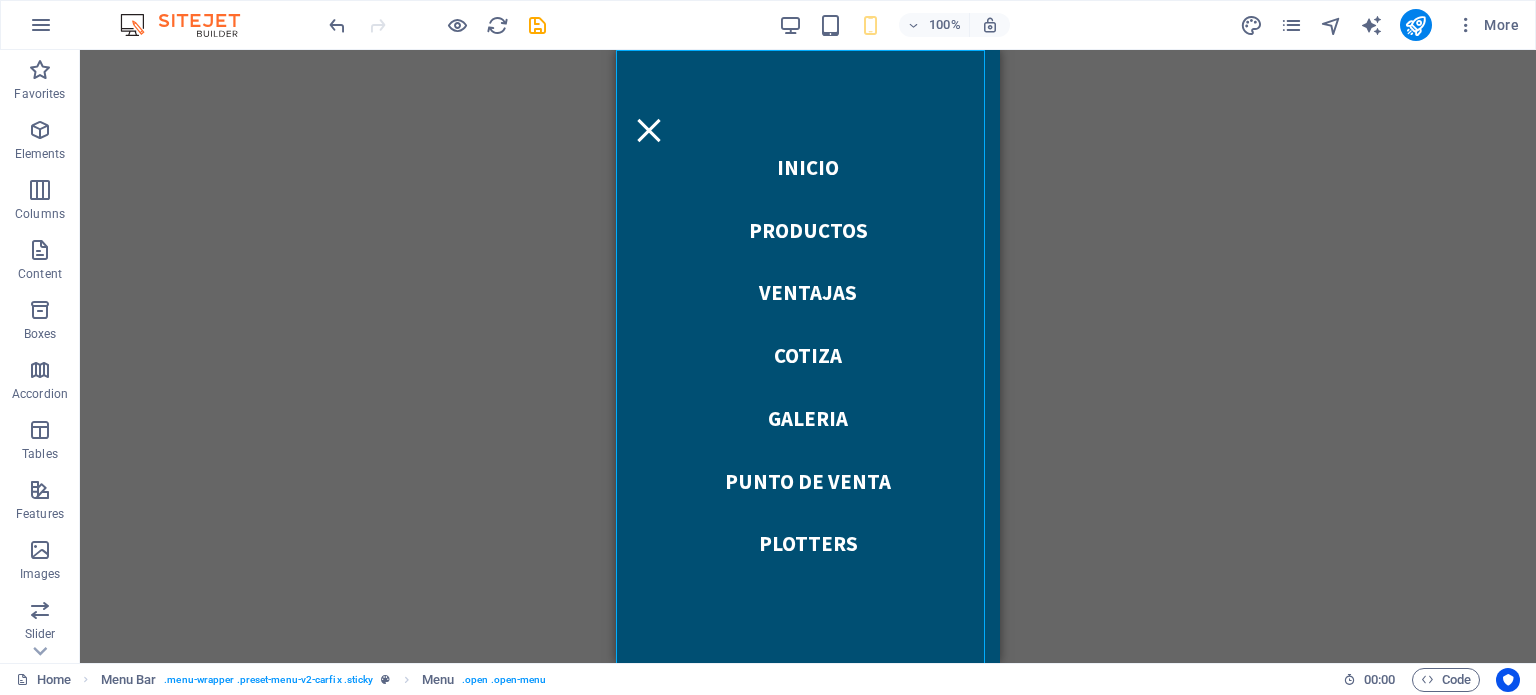 click on "Inicio productos Ventajas cotiza galeria Punto de venta plotters" at bounding box center (808, 356) 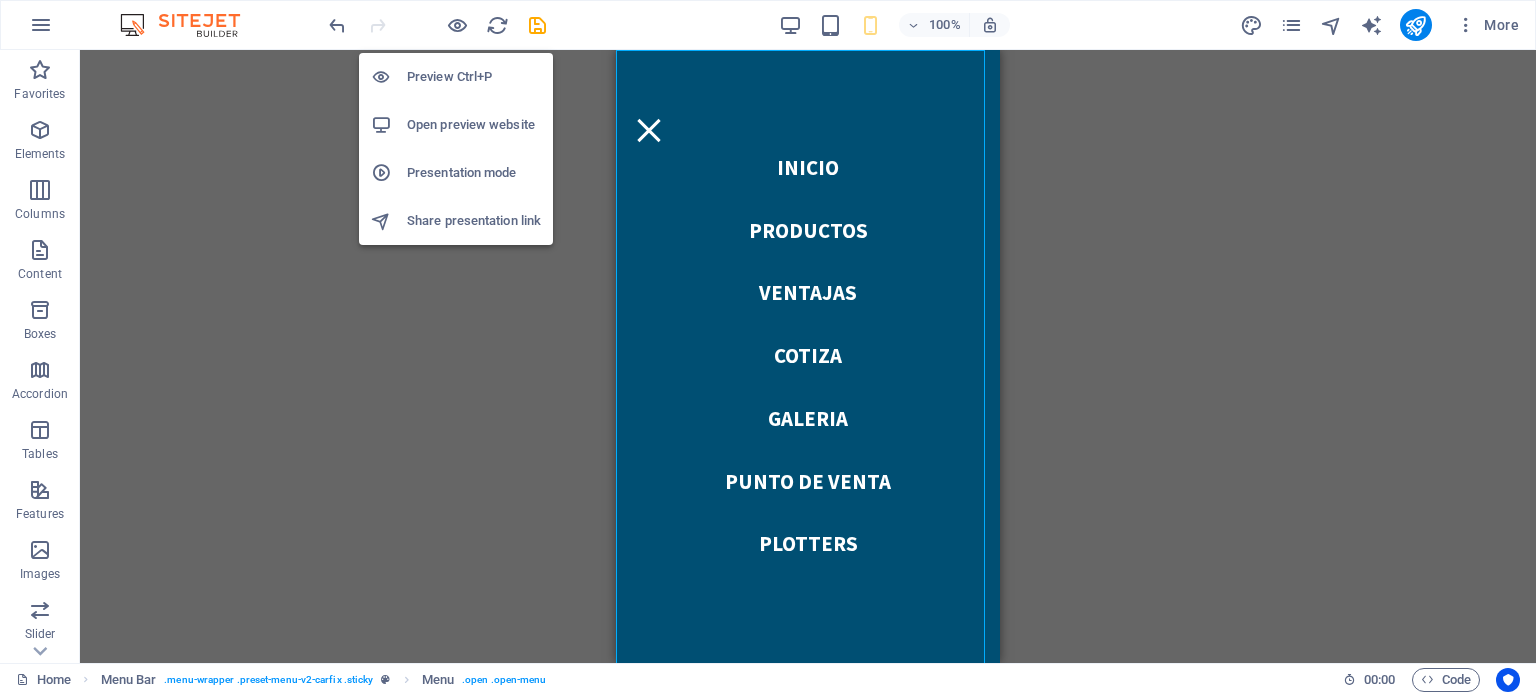 click on "Preview Ctrl+P" at bounding box center (474, 77) 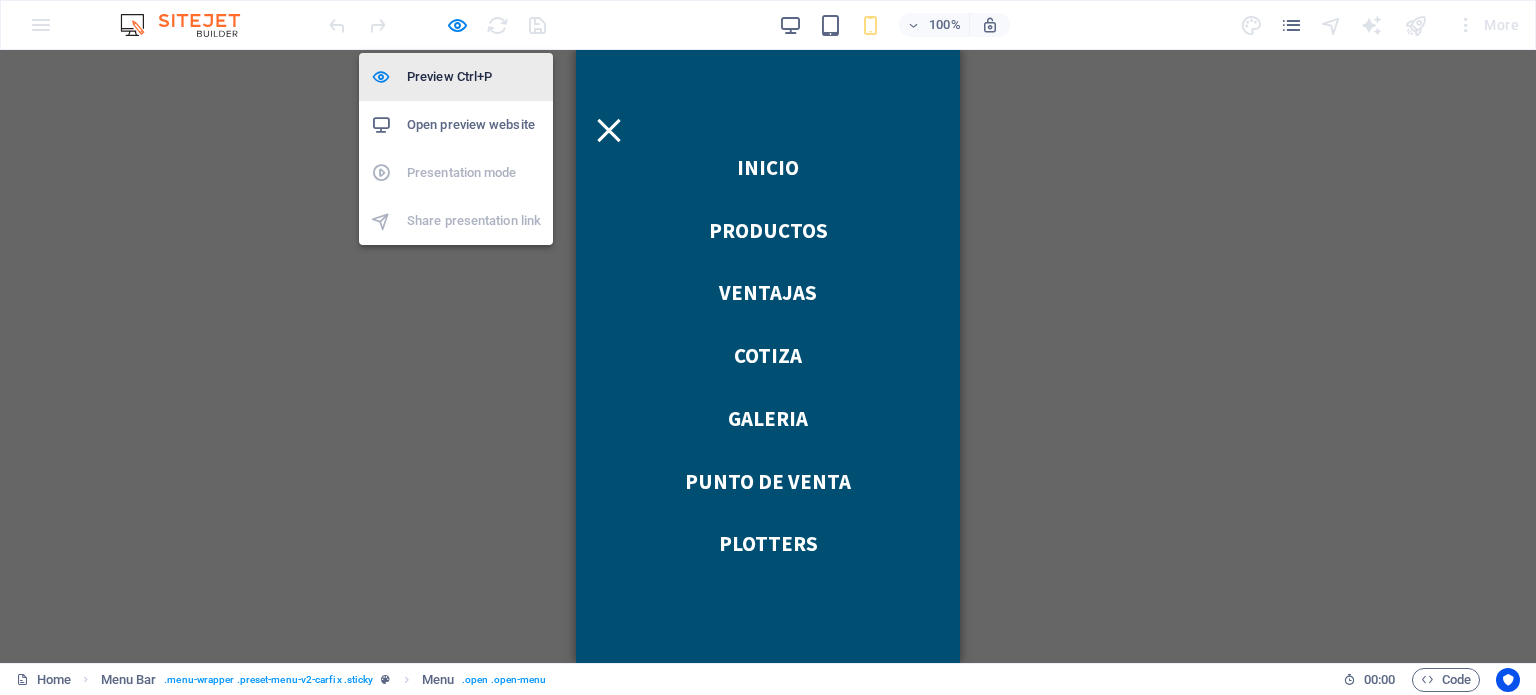 scroll, scrollTop: 2025, scrollLeft: 0, axis: vertical 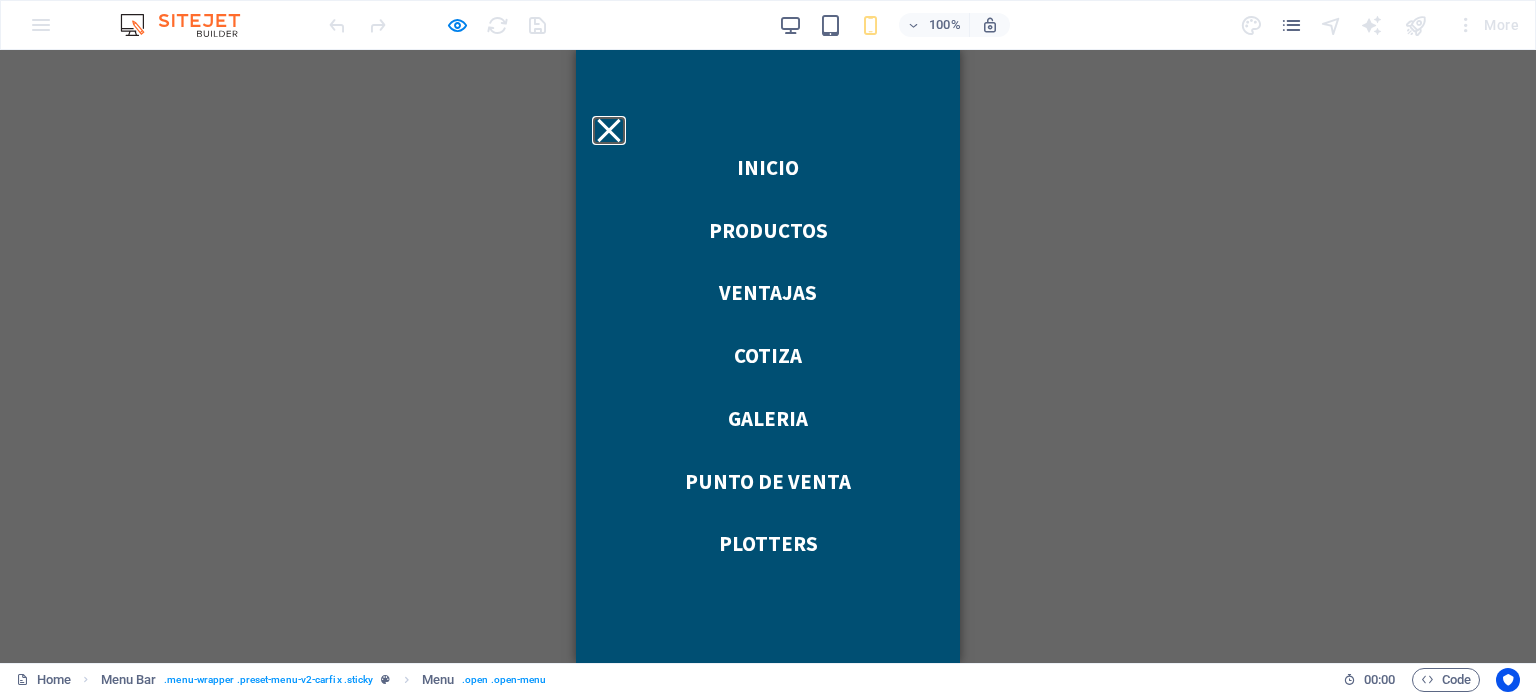 click at bounding box center [608, 130] 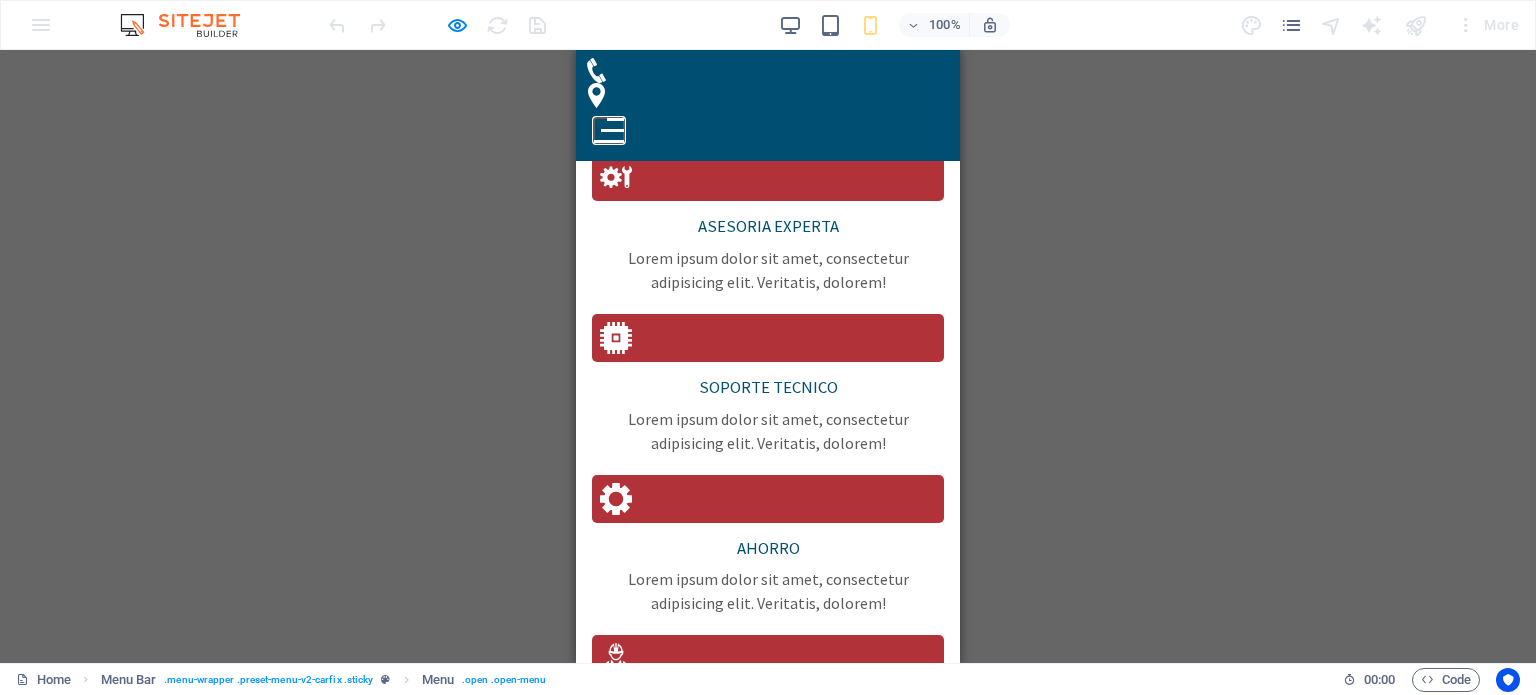 scroll, scrollTop: 2525, scrollLeft: 0, axis: vertical 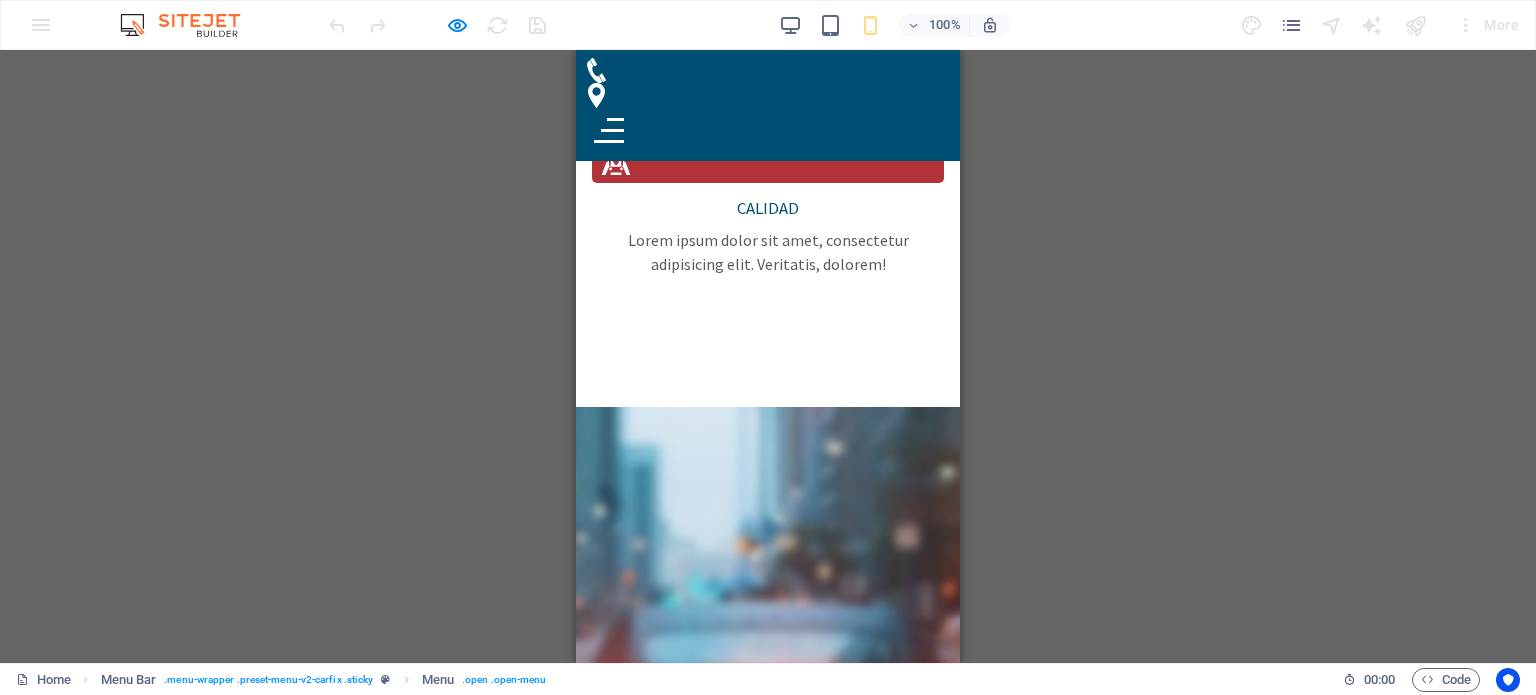 click on "About CarFix Duis autem vel eum iriure dolor in hendrerit in vulputate velit esse molestie consequat, vel illum dolore eu feugiat nulla facilisis at vero eros et accumsan et iusto odio dignissim qui blandit praesent luptatum zzril delenit augue duis dolore te feugait nulla facilisi. Lorem ipsum dolor sit amet, consectetuer adipiscing elit, sed diam nonummy nibh euismod tincidunt ut laoreet dolore magna aliquam erat volutpat.   Ut wisi enim ad minim veniam, quis nostrud exerci tation ullamcorper suscipit lobortis nisl ut aliquip ex ea commodo consequat. Duis autem vel eum iriure dolor in hendrerit in vulputate velit esse molestie consequat, vel illum dolore eu feugiat nulla facilisis at vero eros et accumsan et iusto odio dignissim qui blandit praesent luptatum zzril delenit augue duis dolore te feugait nulla facilisi.   Nam liber tempor cum soluta nobis eleifend option congue nihil imperdiet doming id quod mazim placerat facer" at bounding box center (768, 2206) 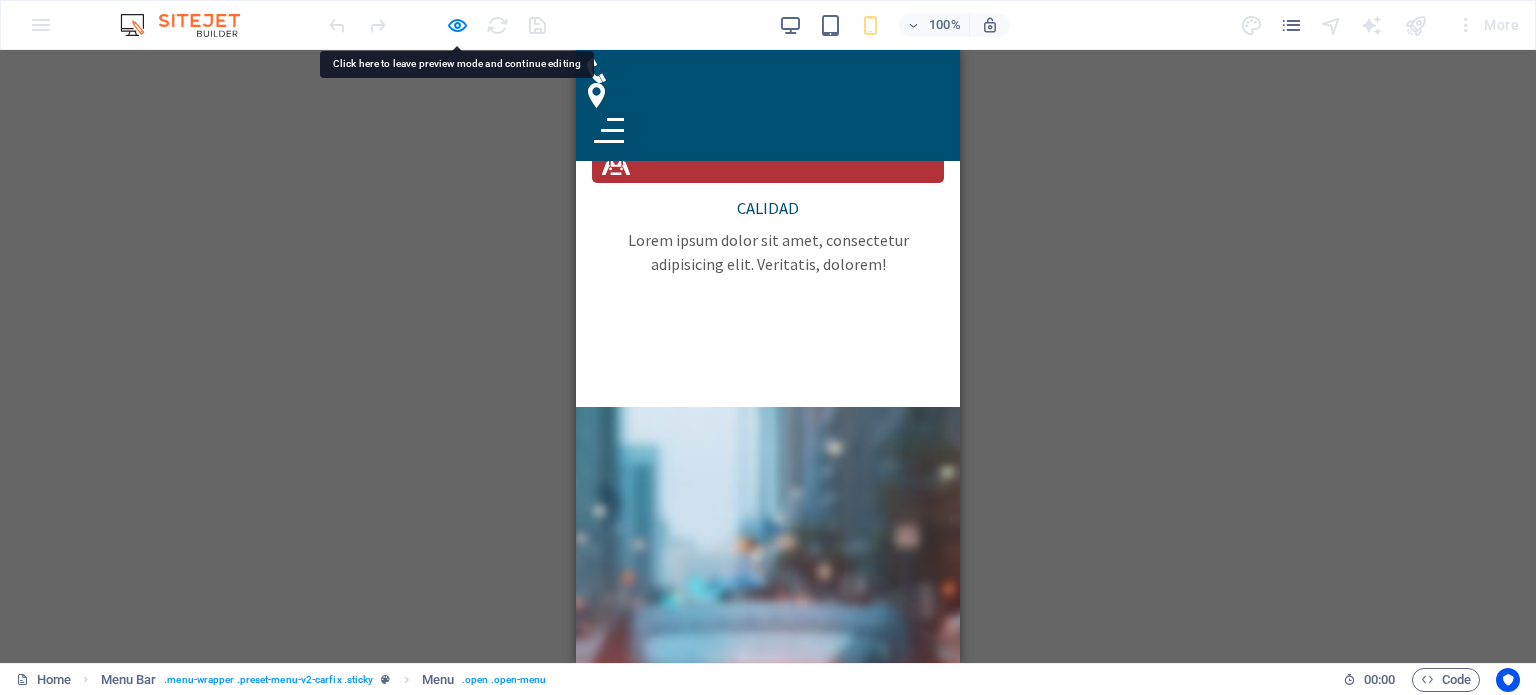 click on "About CarFix" at bounding box center [768, 1822] 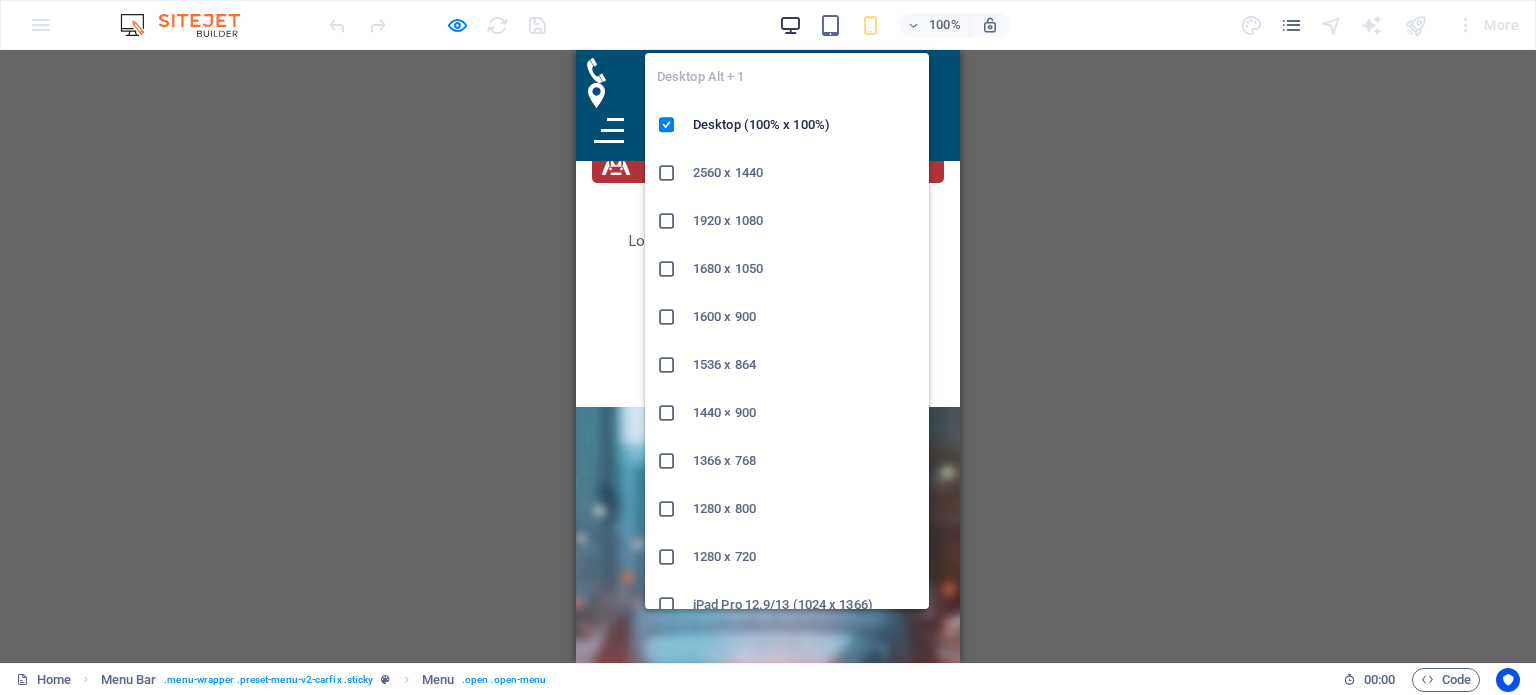 click at bounding box center [790, 25] 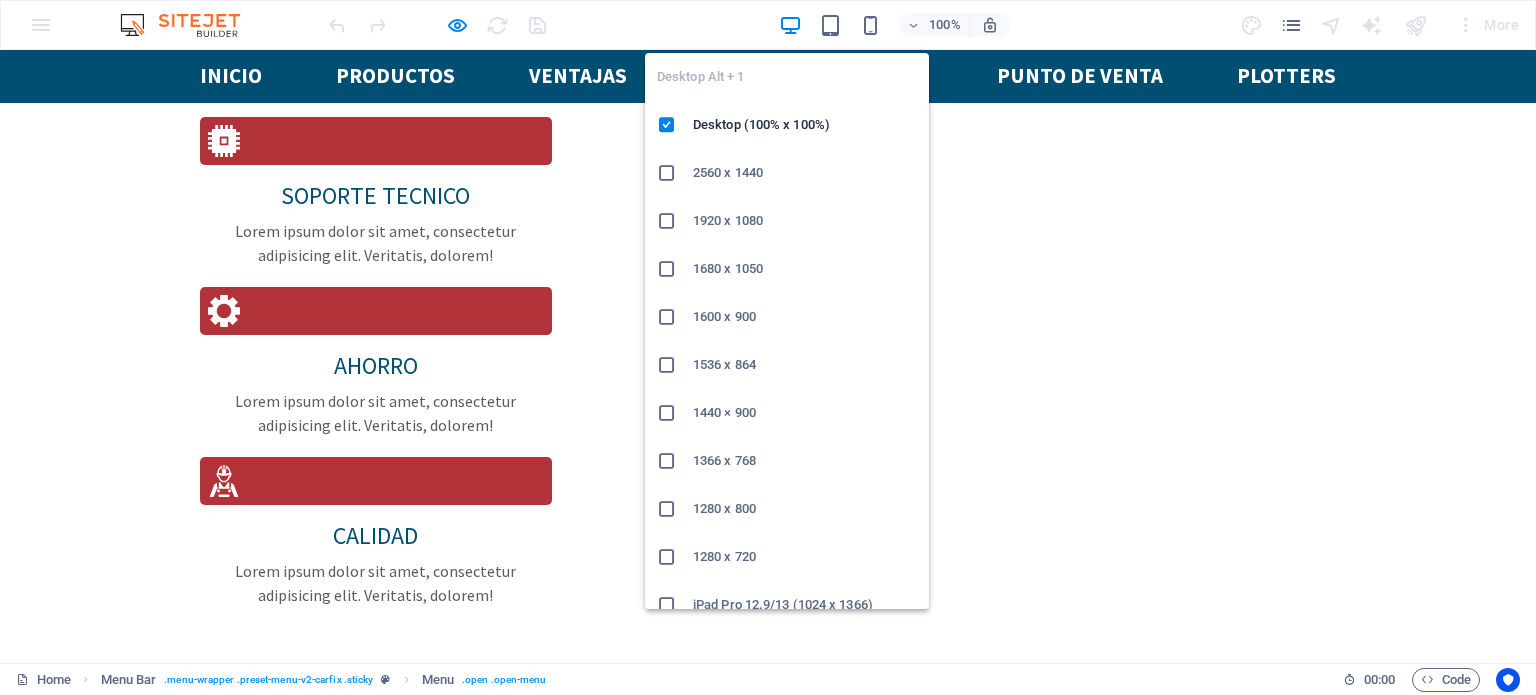 scroll, scrollTop: 2517, scrollLeft: 0, axis: vertical 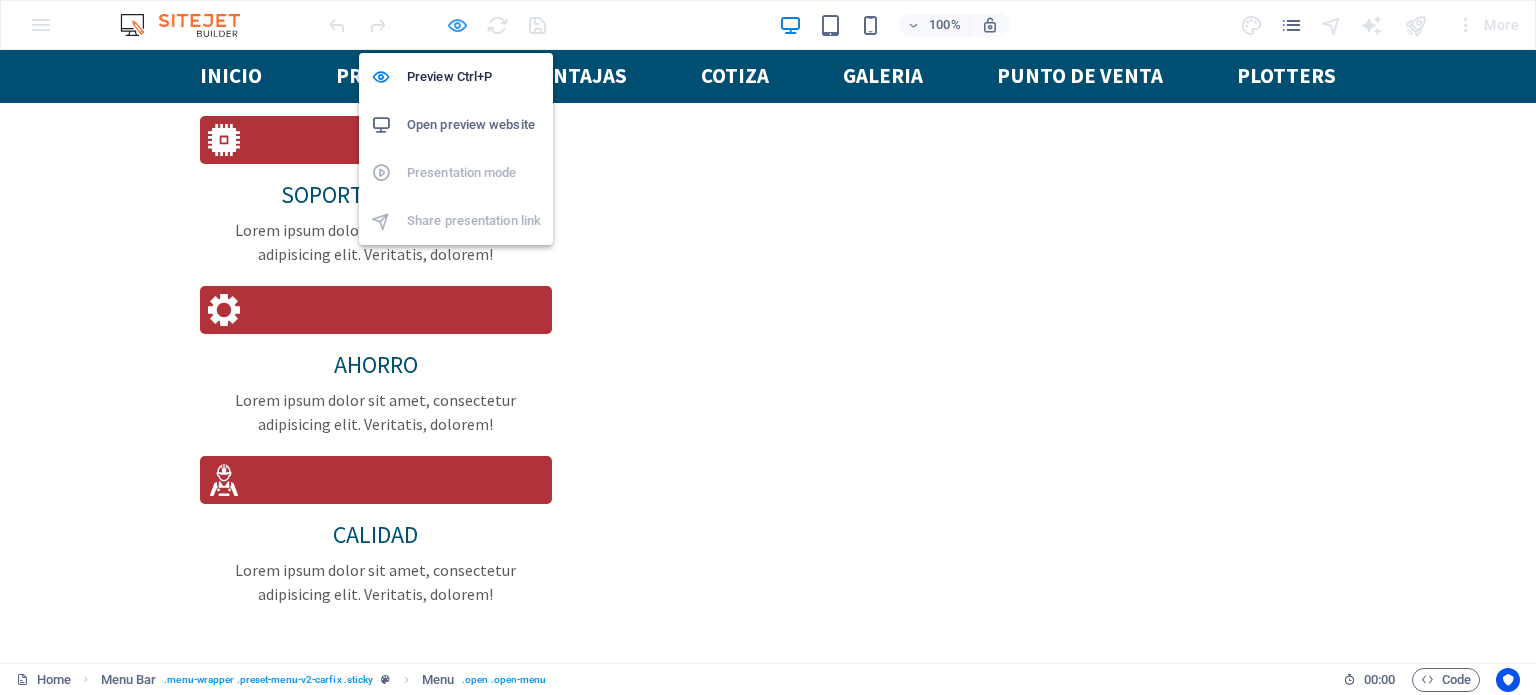 click at bounding box center [457, 25] 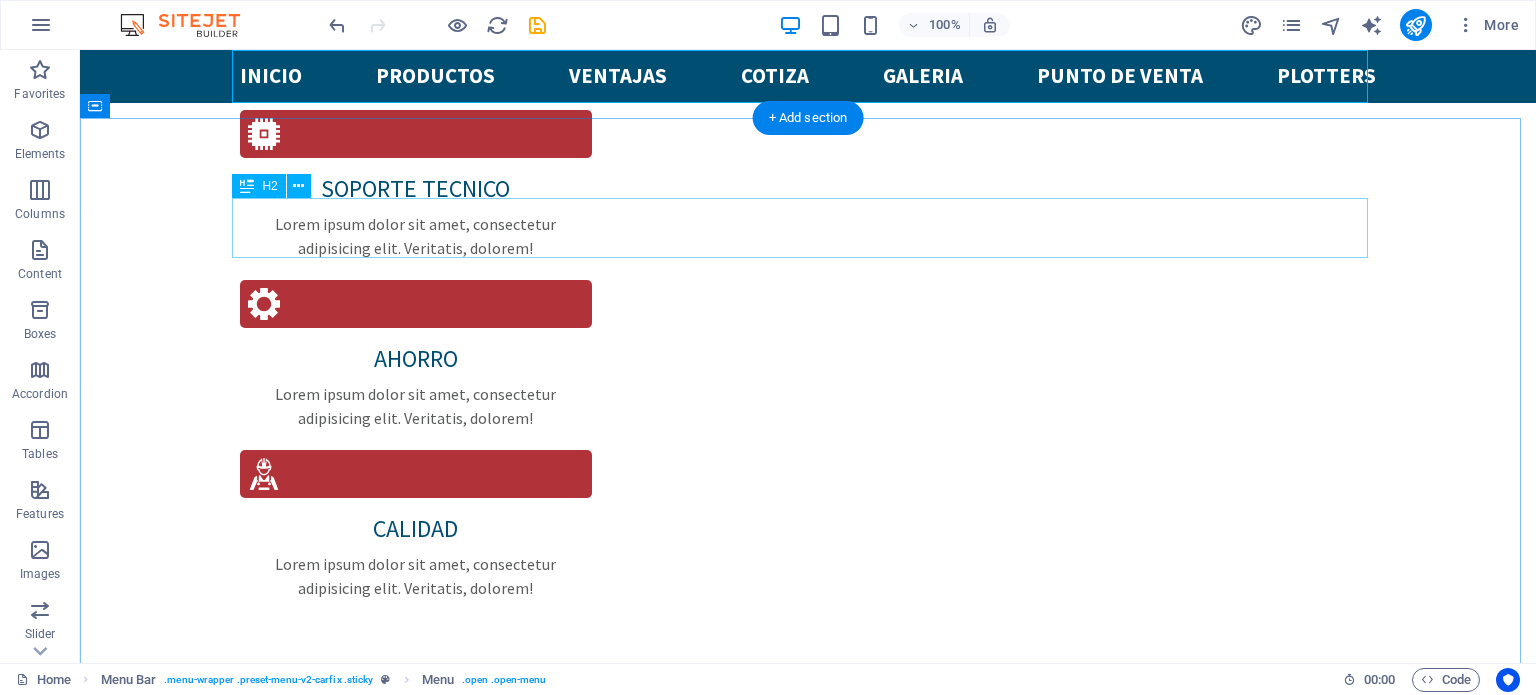 click on "nuestros productos" at bounding box center (808, 3248) 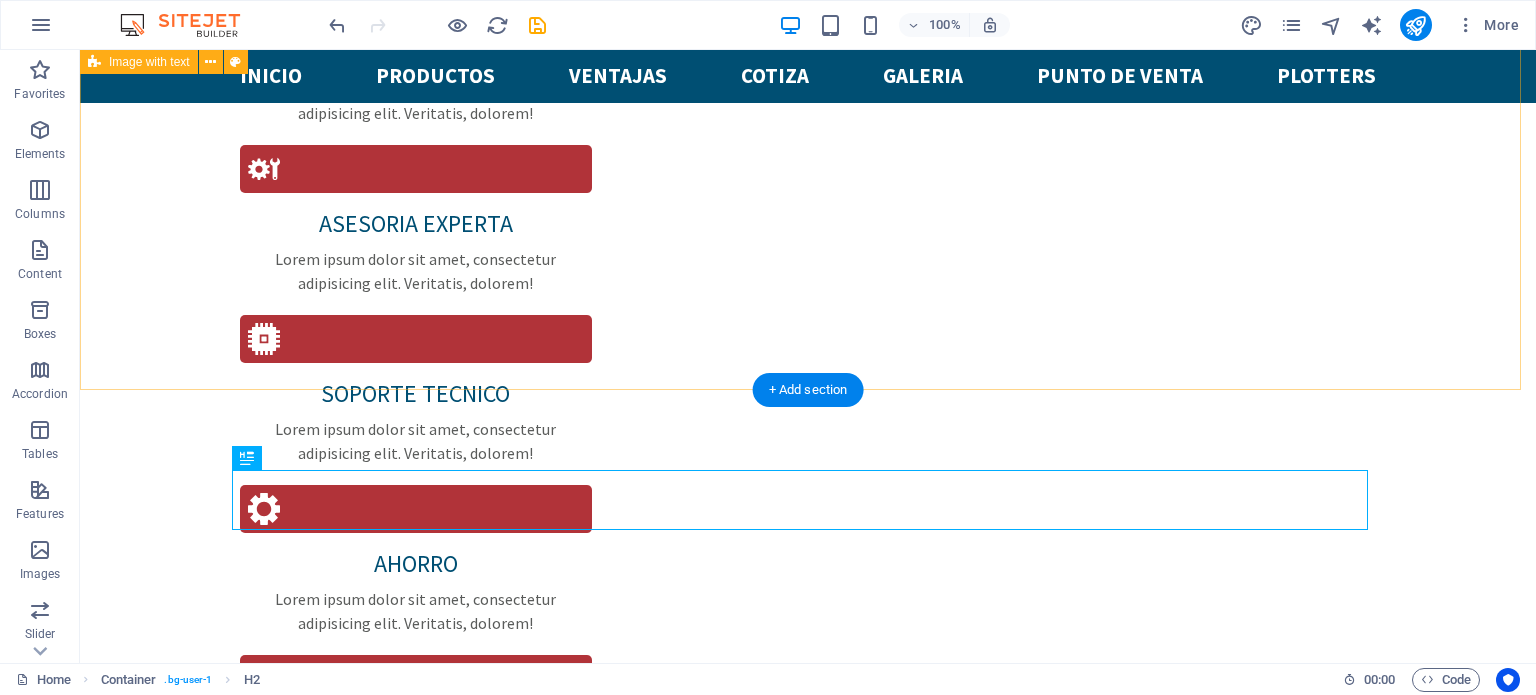 scroll, scrollTop: 2200, scrollLeft: 0, axis: vertical 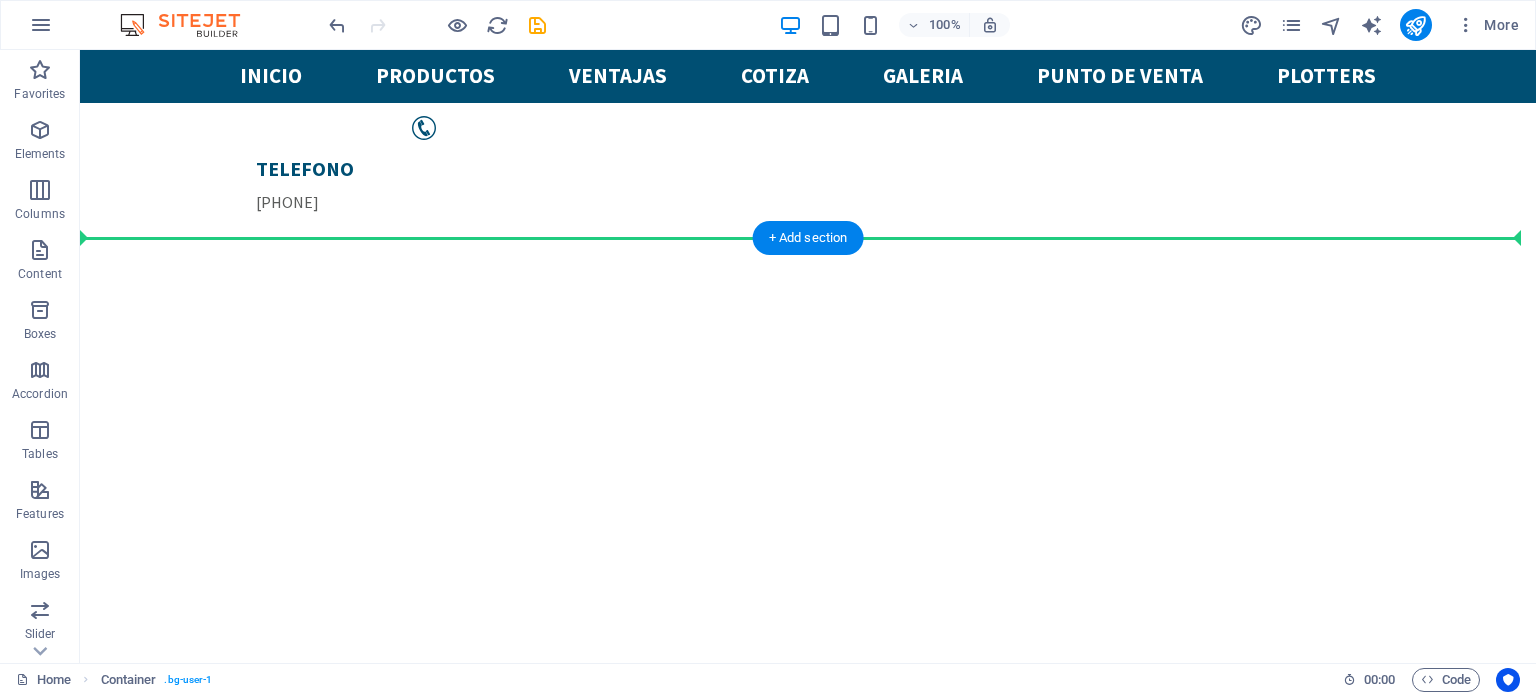 drag, startPoint x: 206, startPoint y: 480, endPoint x: 157, endPoint y: 373, distance: 117.68602 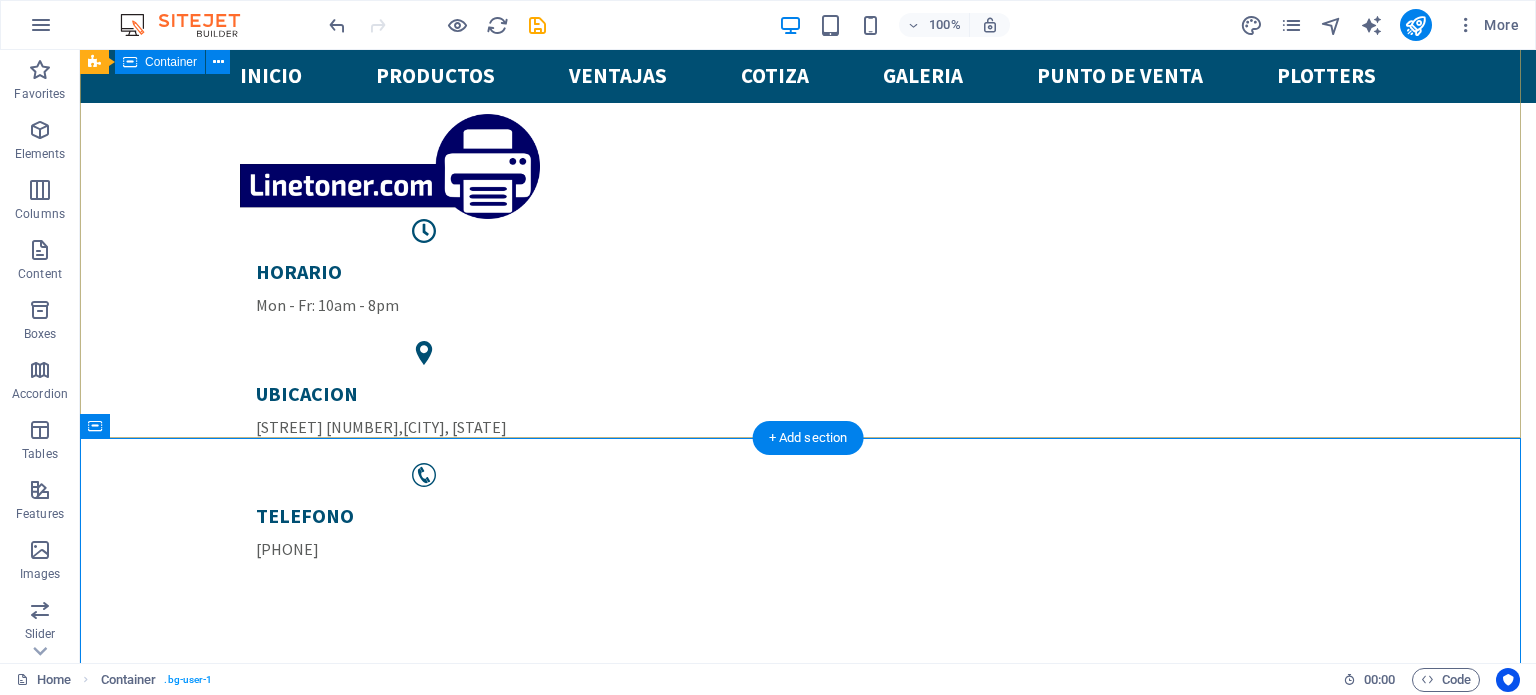 scroll, scrollTop: 49, scrollLeft: 0, axis: vertical 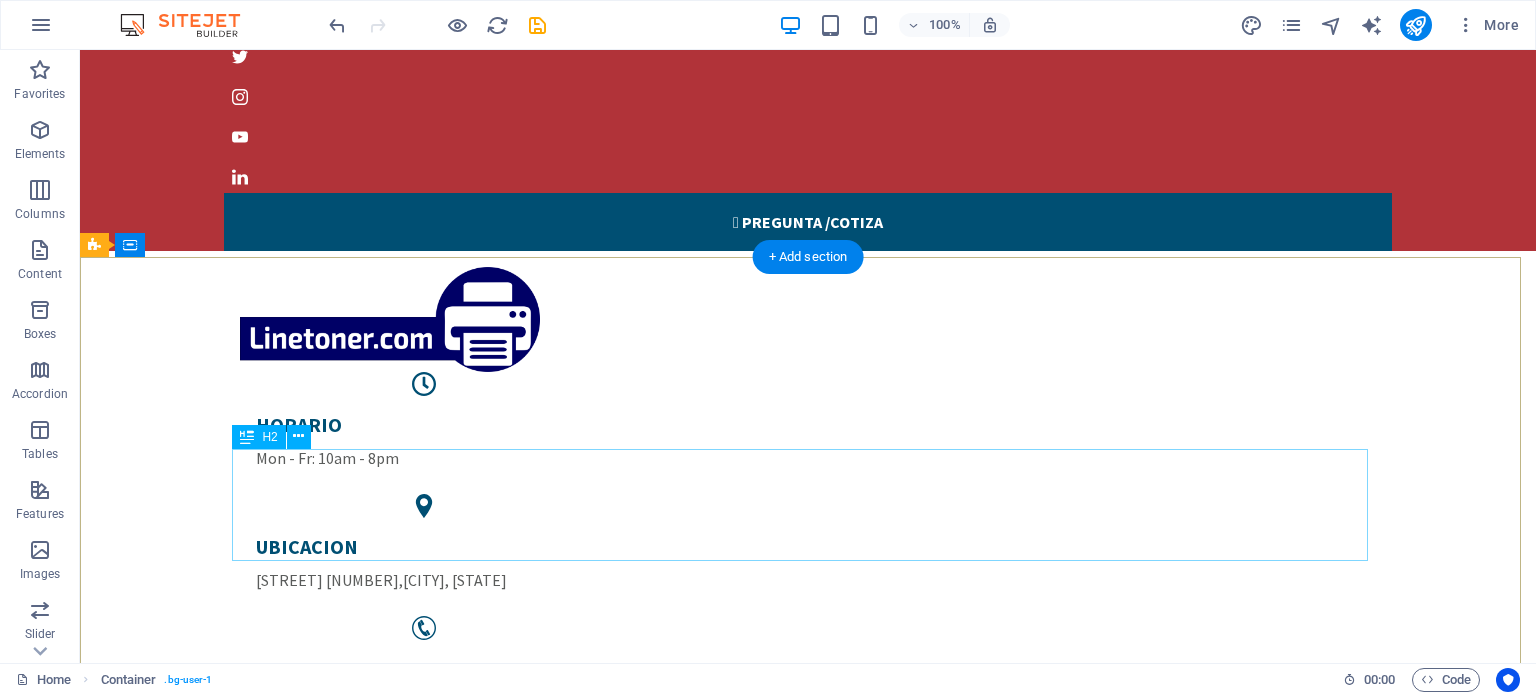 click on "Servicio express a domicilio cancun y playa del carmen" at bounding box center (808, 1609) 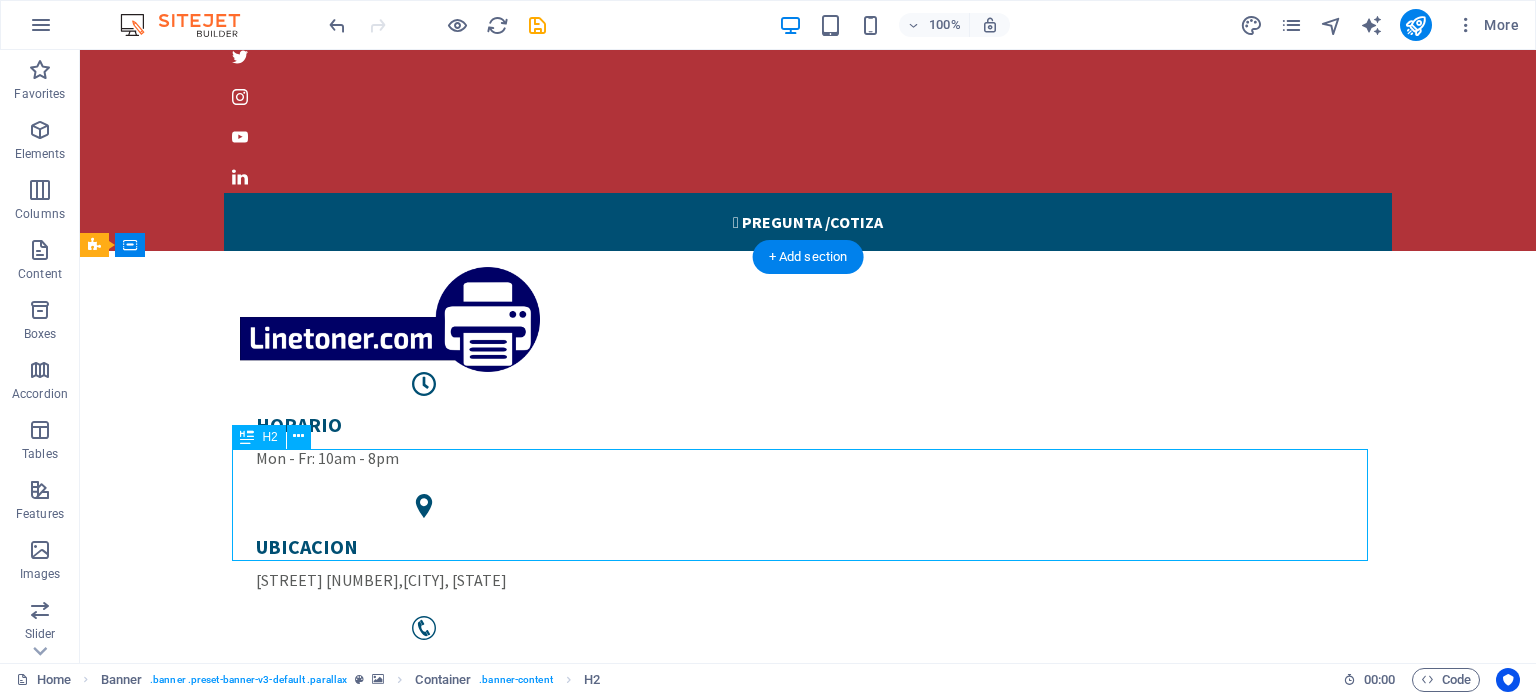 click on "Servicio express a domicilio cancun y playa del carmen" at bounding box center [808, 1609] 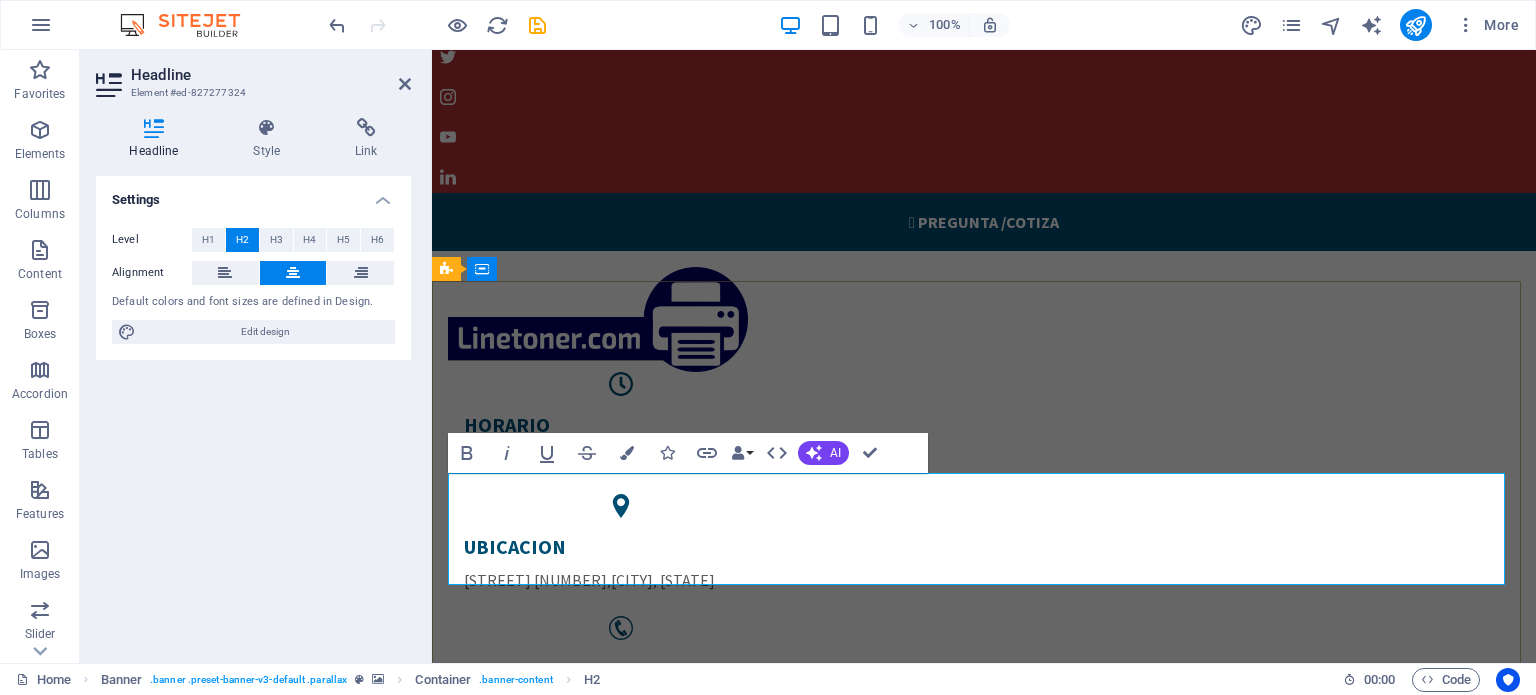 click on "Servicio express a domicilio cancun y playa del carmen" at bounding box center (984, 1609) 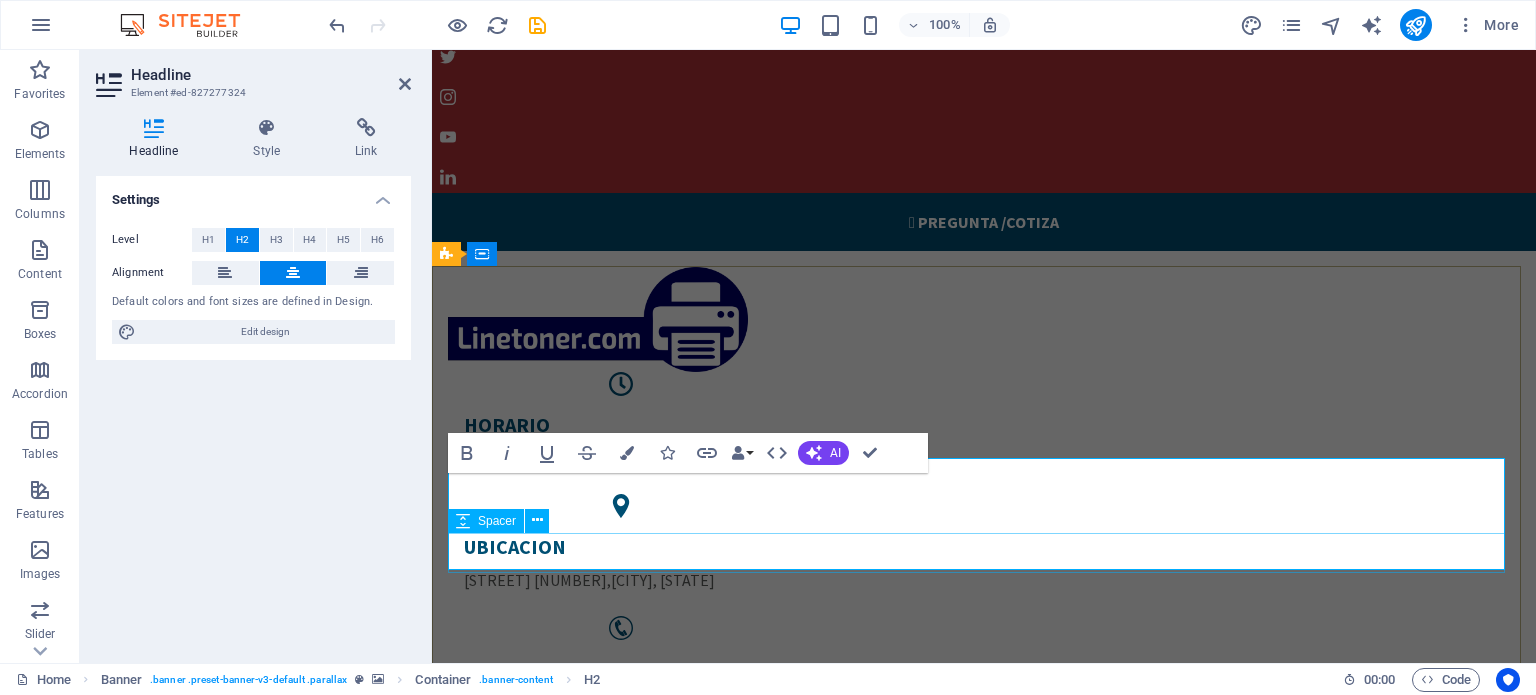 scroll, scrollTop: 64, scrollLeft: 0, axis: vertical 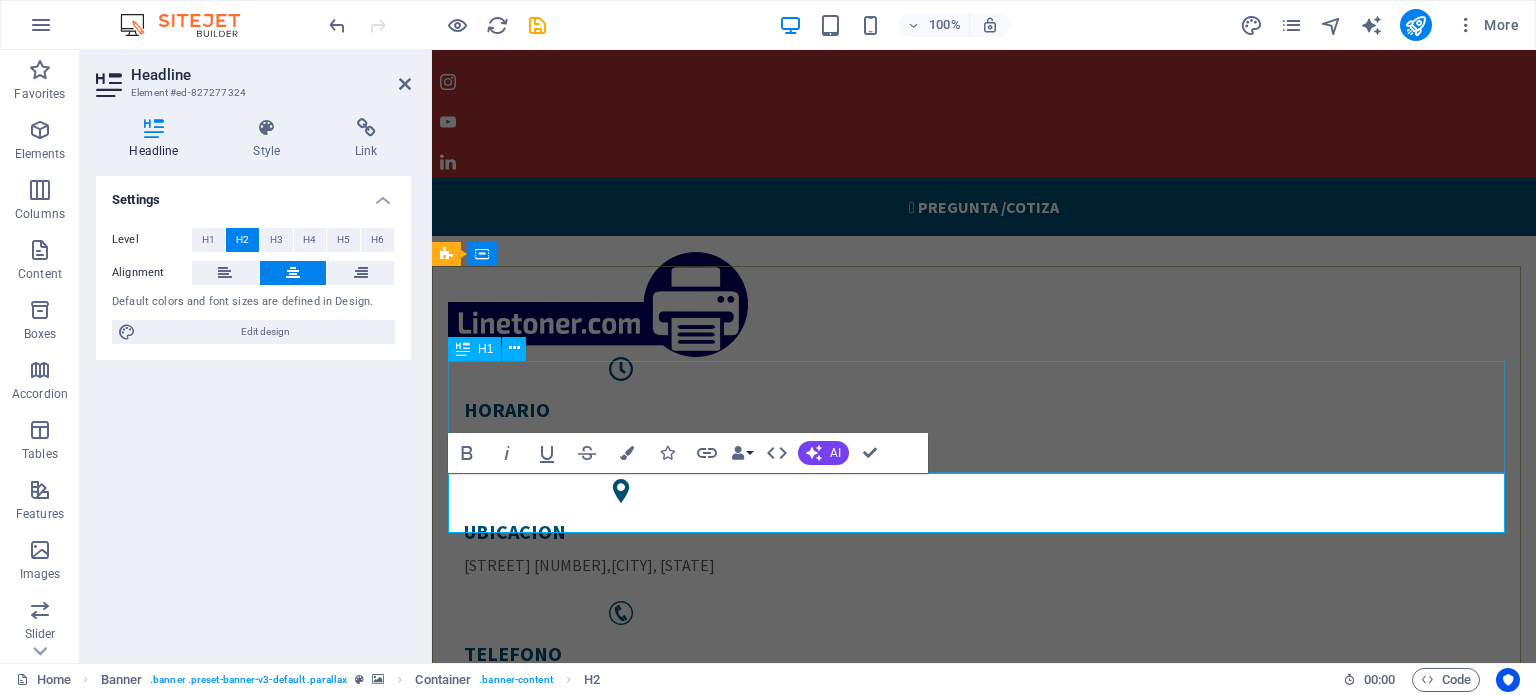 click on "tintas y toners" at bounding box center (984, 1437) 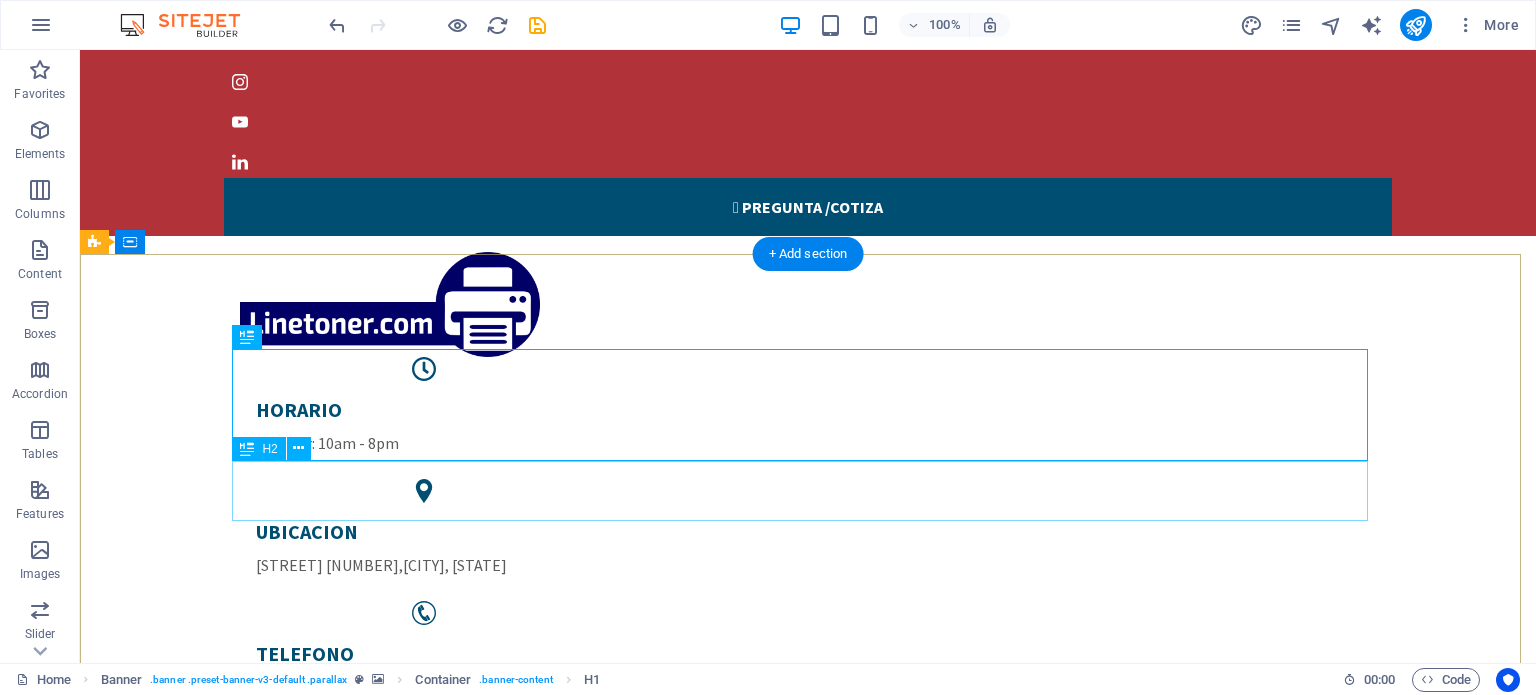 scroll, scrollTop: 52, scrollLeft: 0, axis: vertical 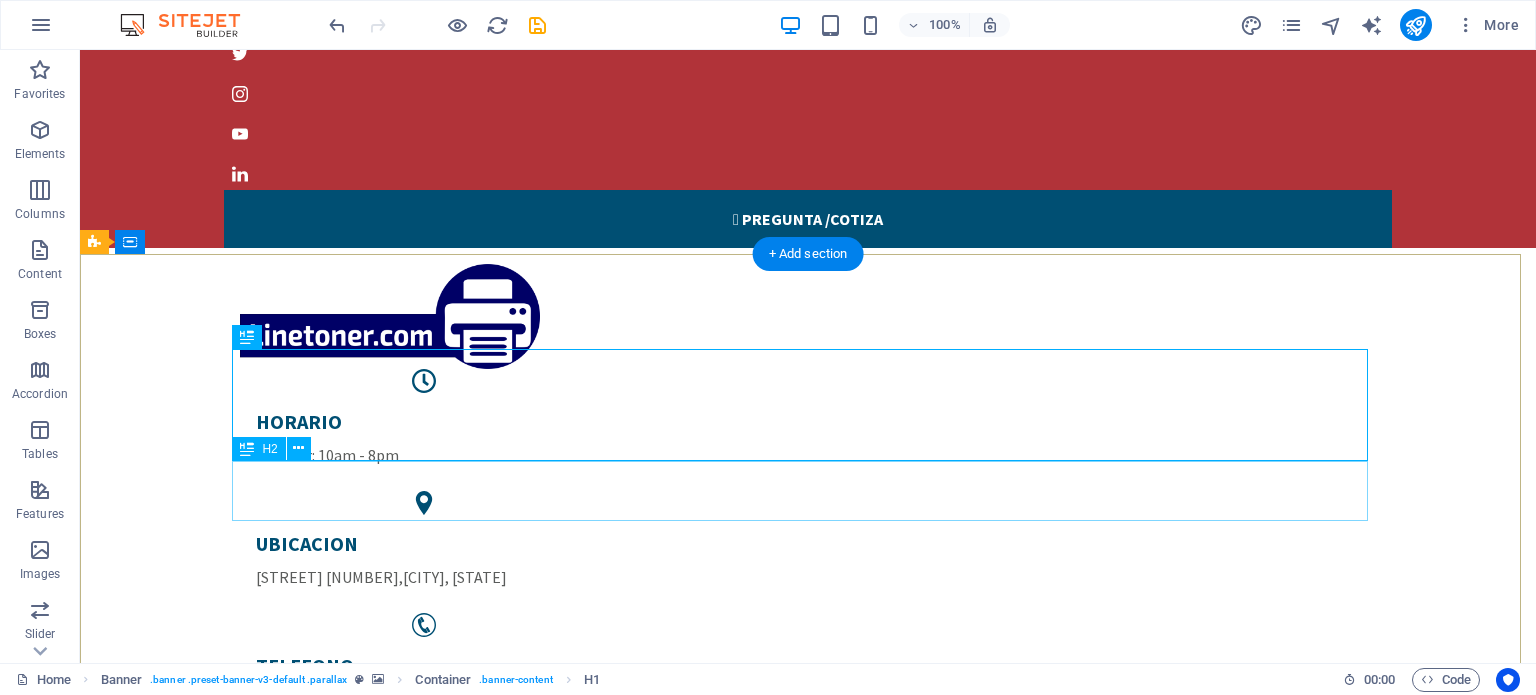 click on "Servicio express a domicilio" at bounding box center (808, 1535) 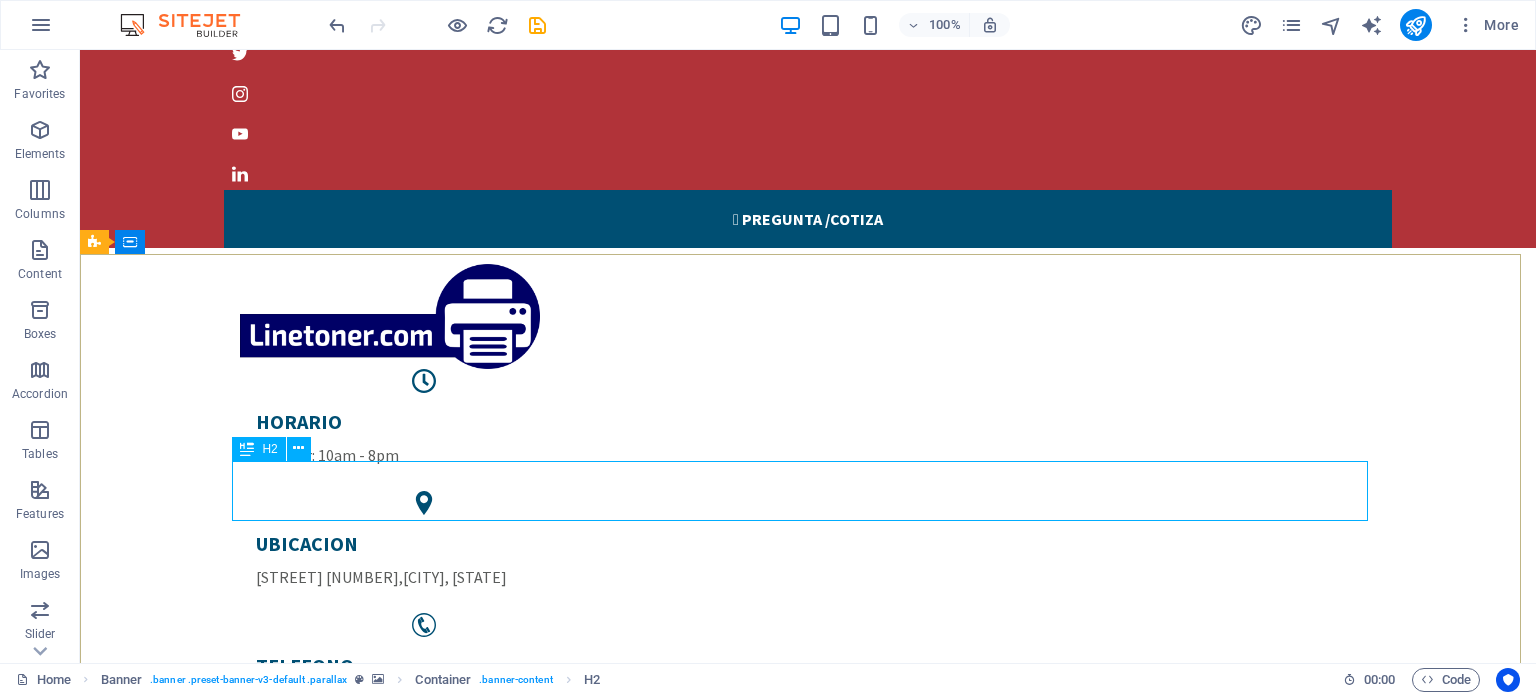 click at bounding box center [247, 449] 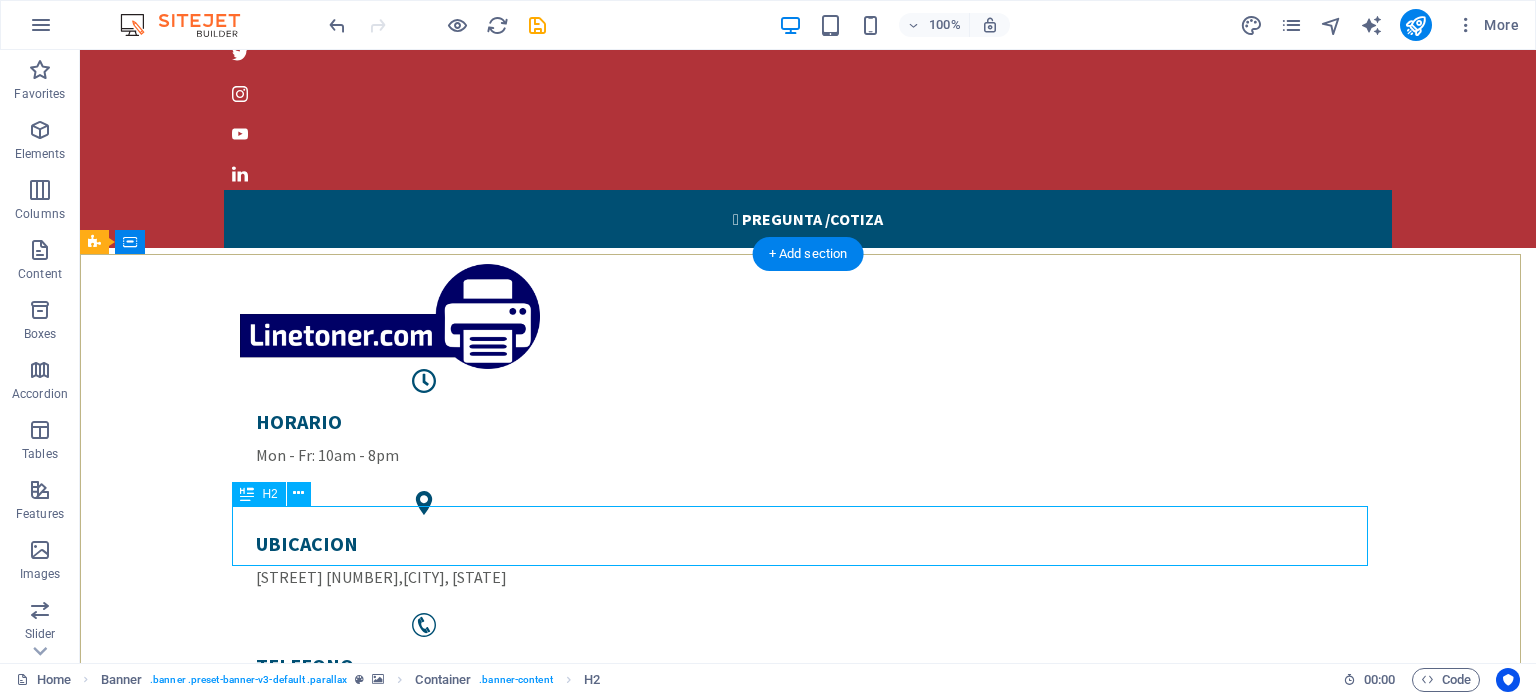 click on "Servicio express a domicilio" at bounding box center [808, 1613] 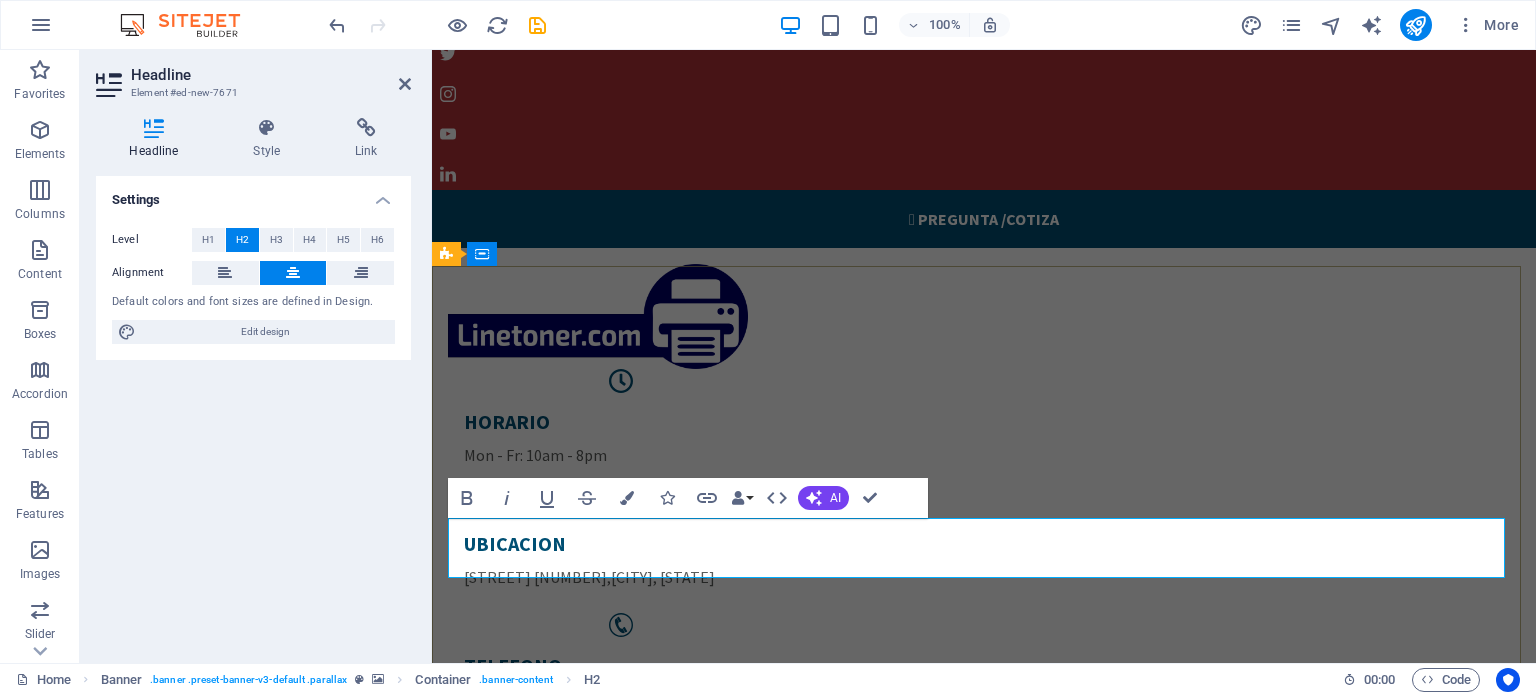 scroll, scrollTop: 64, scrollLeft: 0, axis: vertical 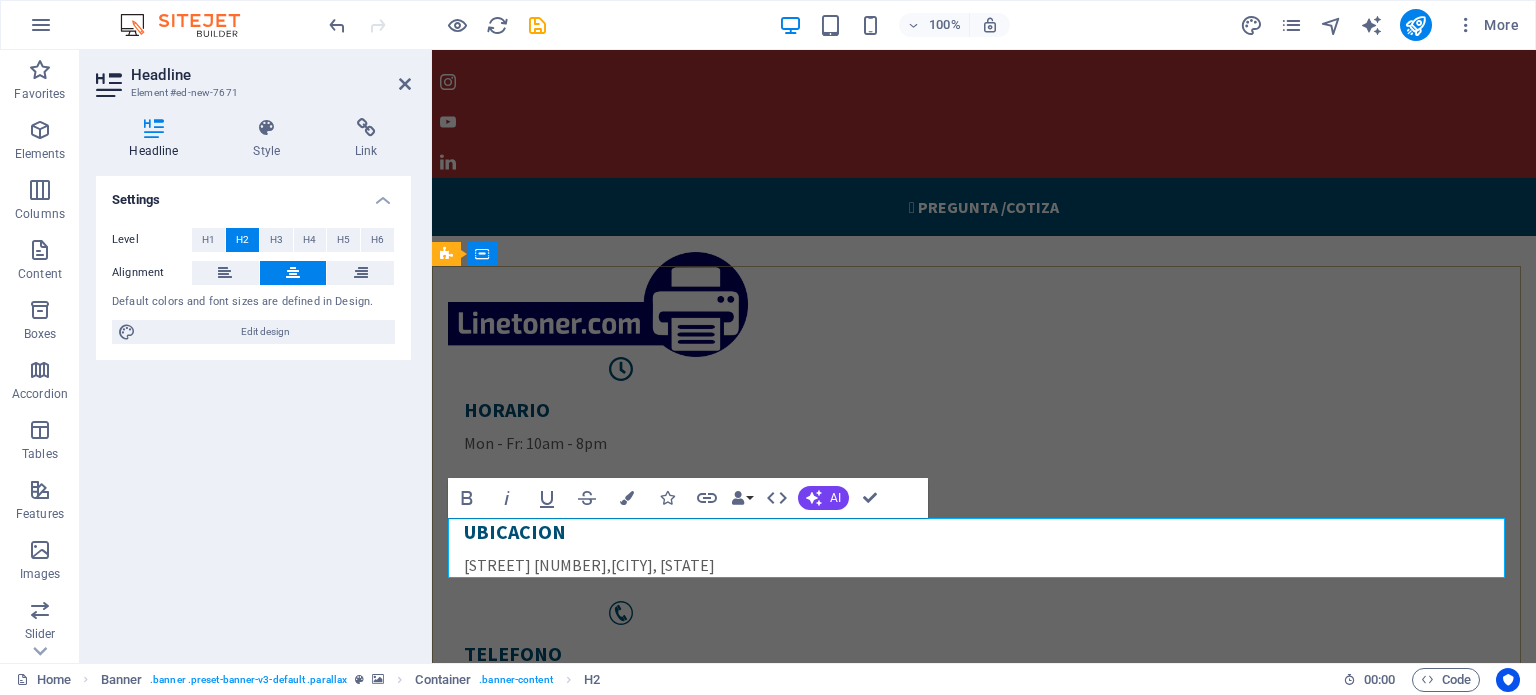 type 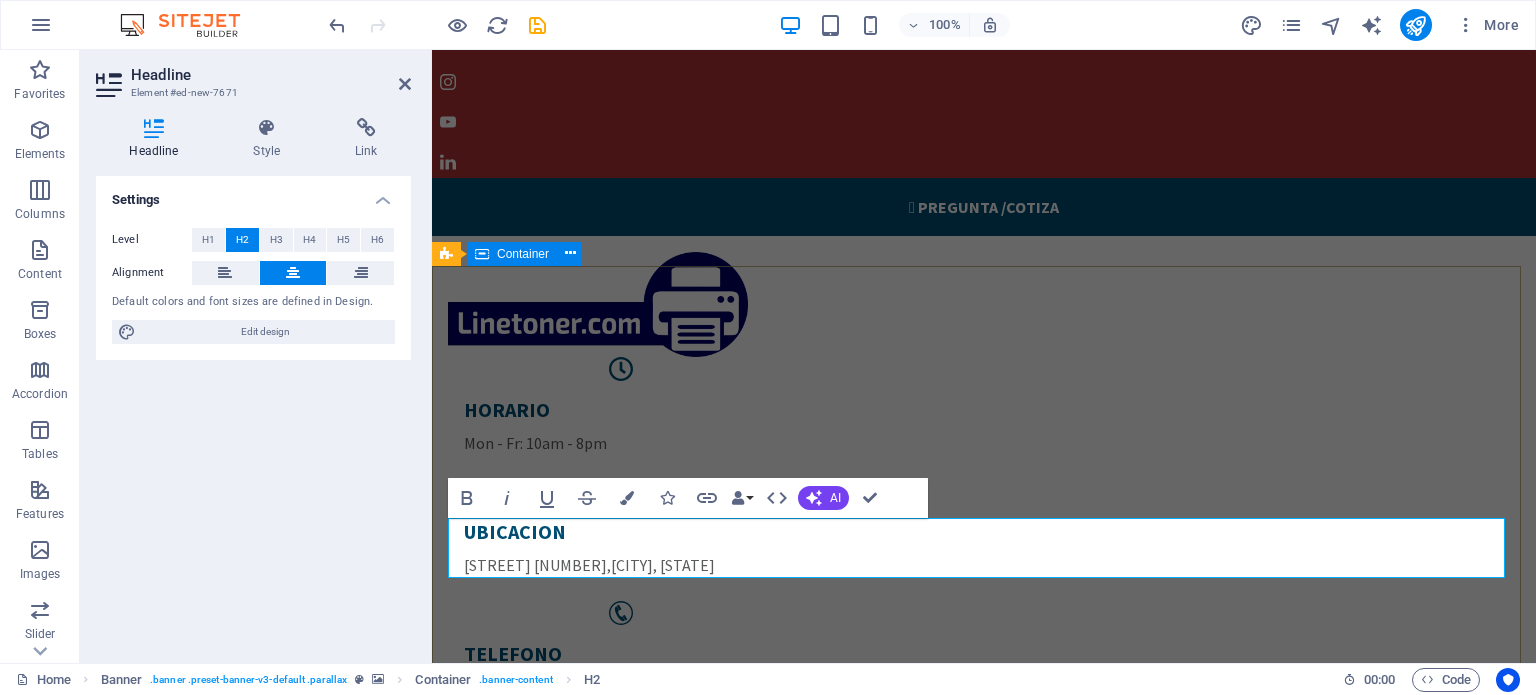 click on "tintas y toners  Servicio express a domicilio cancún y playa del carmen Learn more  " at bounding box center [984, 1568] 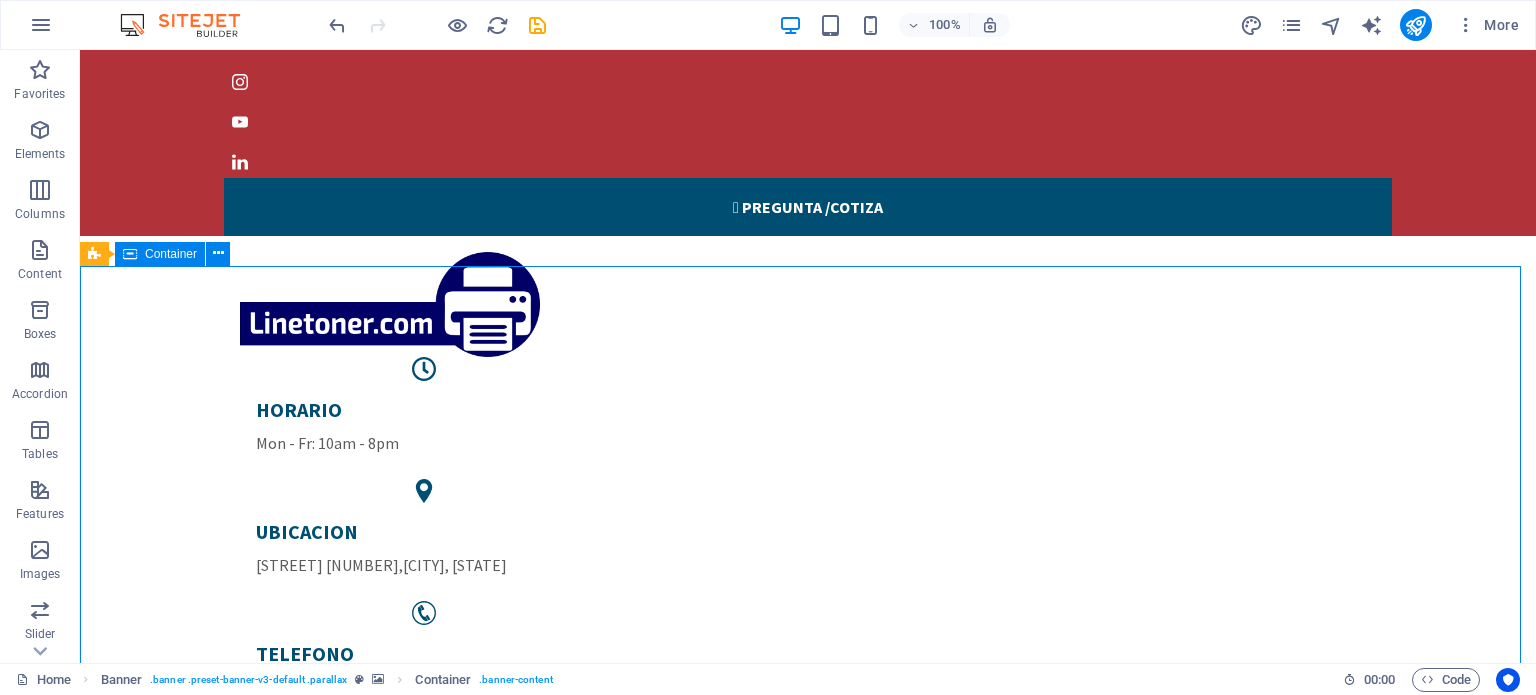 scroll, scrollTop: 40, scrollLeft: 0, axis: vertical 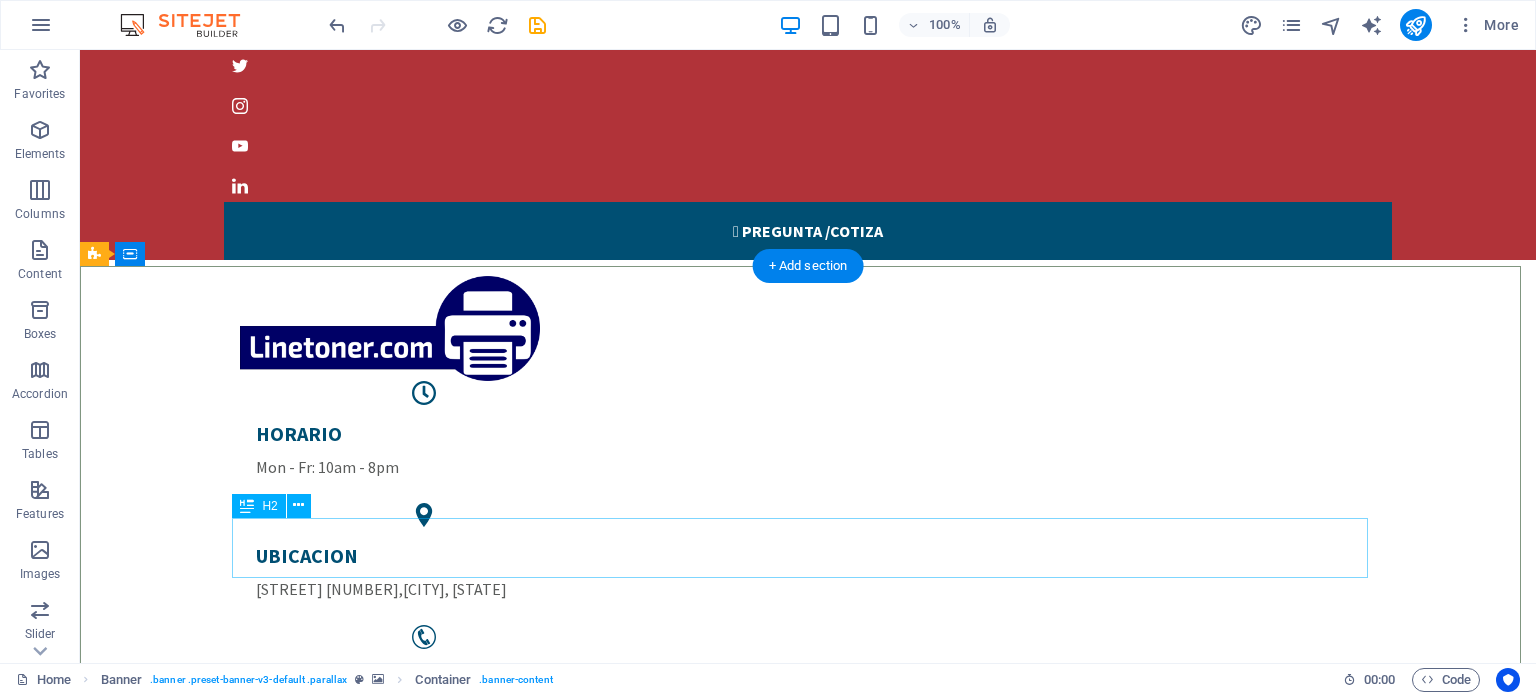 click on "[CITY] y [CITY]" at bounding box center (808, 1625) 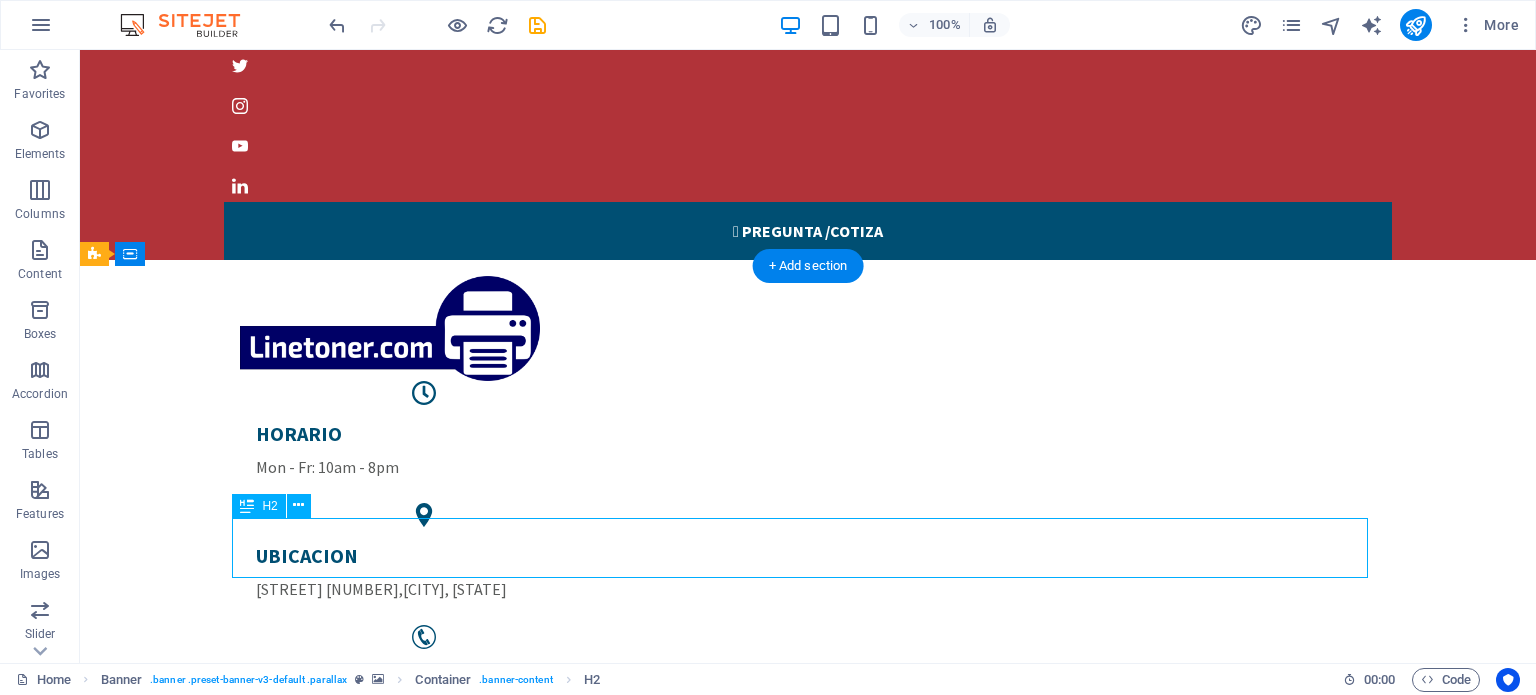 click on "[CITY] y [CITY]" at bounding box center [808, 1625] 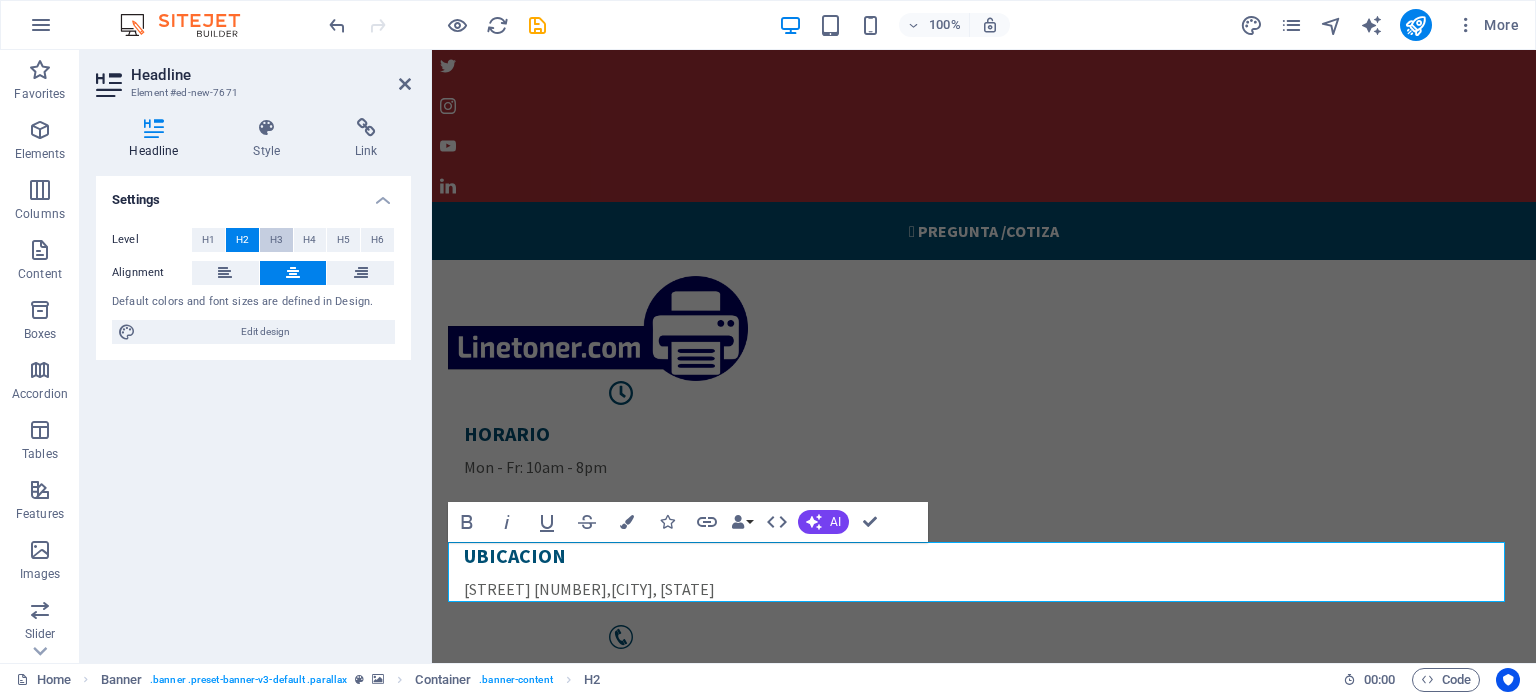 click on "H3" at bounding box center (276, 240) 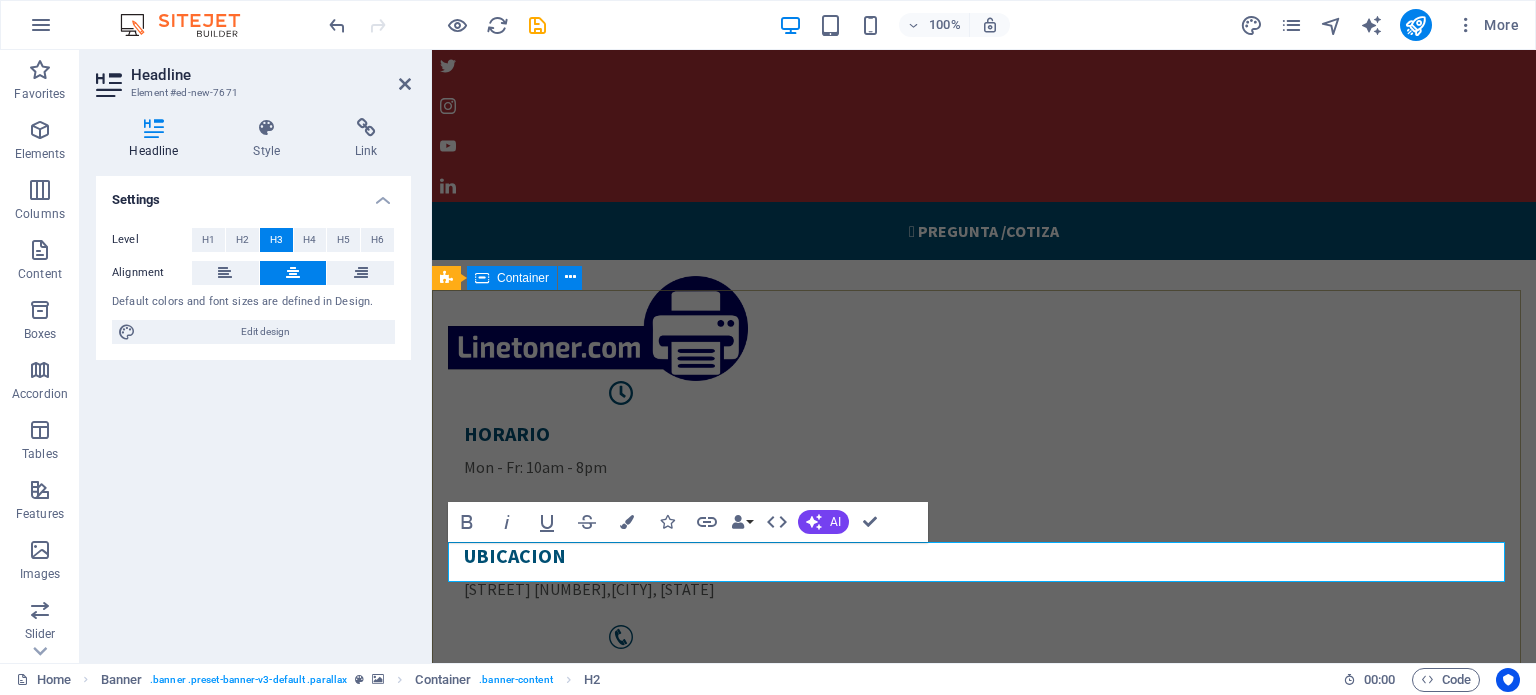 click on "tintas y toners  Servicio express a domicilio cancún y playa del carmen Learn more  " at bounding box center (984, 1570) 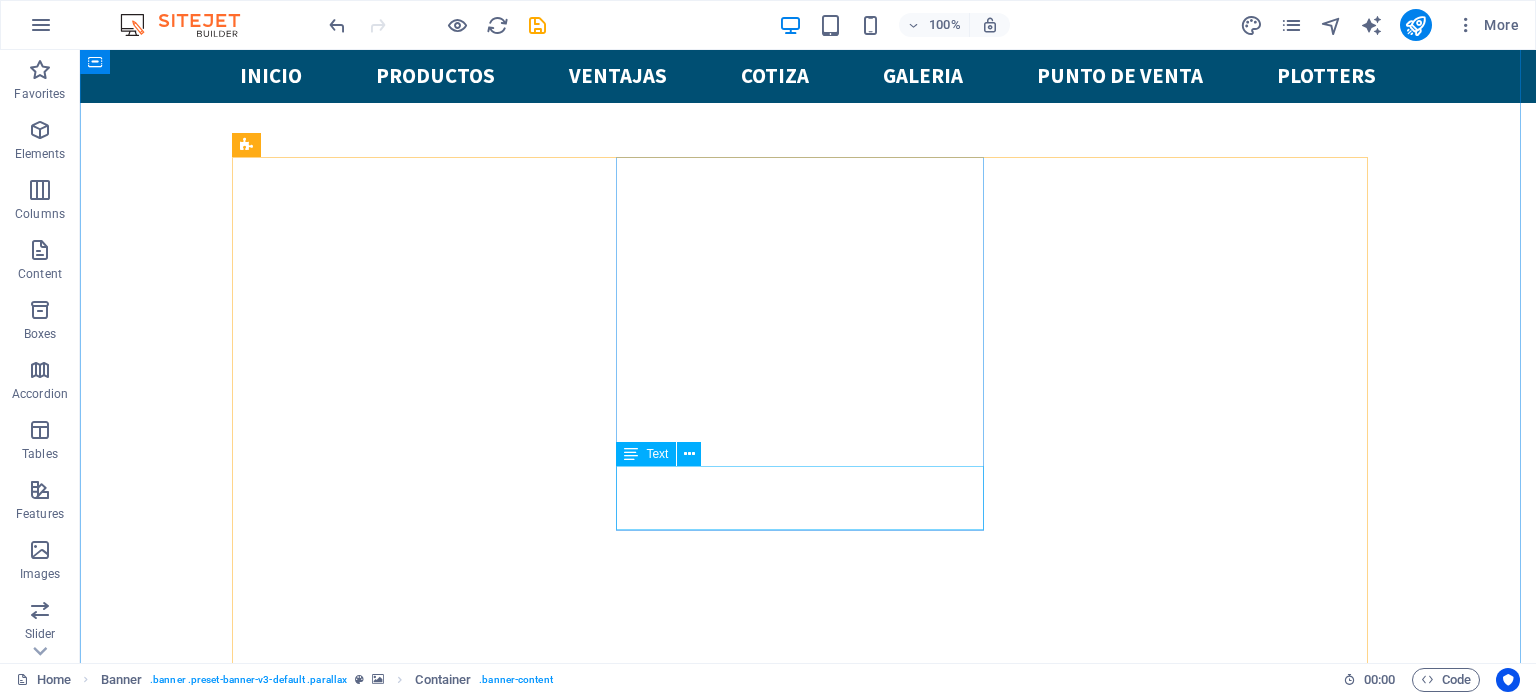 scroll, scrollTop: 840, scrollLeft: 0, axis: vertical 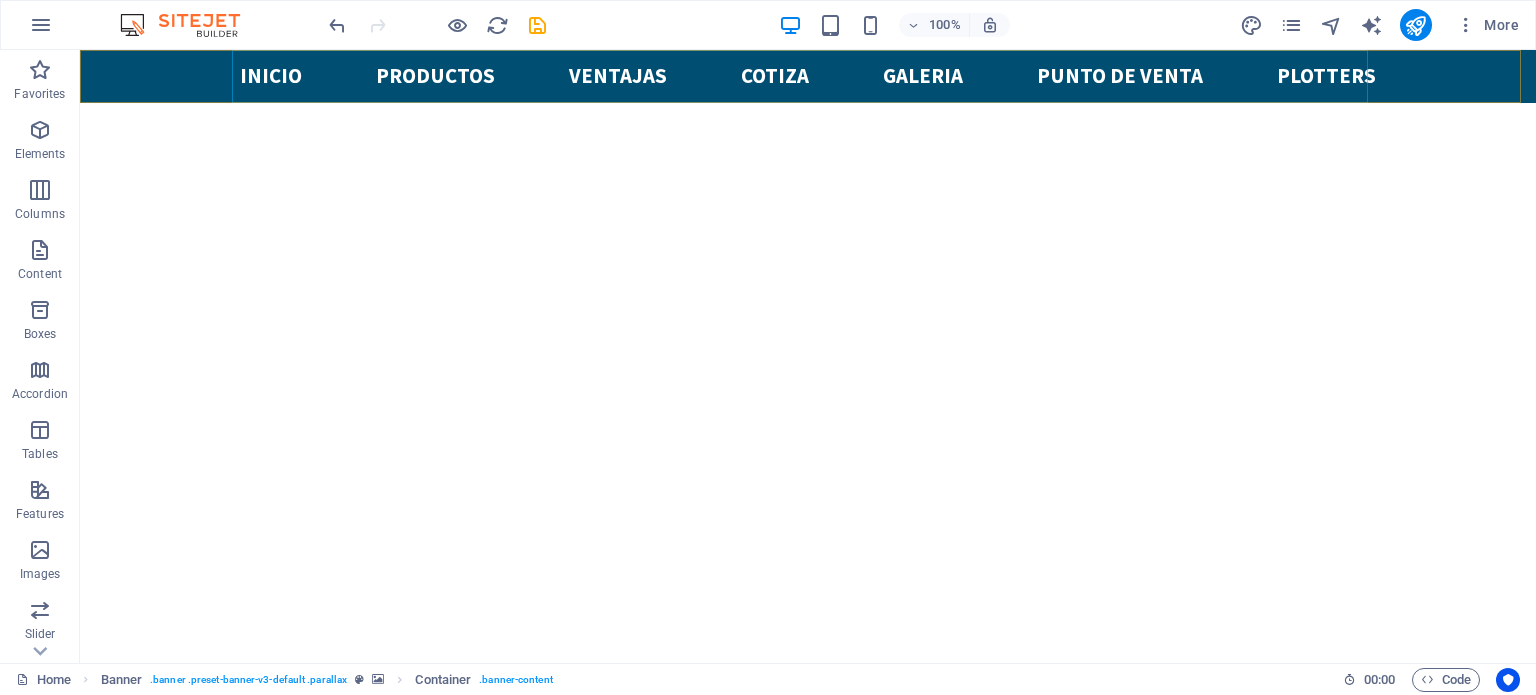 click on "Inicio productos Ventajas cotiza galeria Punto de venta plotters" at bounding box center [808, 76] 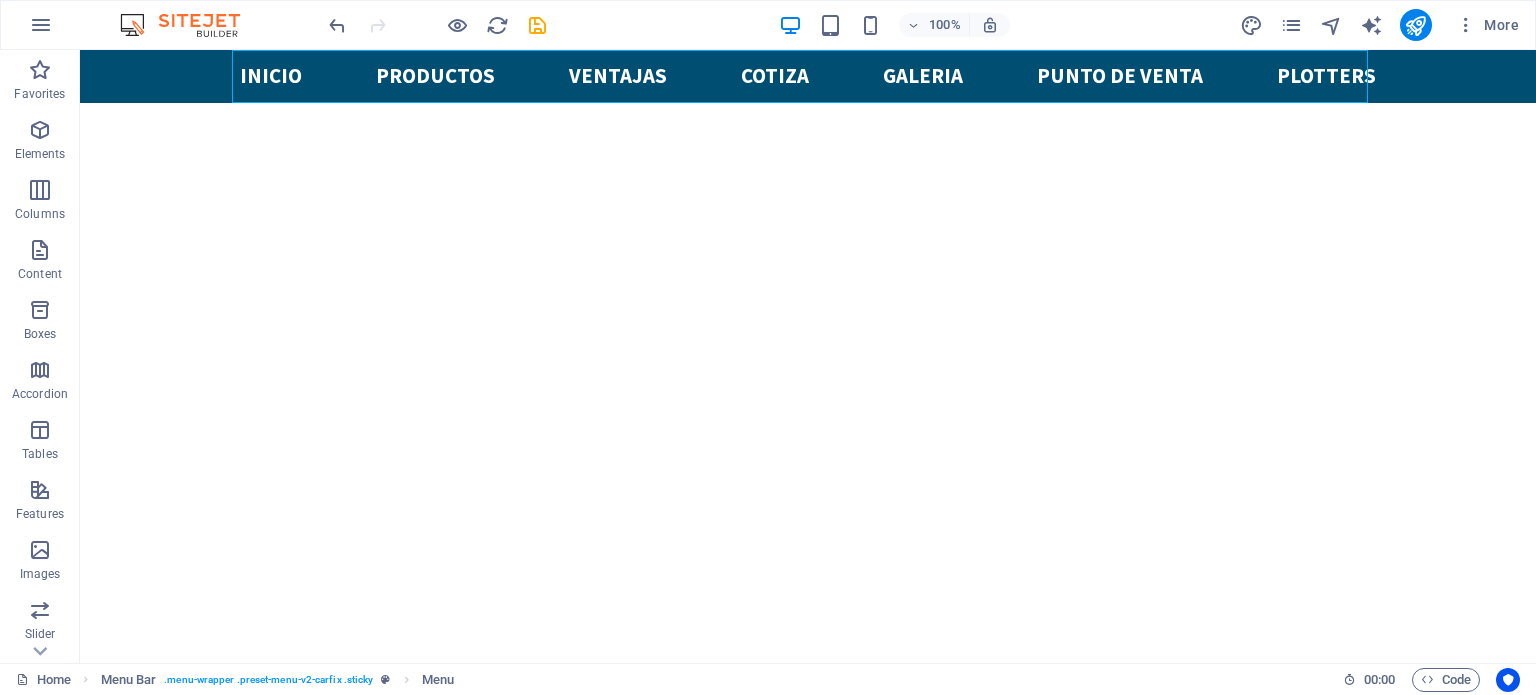 click on "Inicio productos Ventajas cotiza galeria Punto de venta plotters" at bounding box center [808, 76] 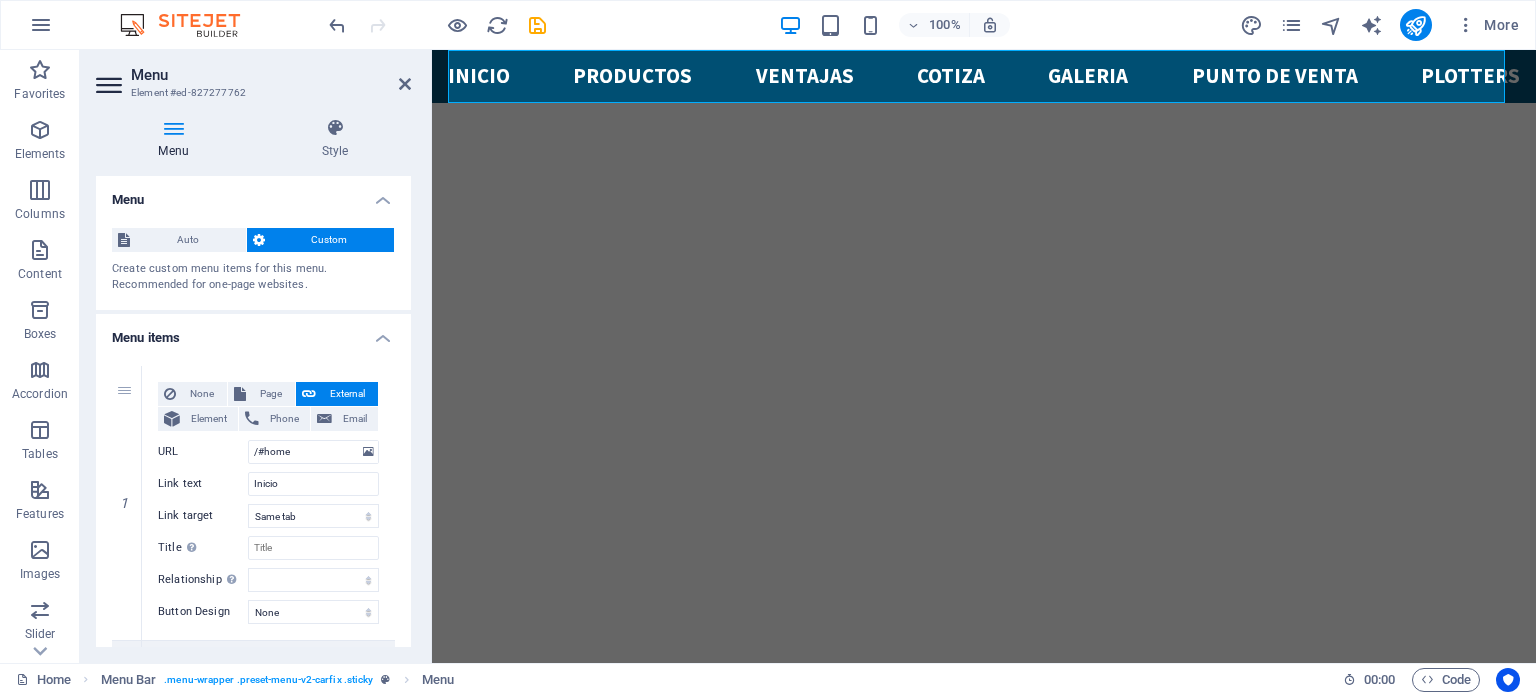 scroll, scrollTop: 864, scrollLeft: 0, axis: vertical 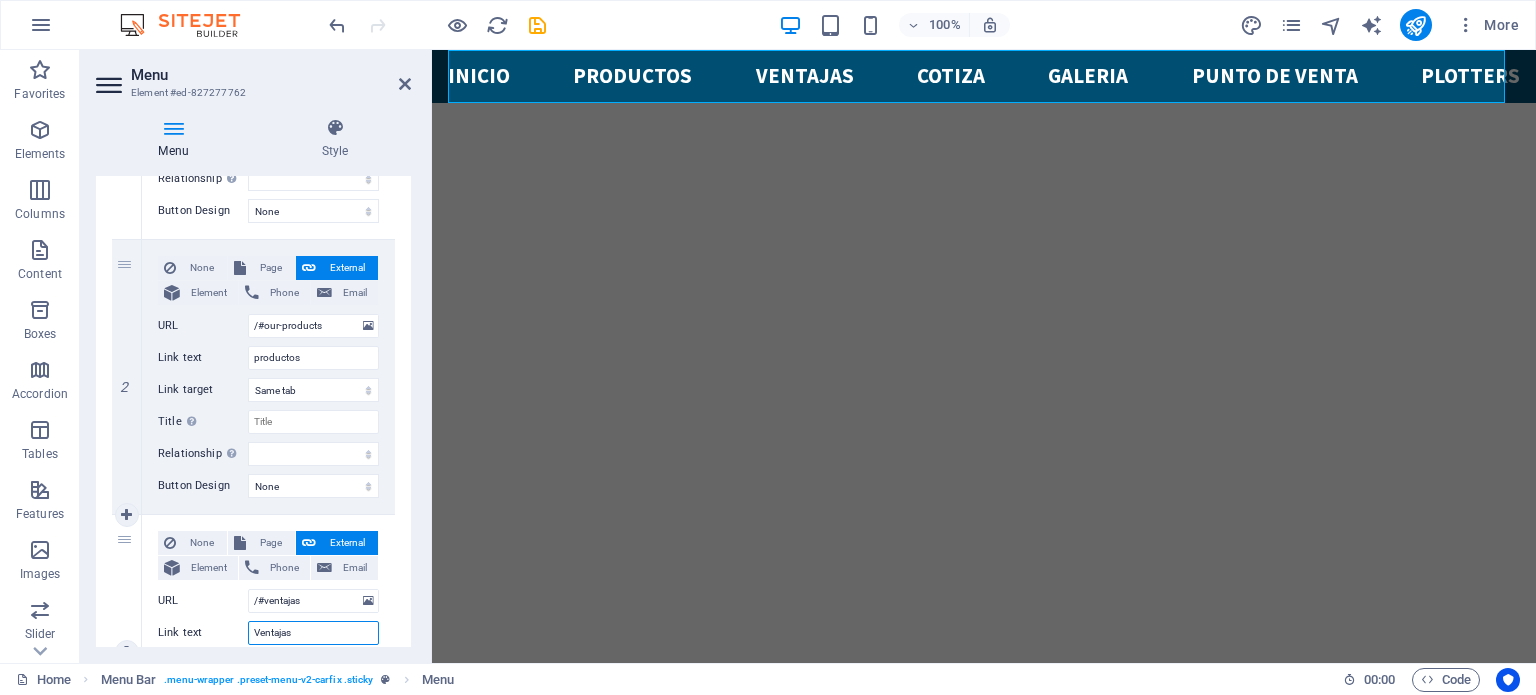 drag, startPoint x: 308, startPoint y: 637, endPoint x: 251, endPoint y: 622, distance: 58.940647 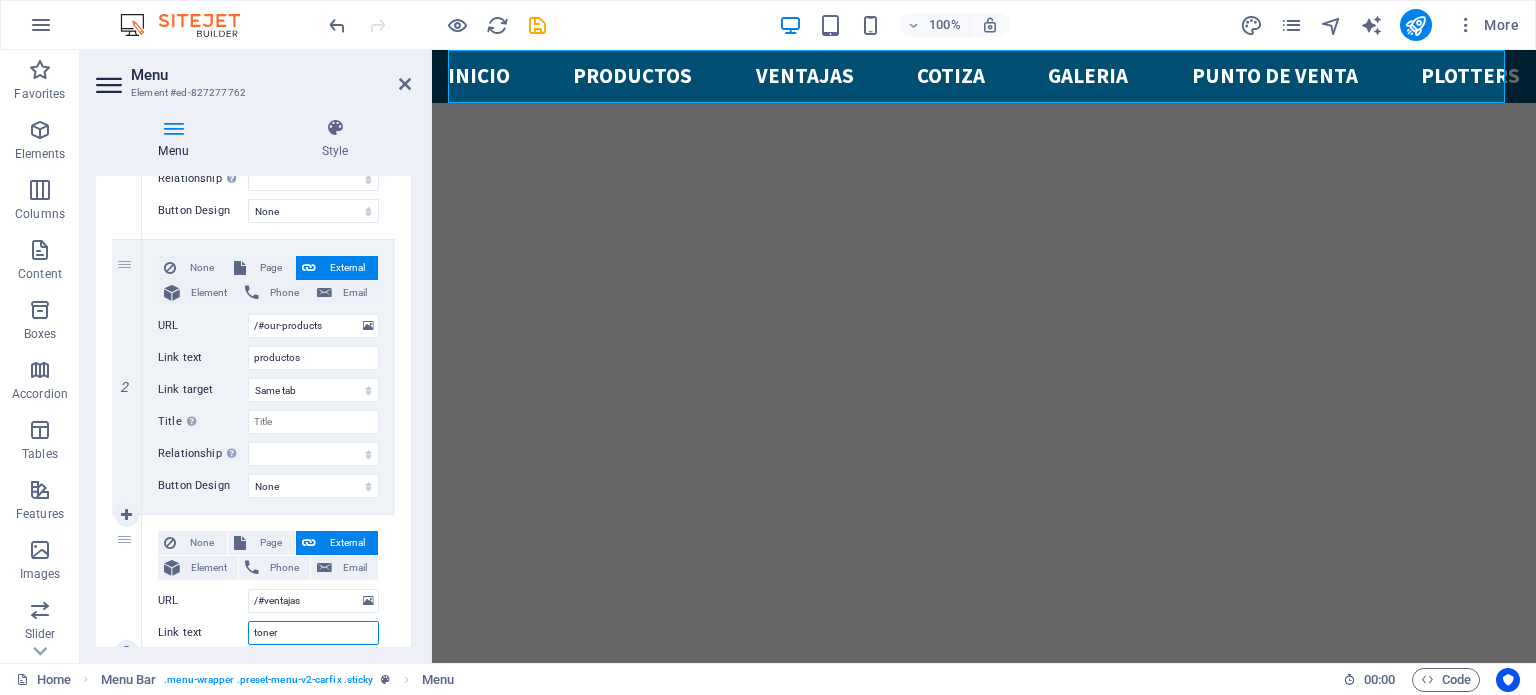 type on "toners" 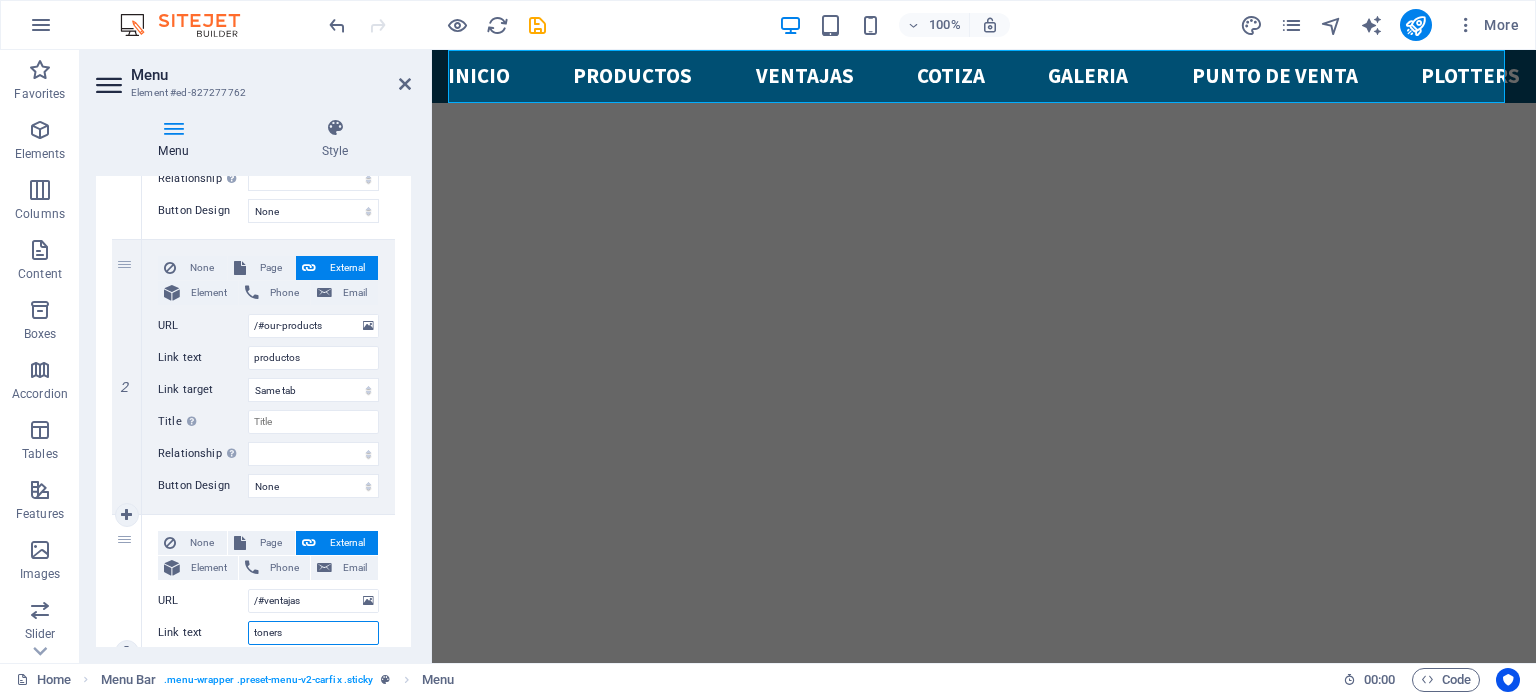 select 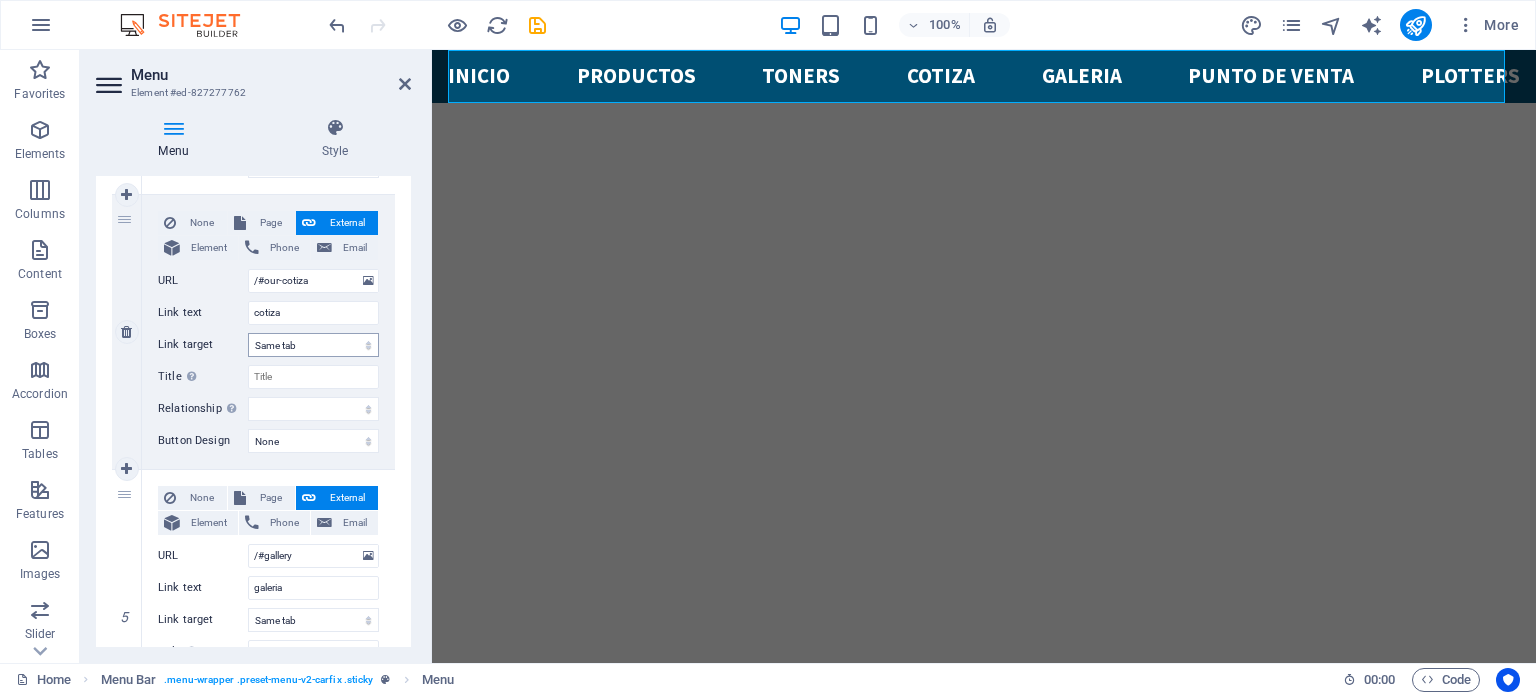 scroll, scrollTop: 1001, scrollLeft: 0, axis: vertical 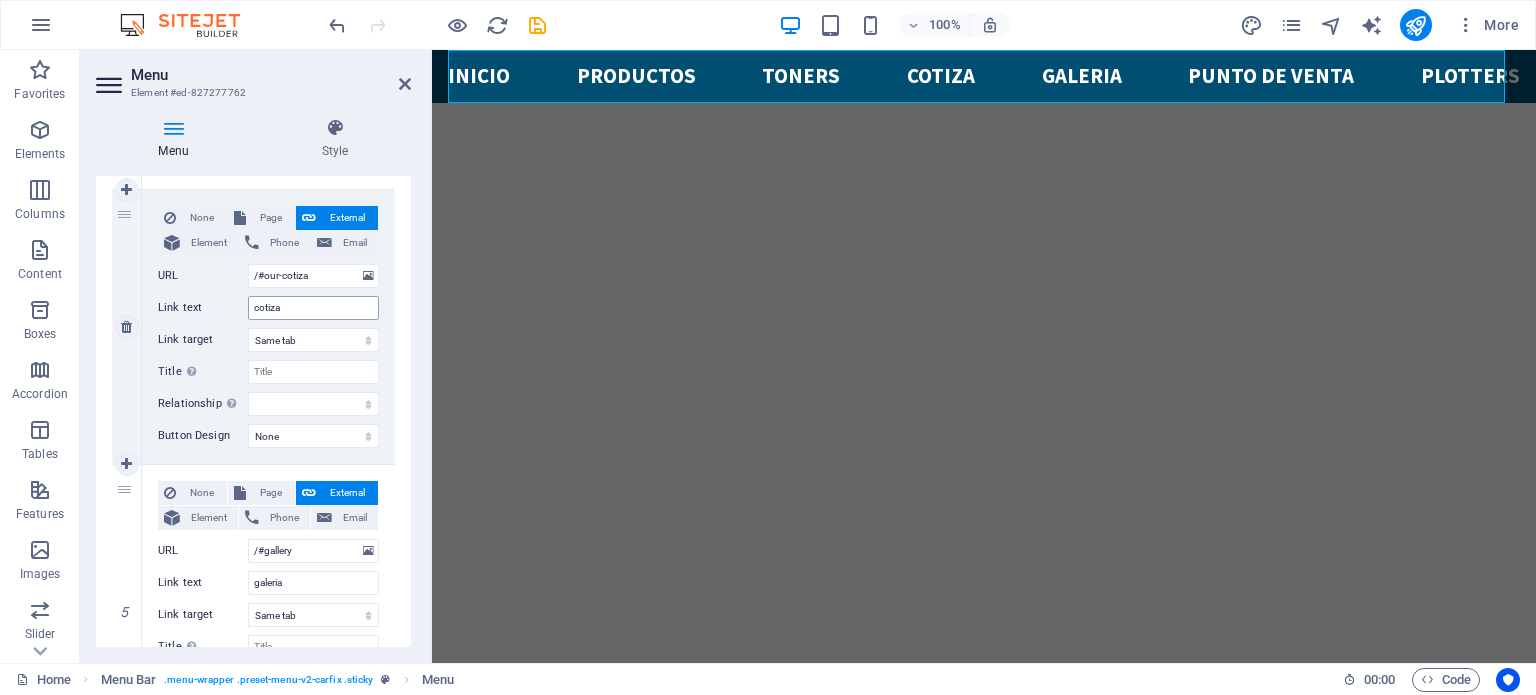 type on "toners" 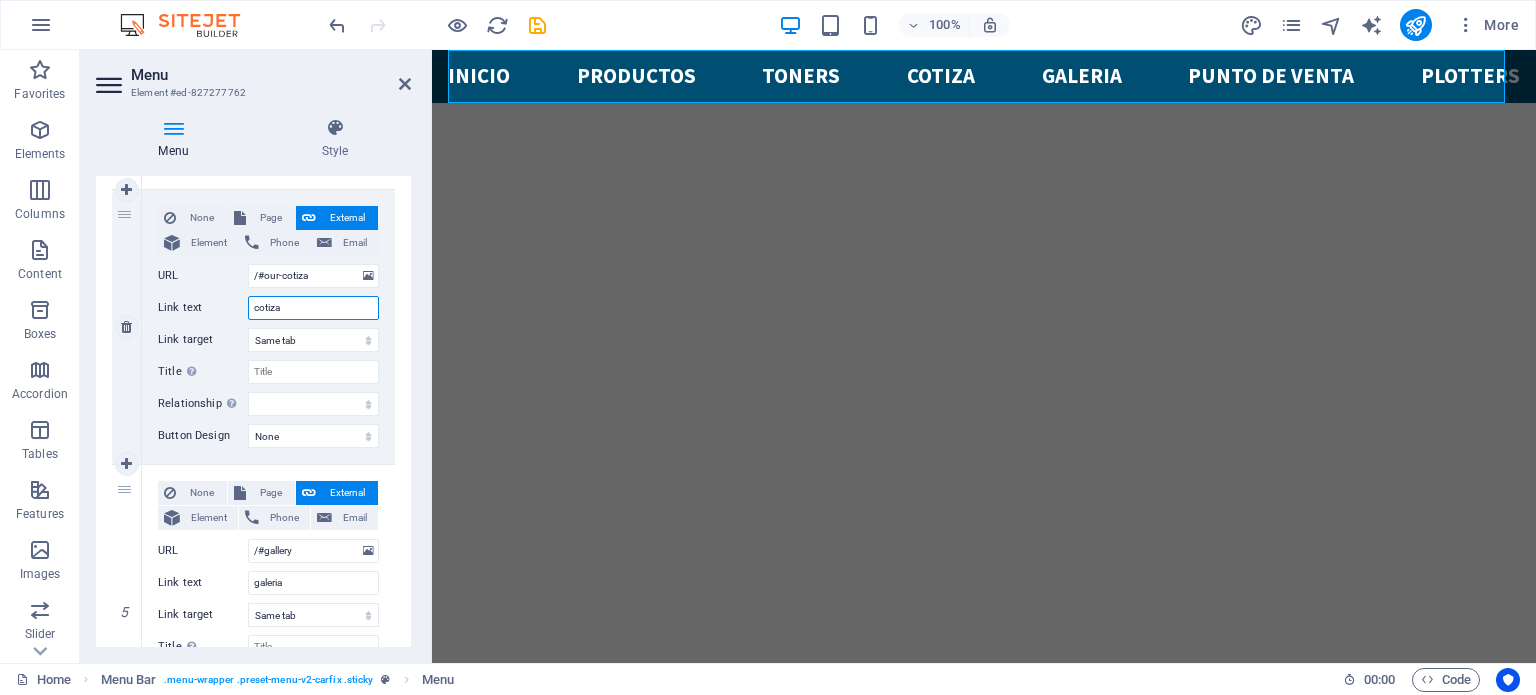 click on "cotiza" at bounding box center [313, 308] 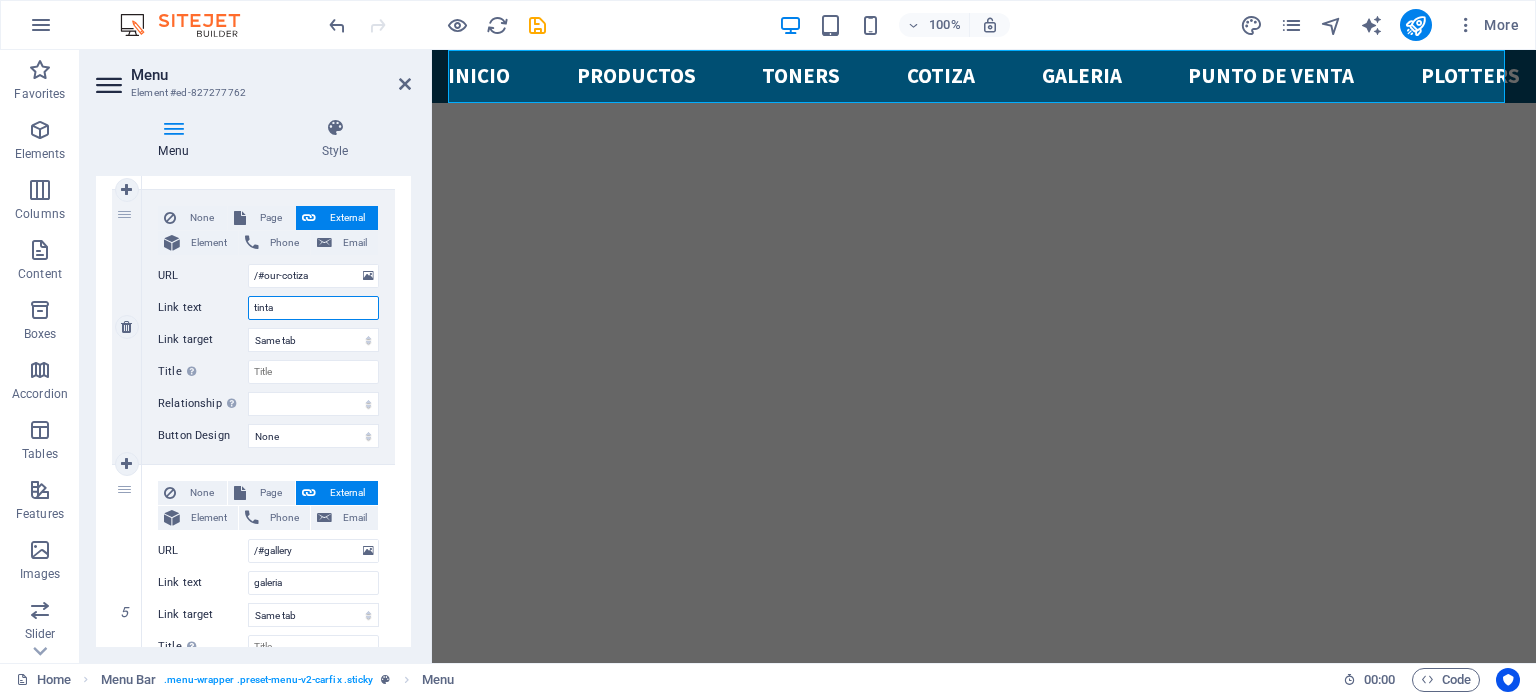 type on "tintas" 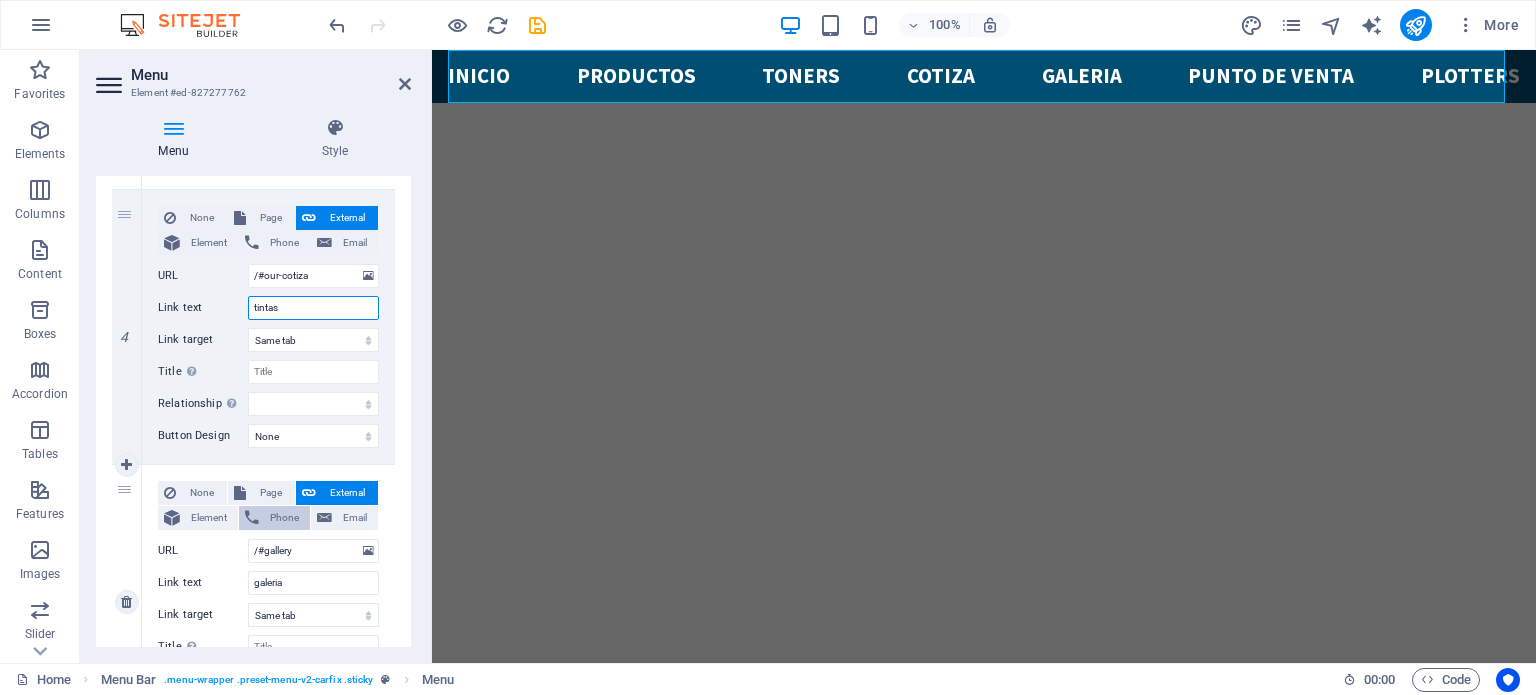 select 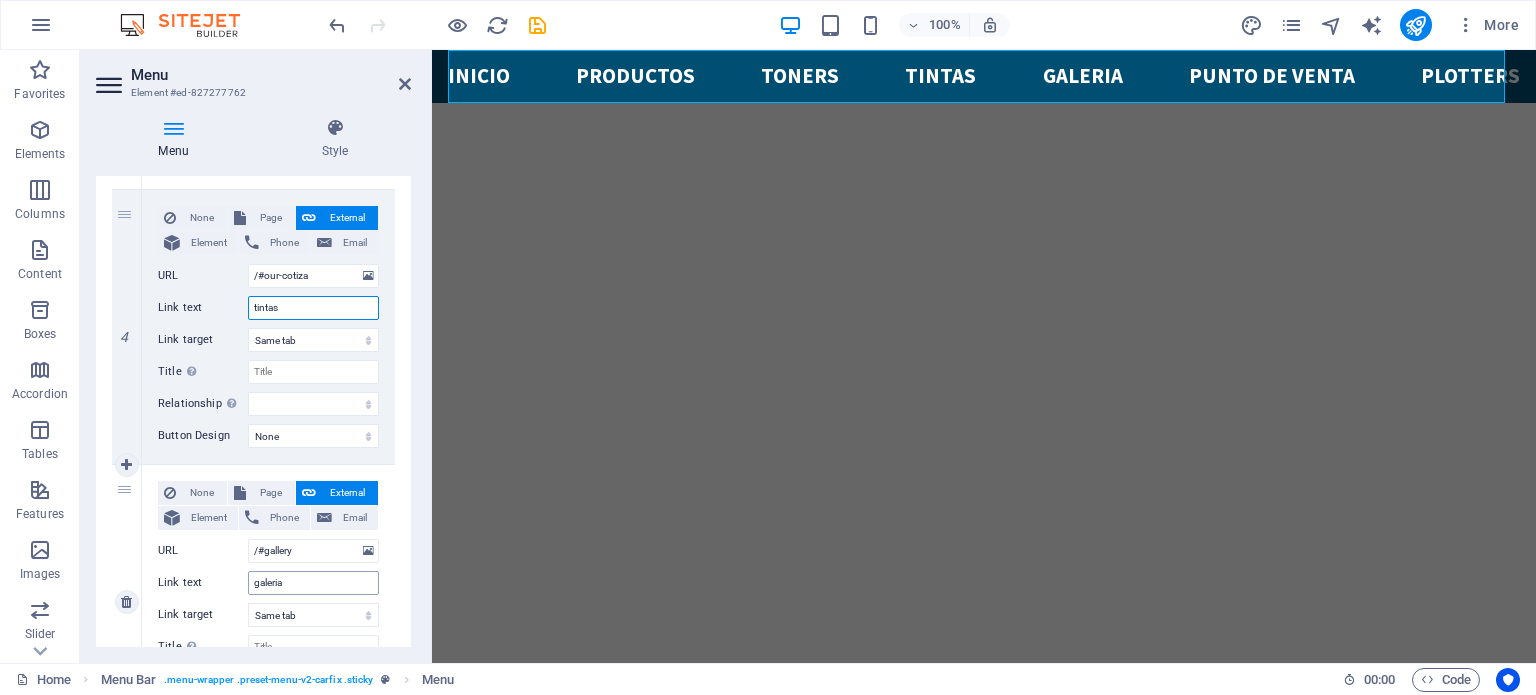 type on "tintas" 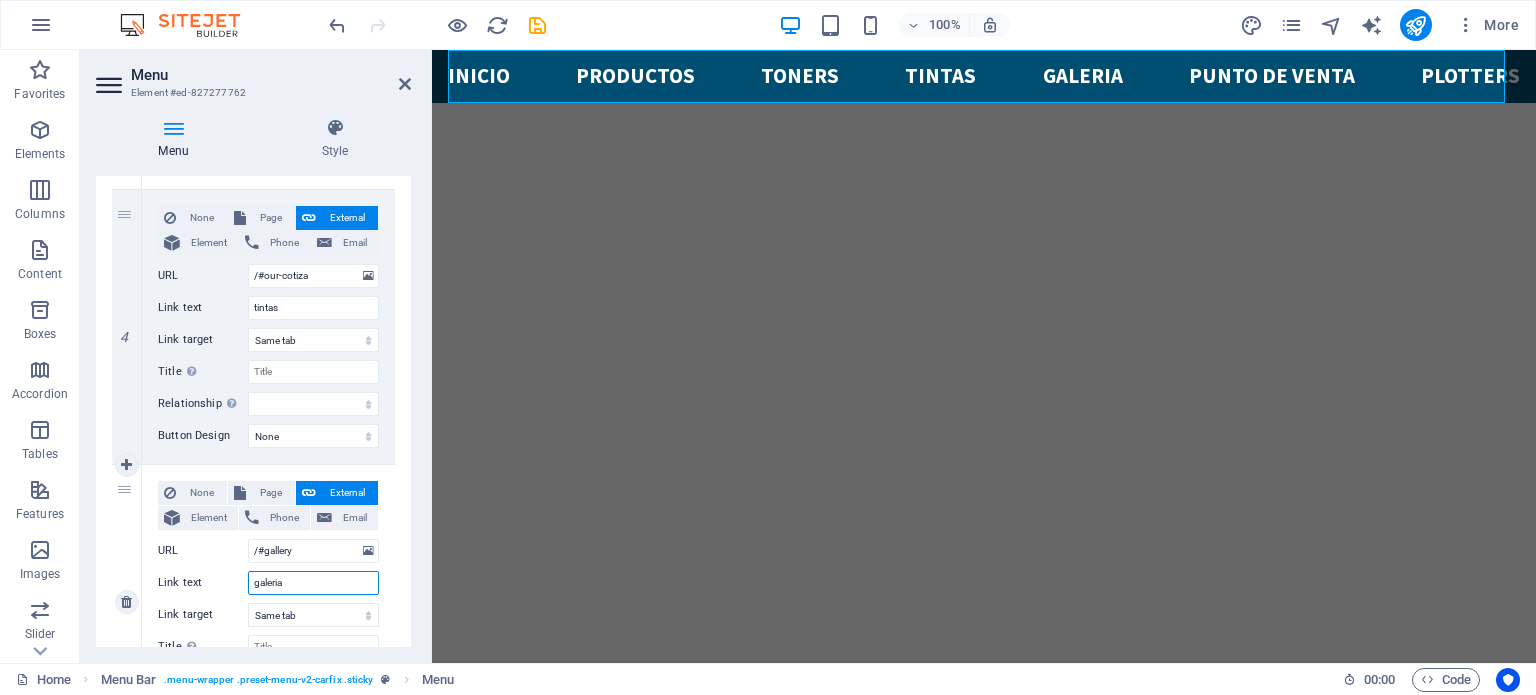 click on "galeria" at bounding box center (313, 583) 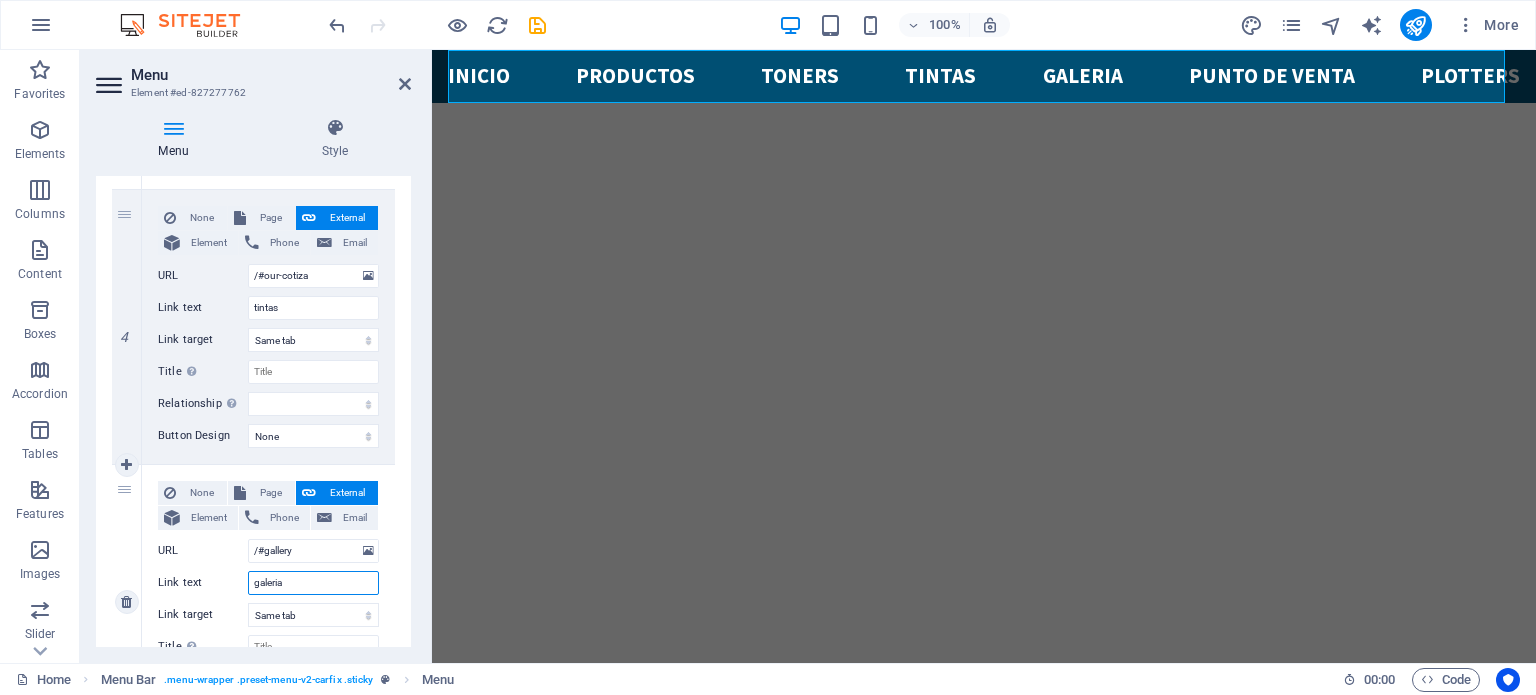 click on "galeria" at bounding box center [313, 583] 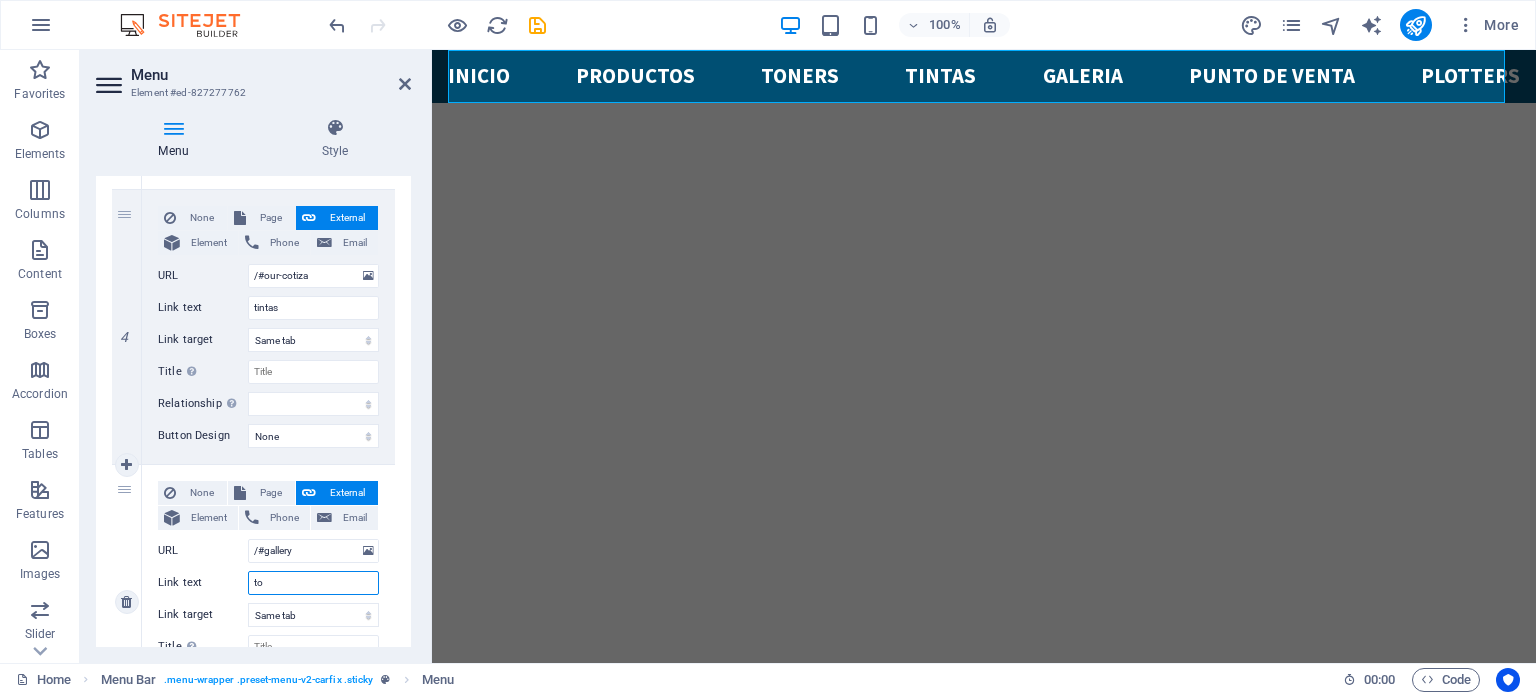 type on "ton" 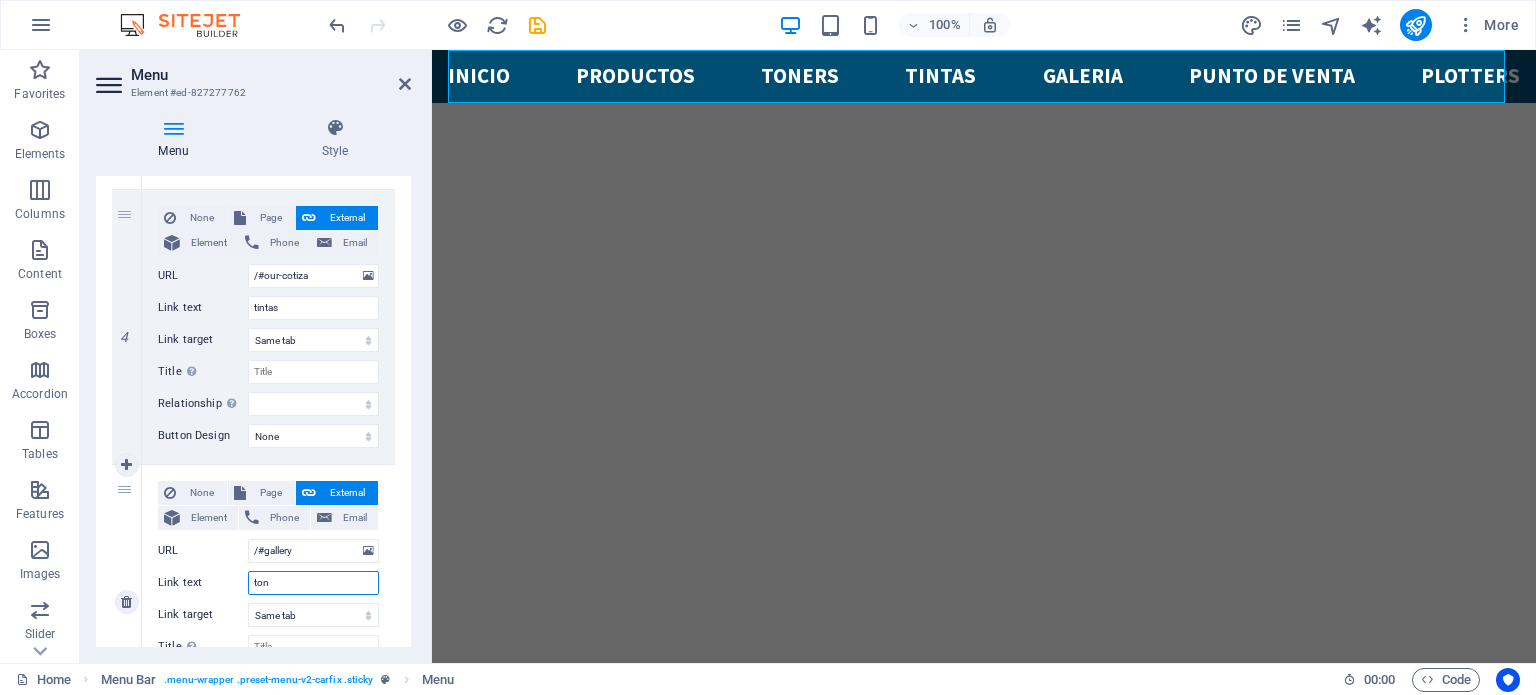 select 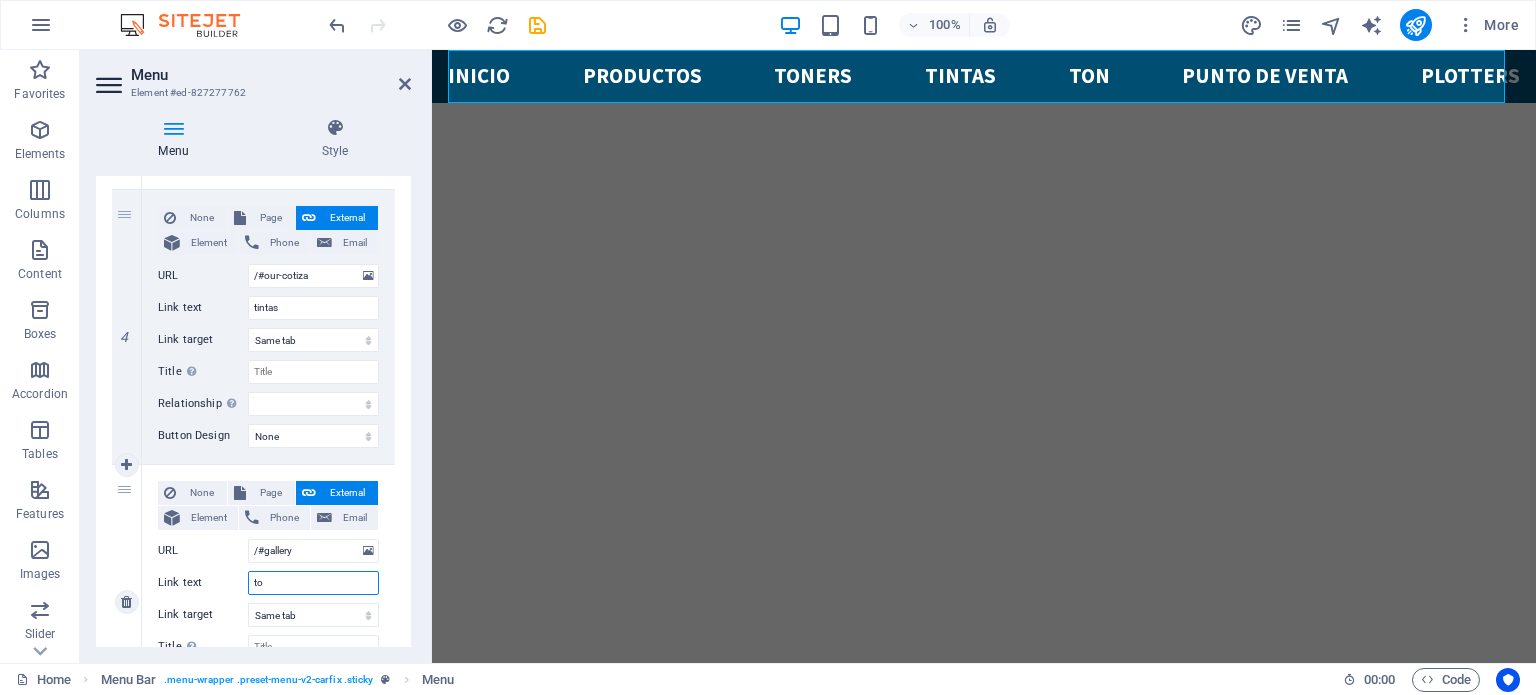 type on "t" 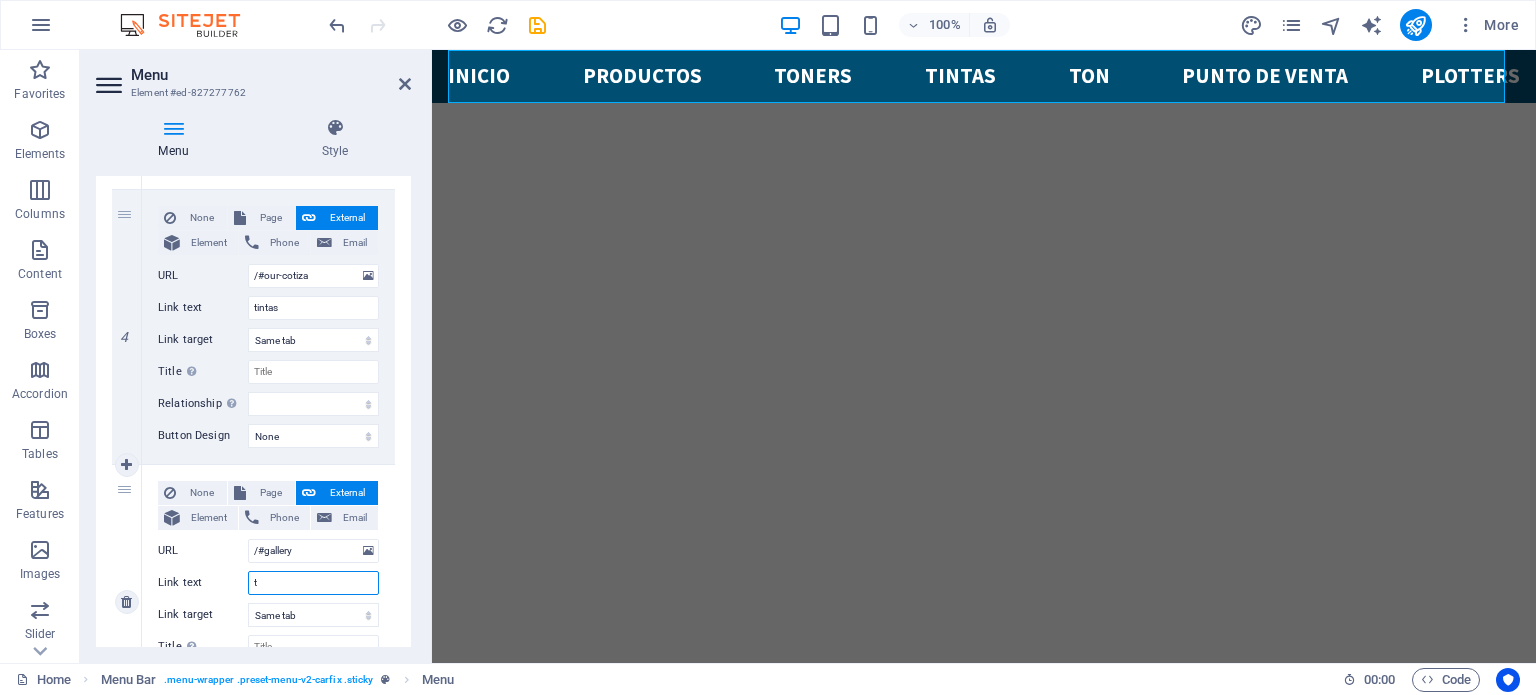 type 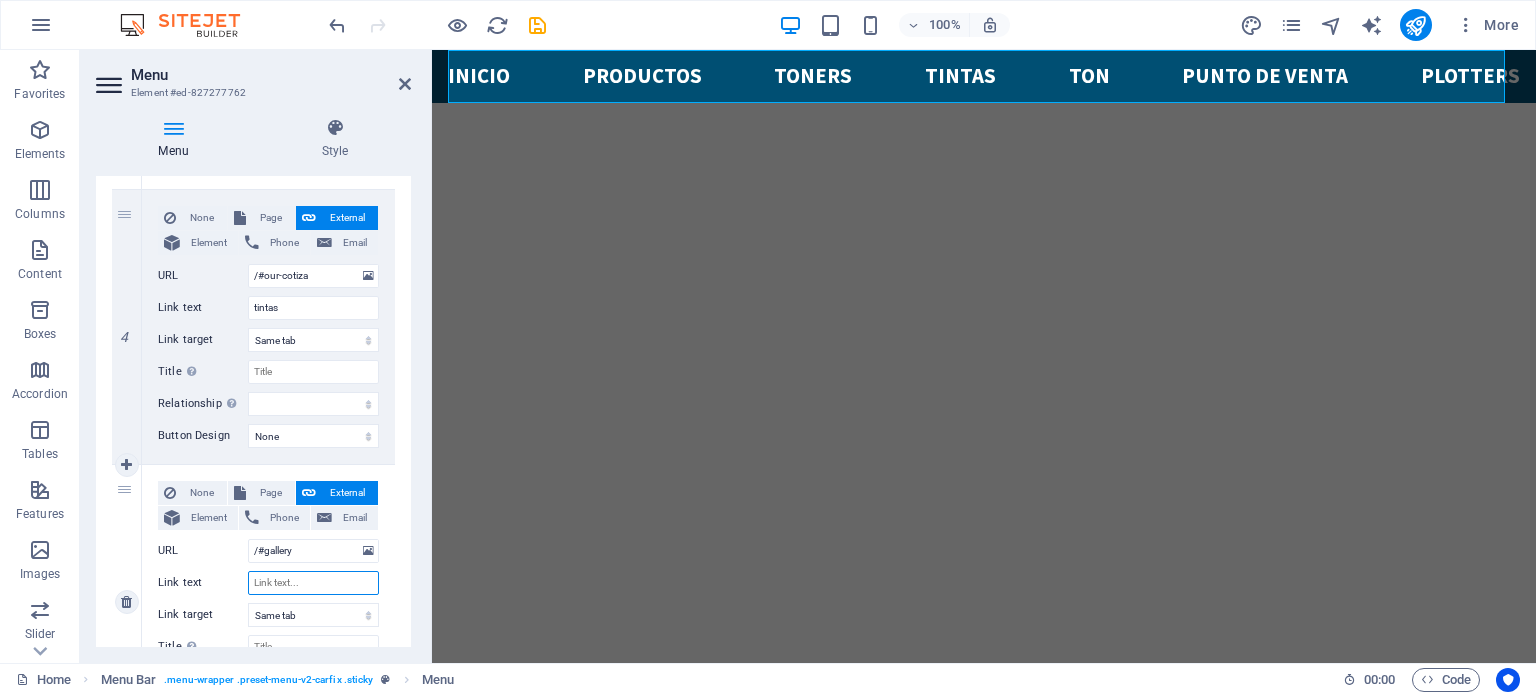 select 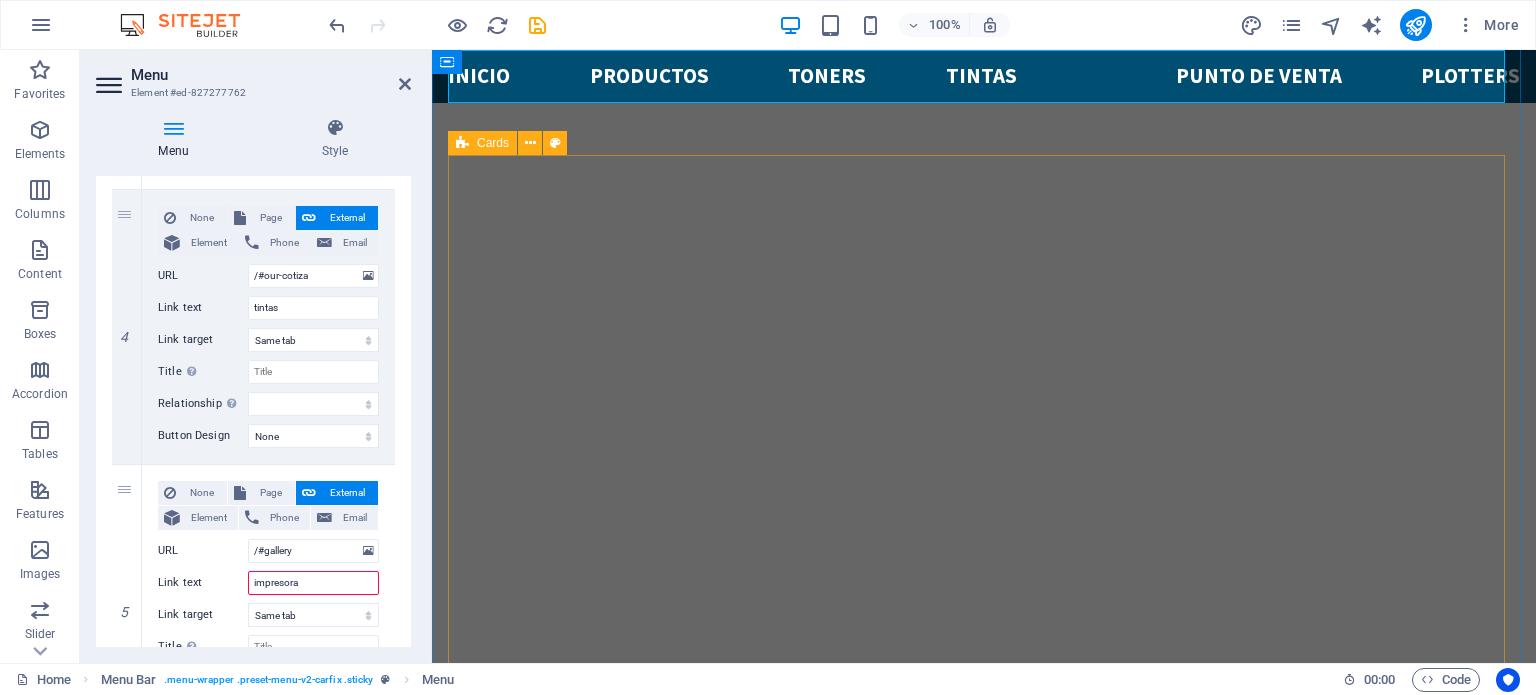 type on "impresoras" 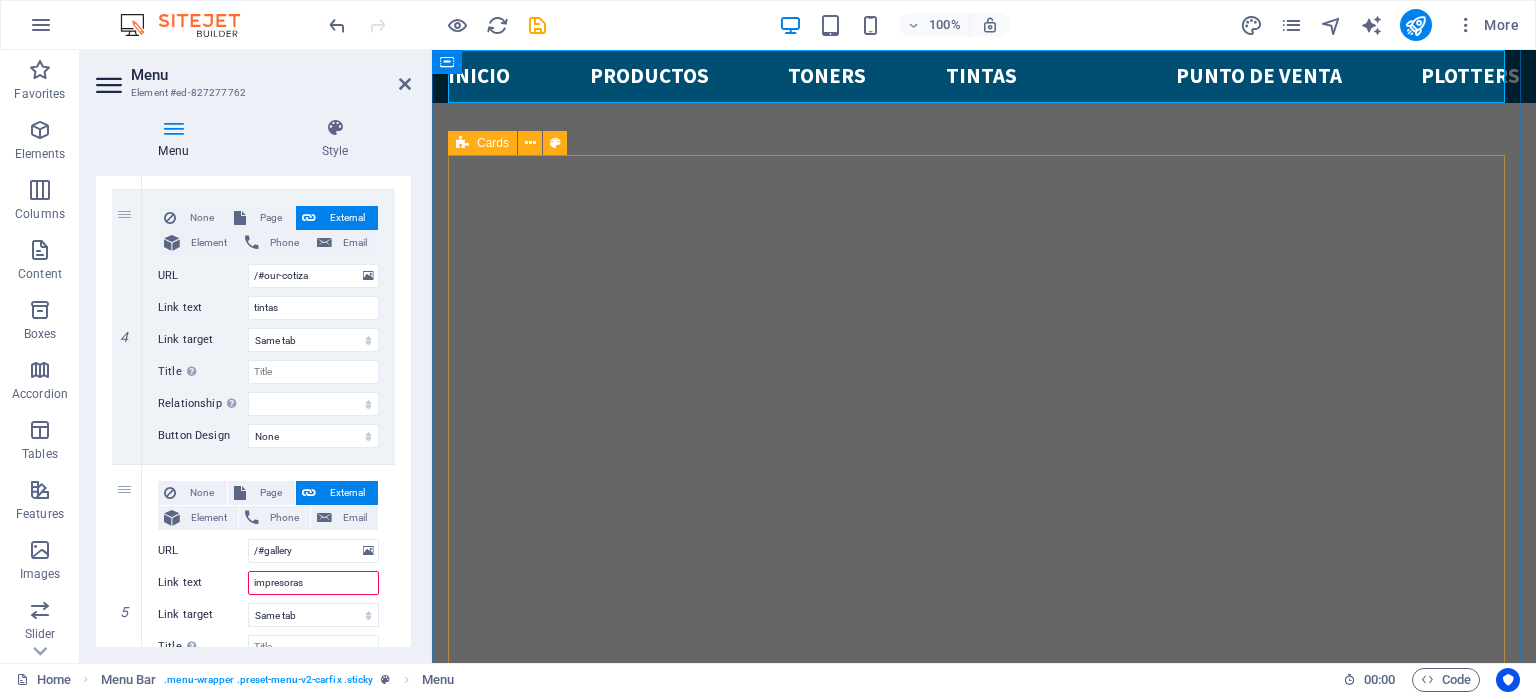 select 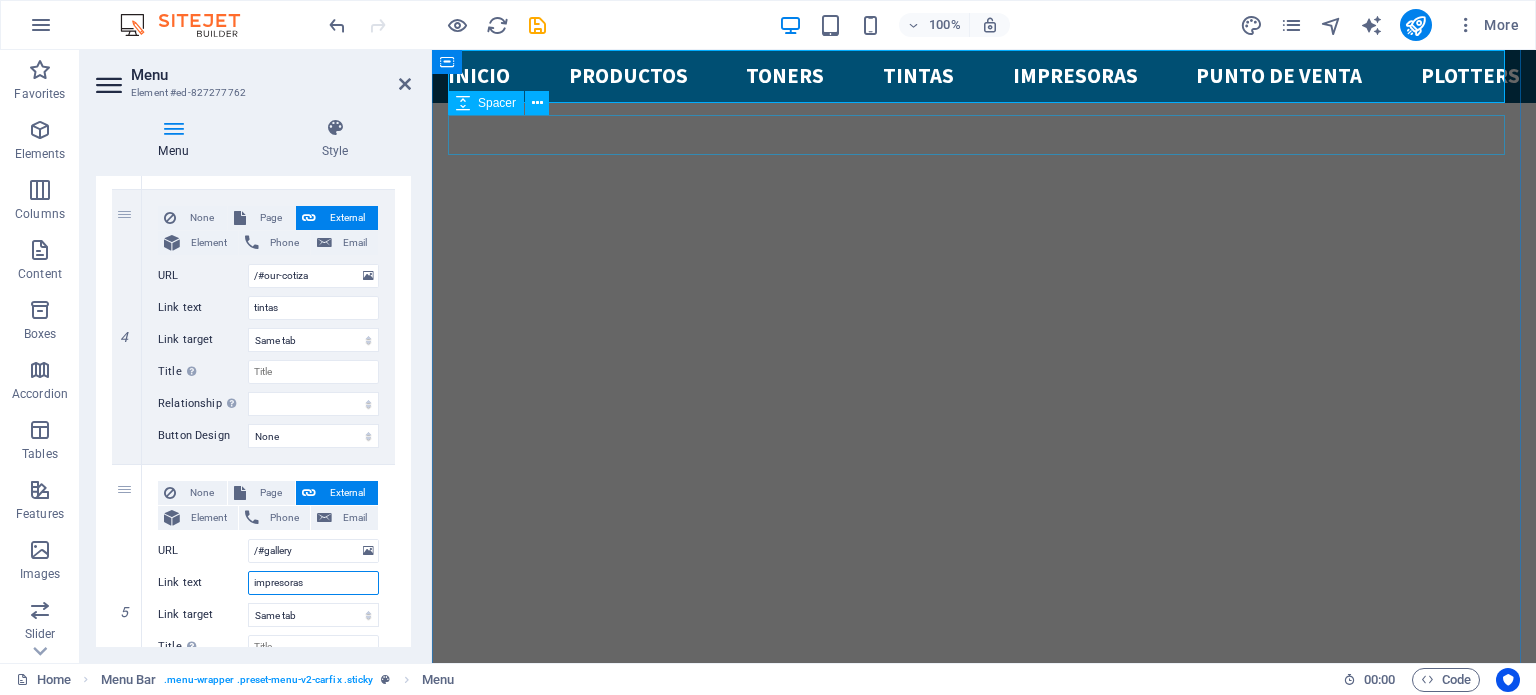type on "impresoras" 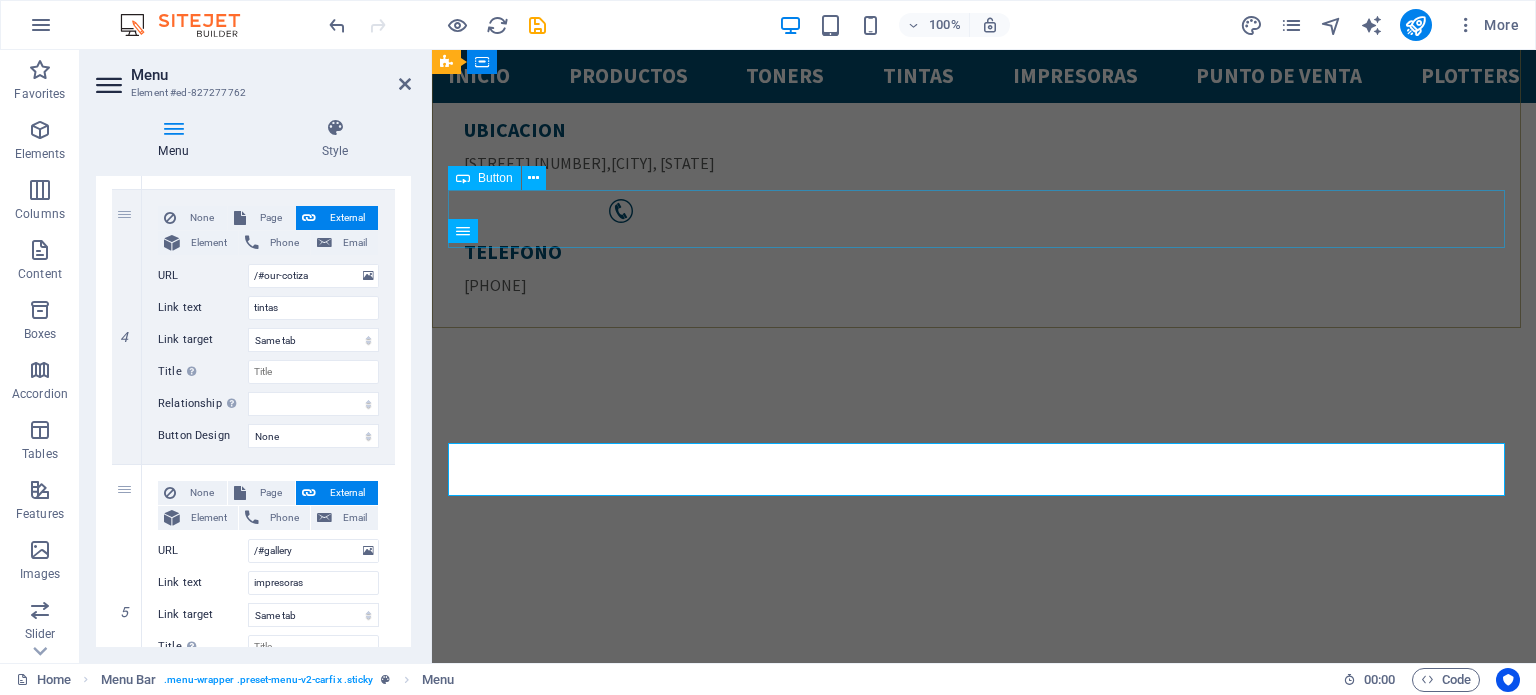 scroll, scrollTop: 464, scrollLeft: 0, axis: vertical 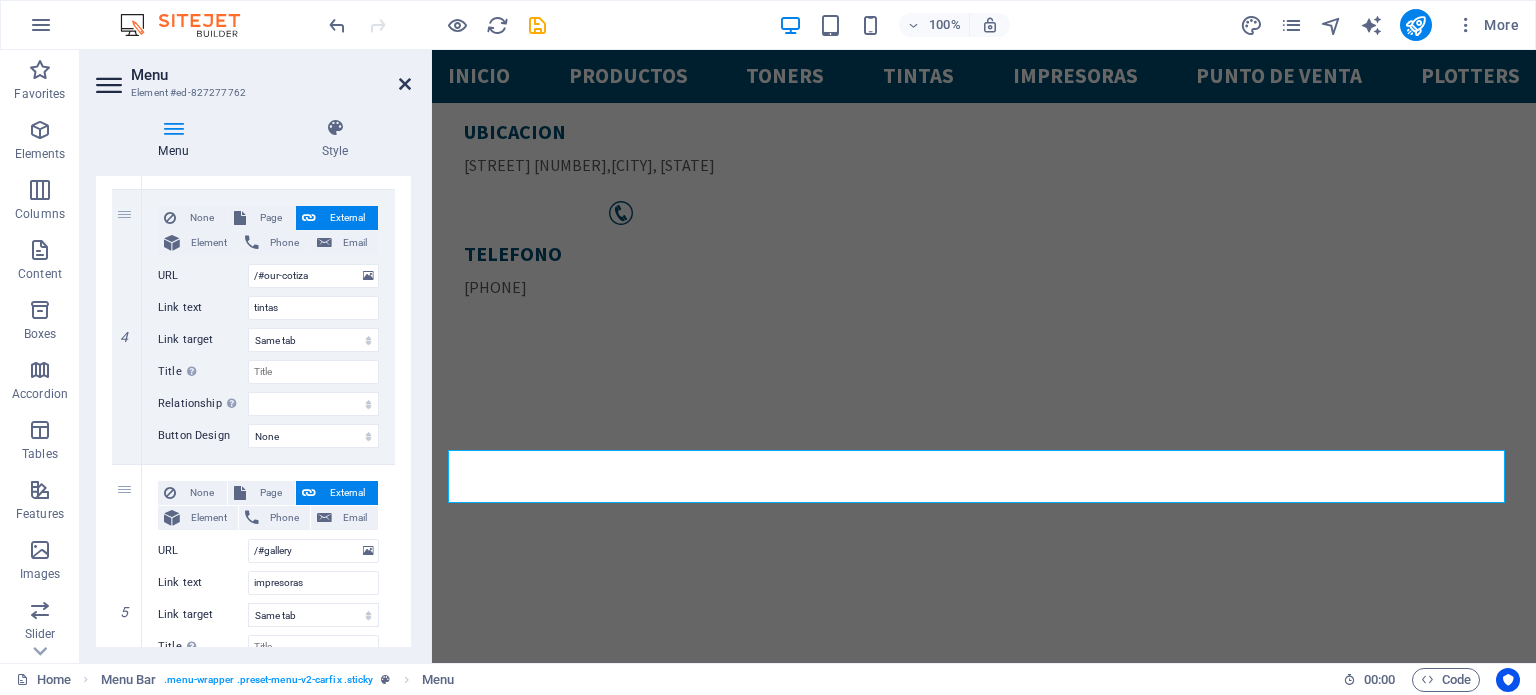 click at bounding box center (405, 84) 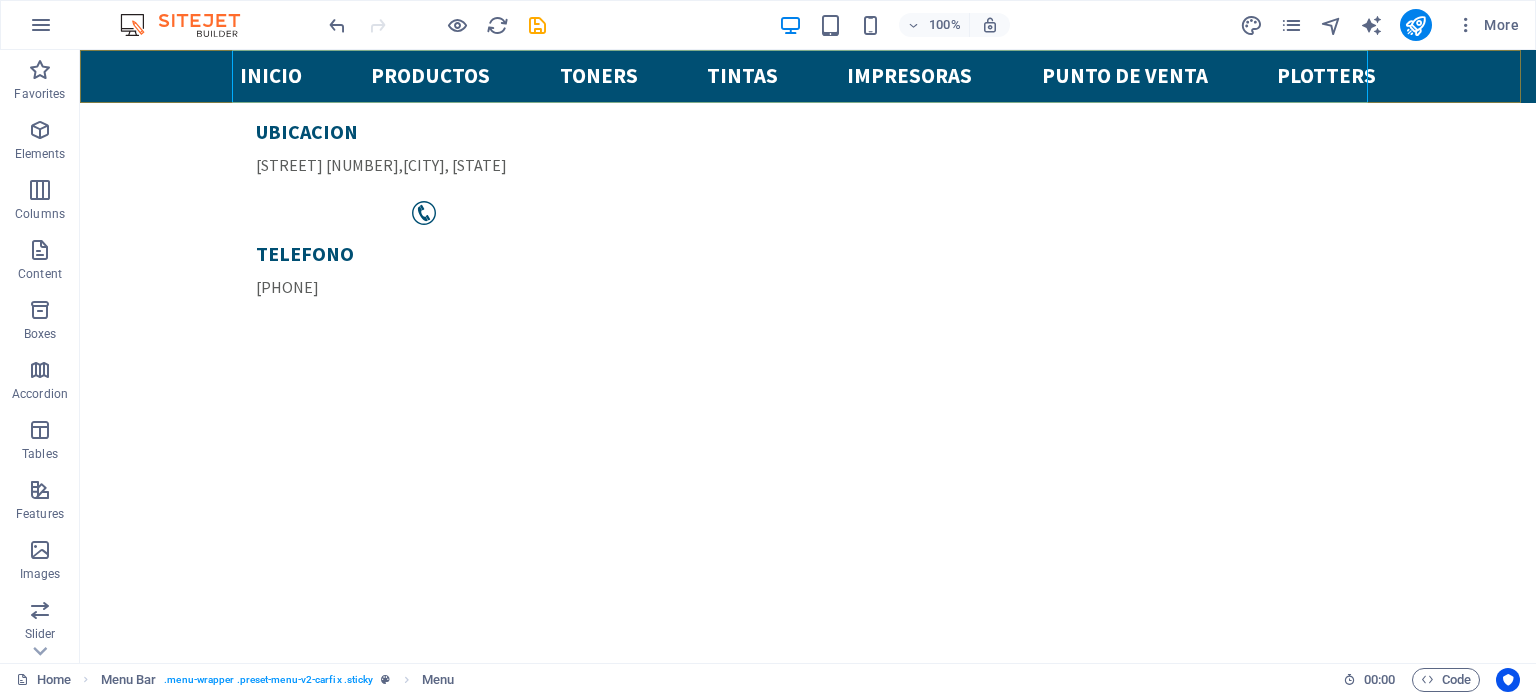 click on "Inicio productos toners tintas impresoras Punto de venta plotters" at bounding box center [808, 76] 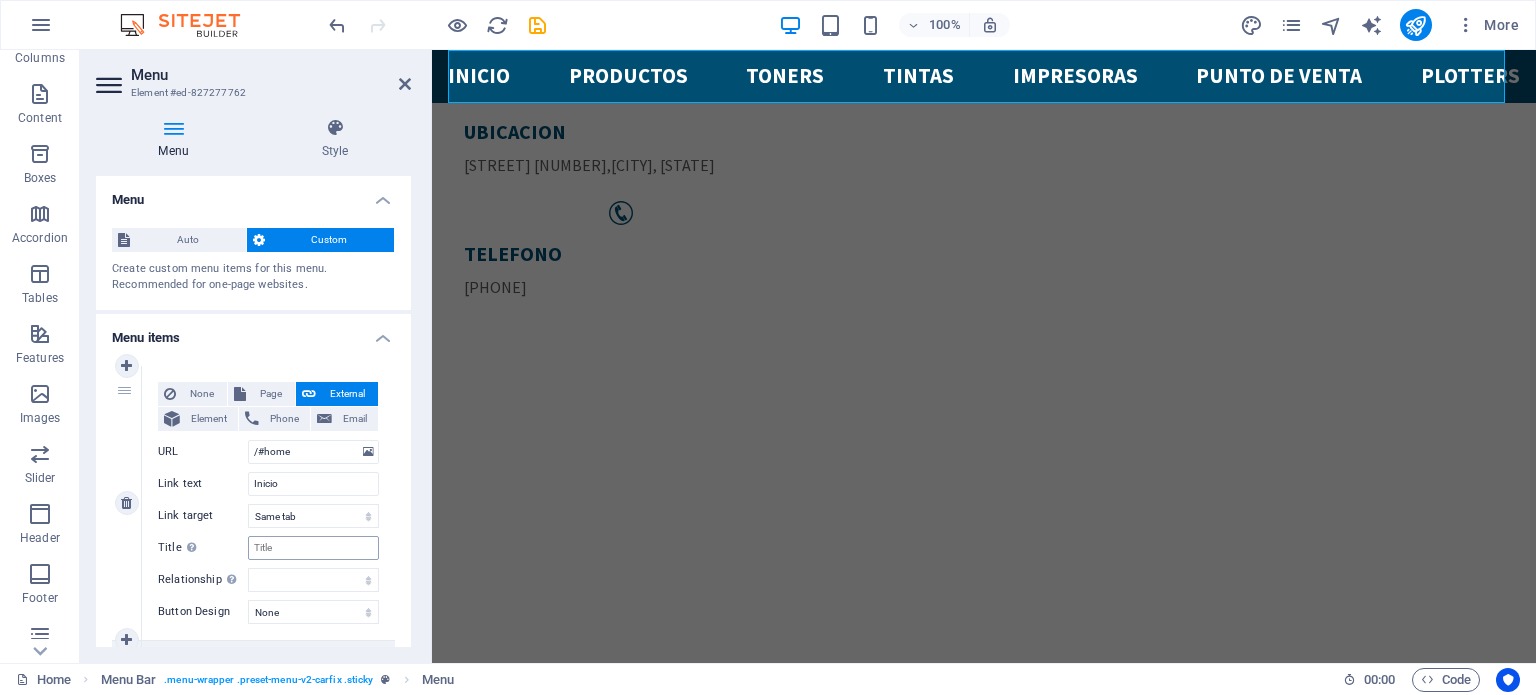 scroll, scrollTop: 286, scrollLeft: 0, axis: vertical 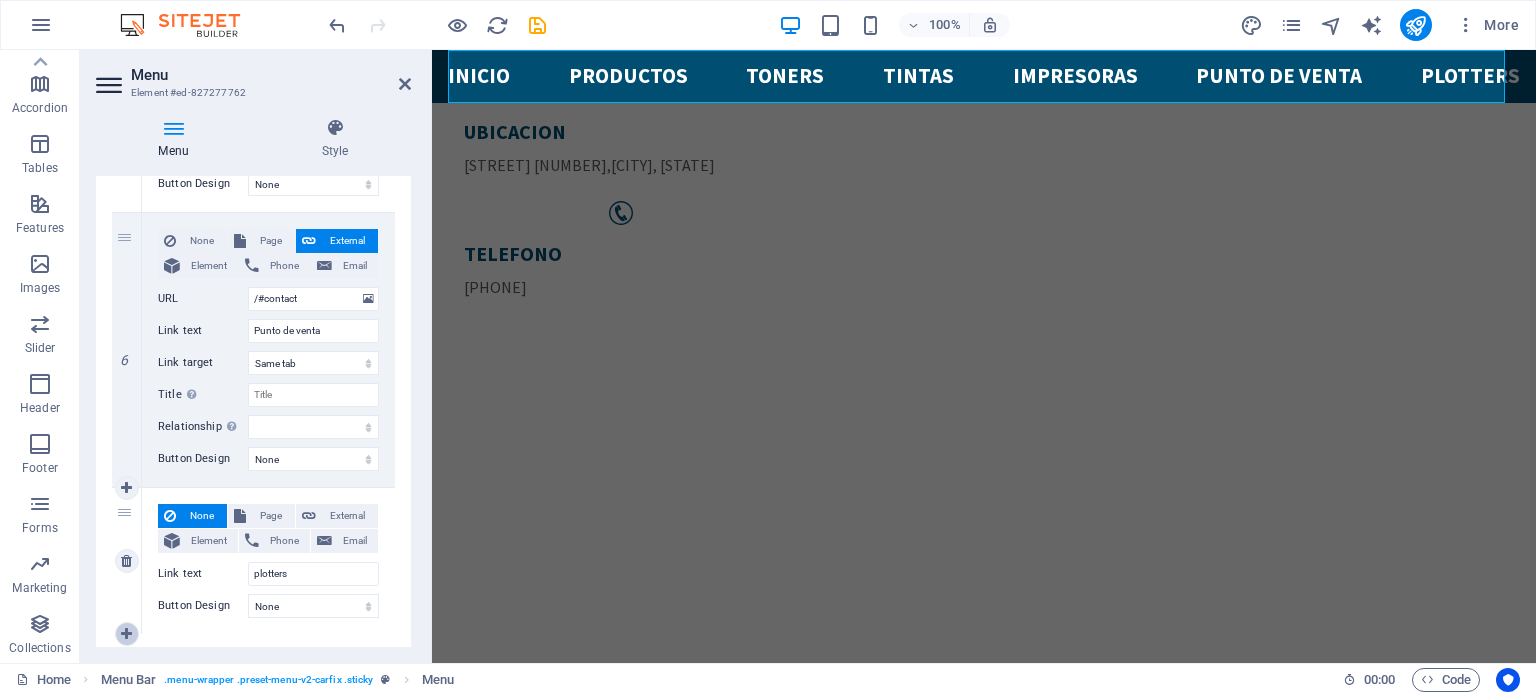 click at bounding box center [126, 634] 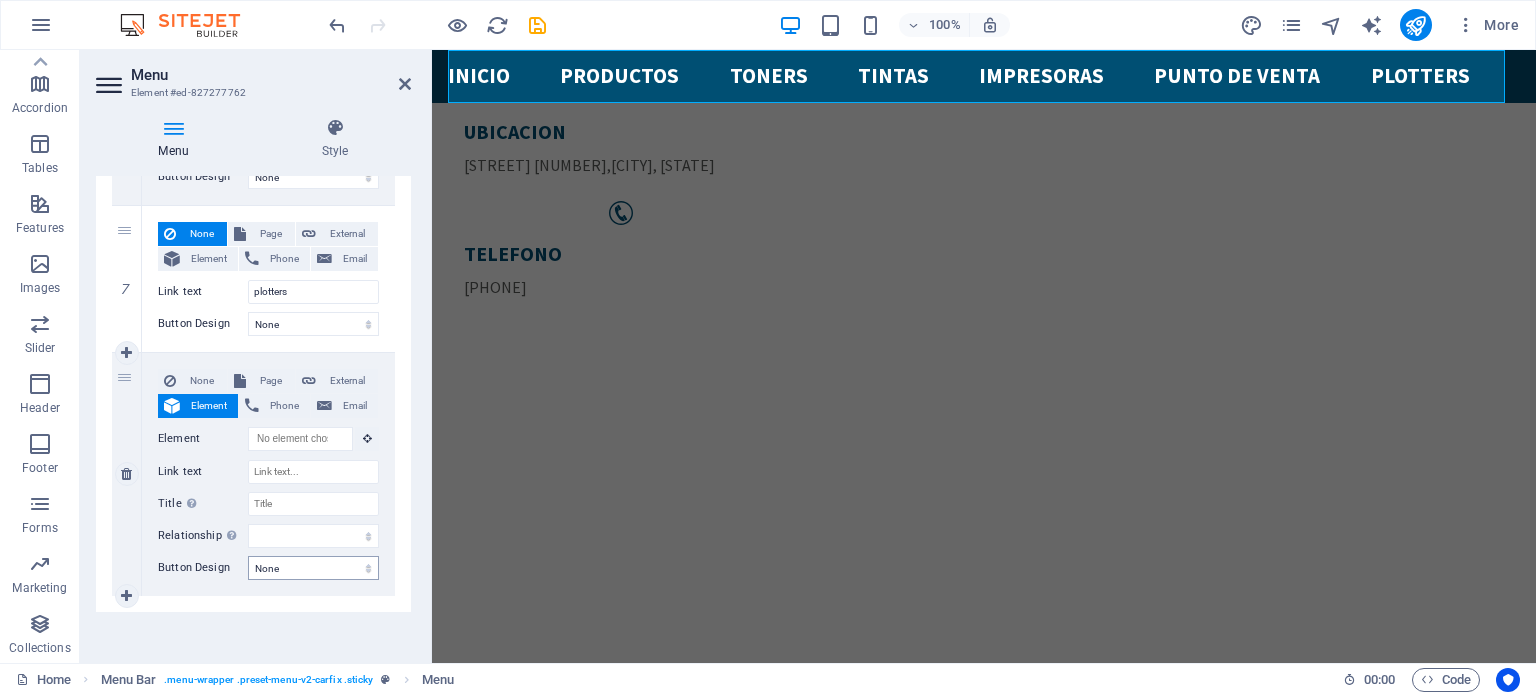 scroll, scrollTop: 1812, scrollLeft: 0, axis: vertical 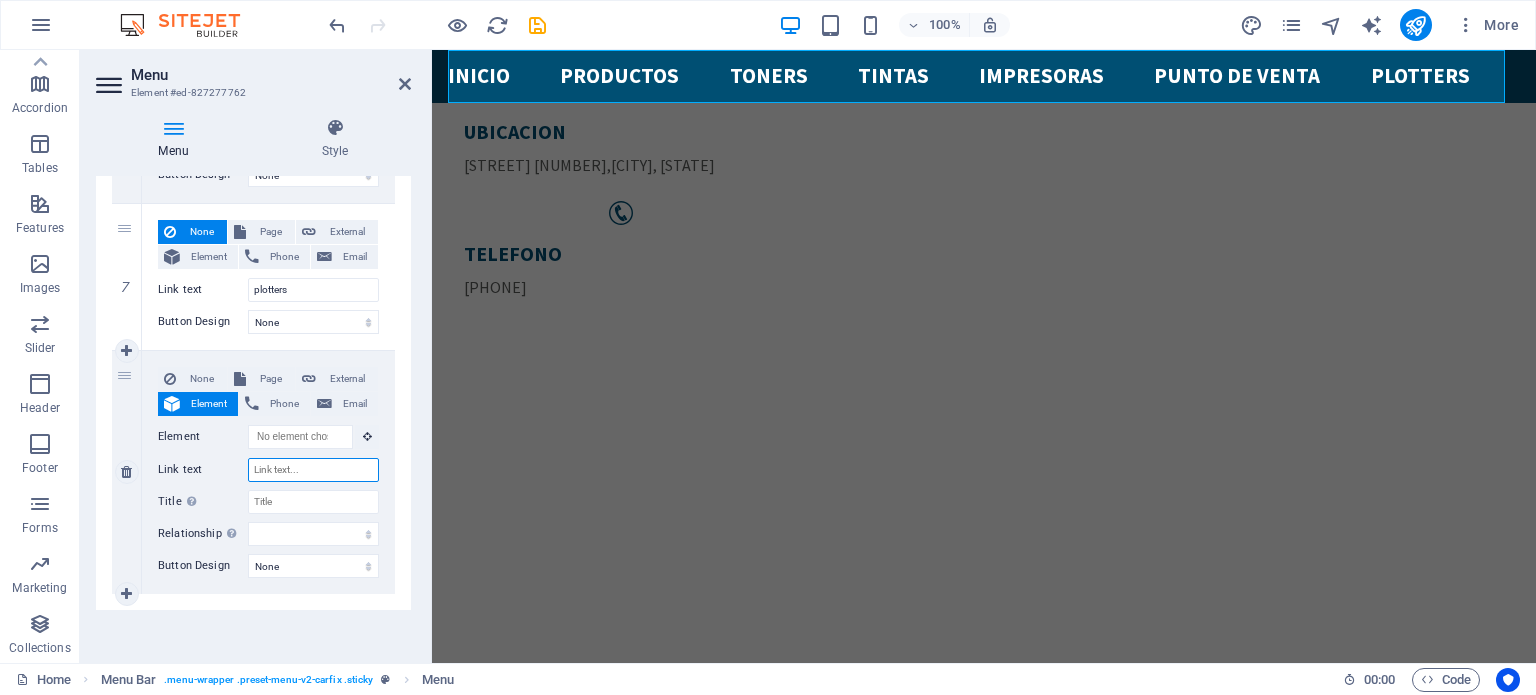 click on "Link text" at bounding box center [313, 470] 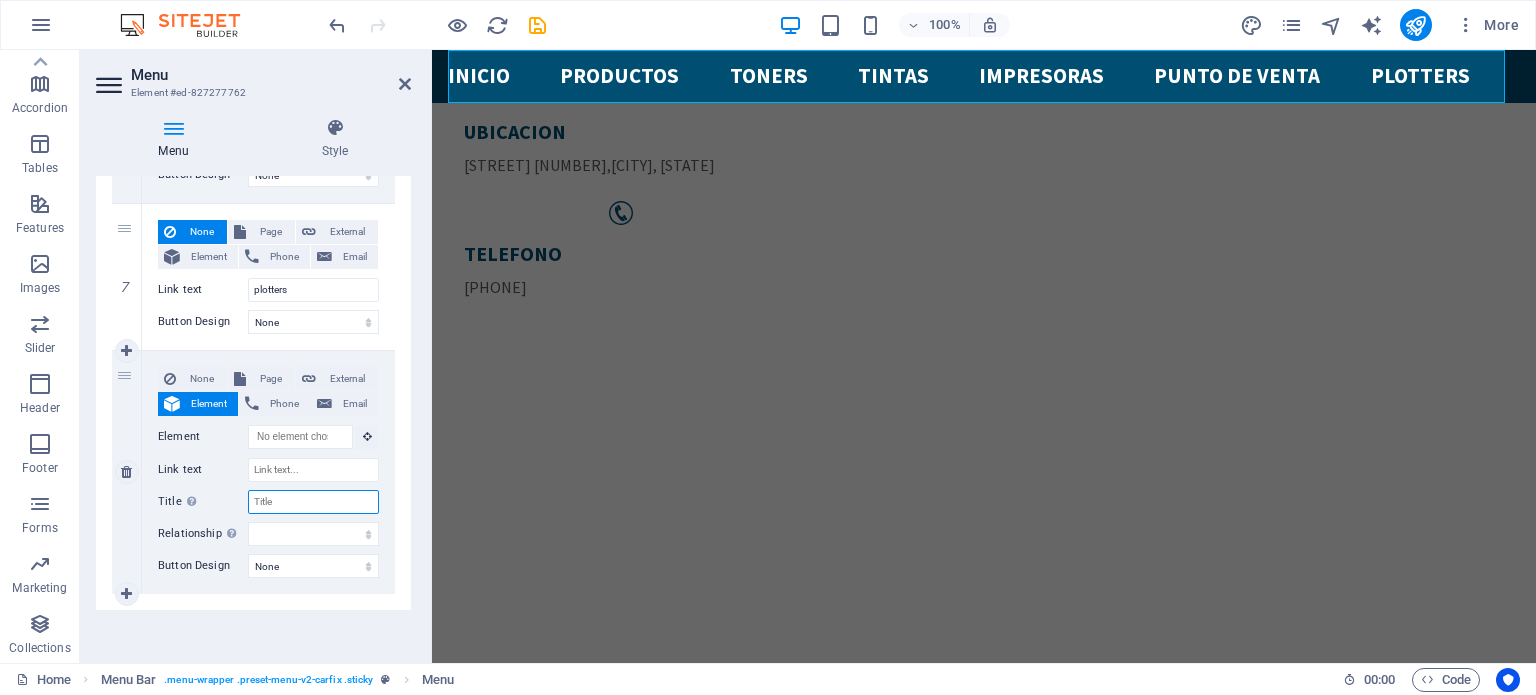 click on "Title Additional link description, should not be the same as the link text. The title is most often shown as a tooltip text when the mouse moves over the element. Leave empty if uncertain." at bounding box center (313, 502) 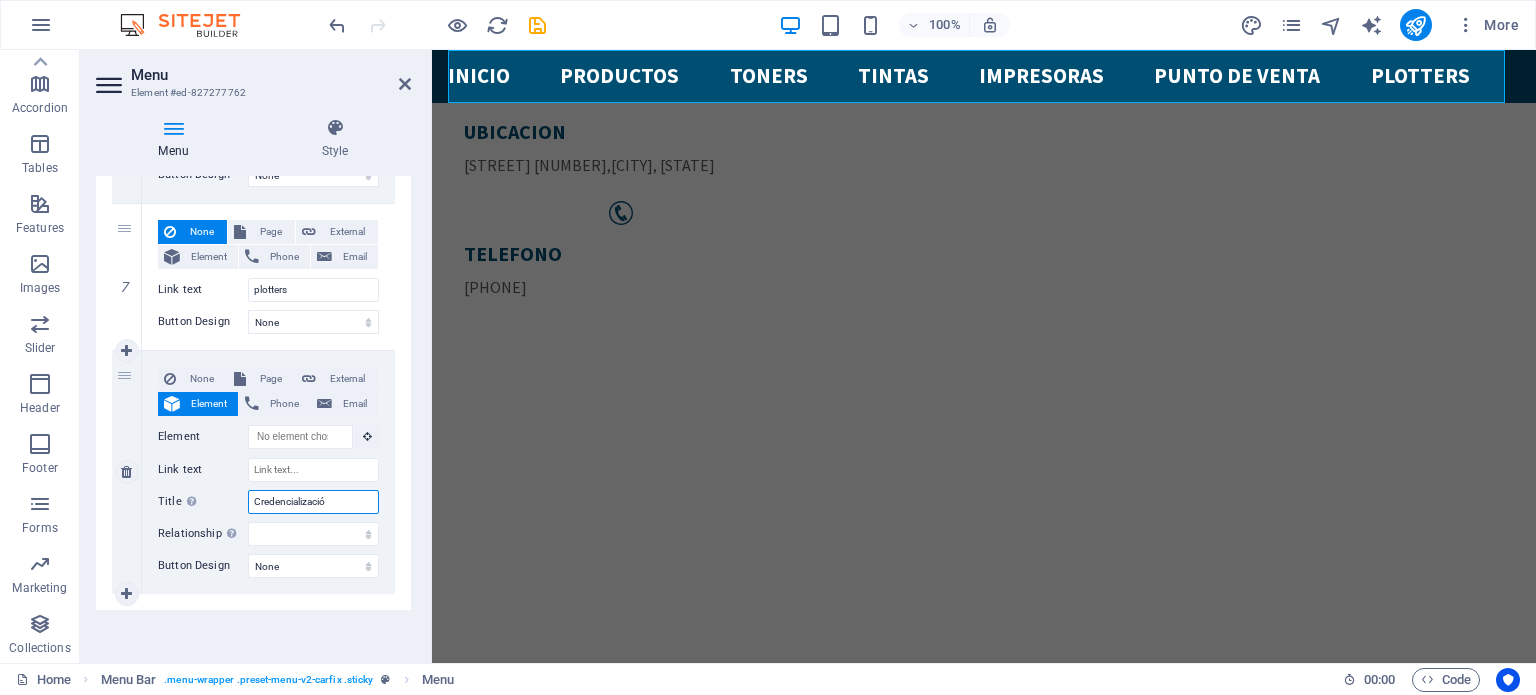 type on "Credencialización" 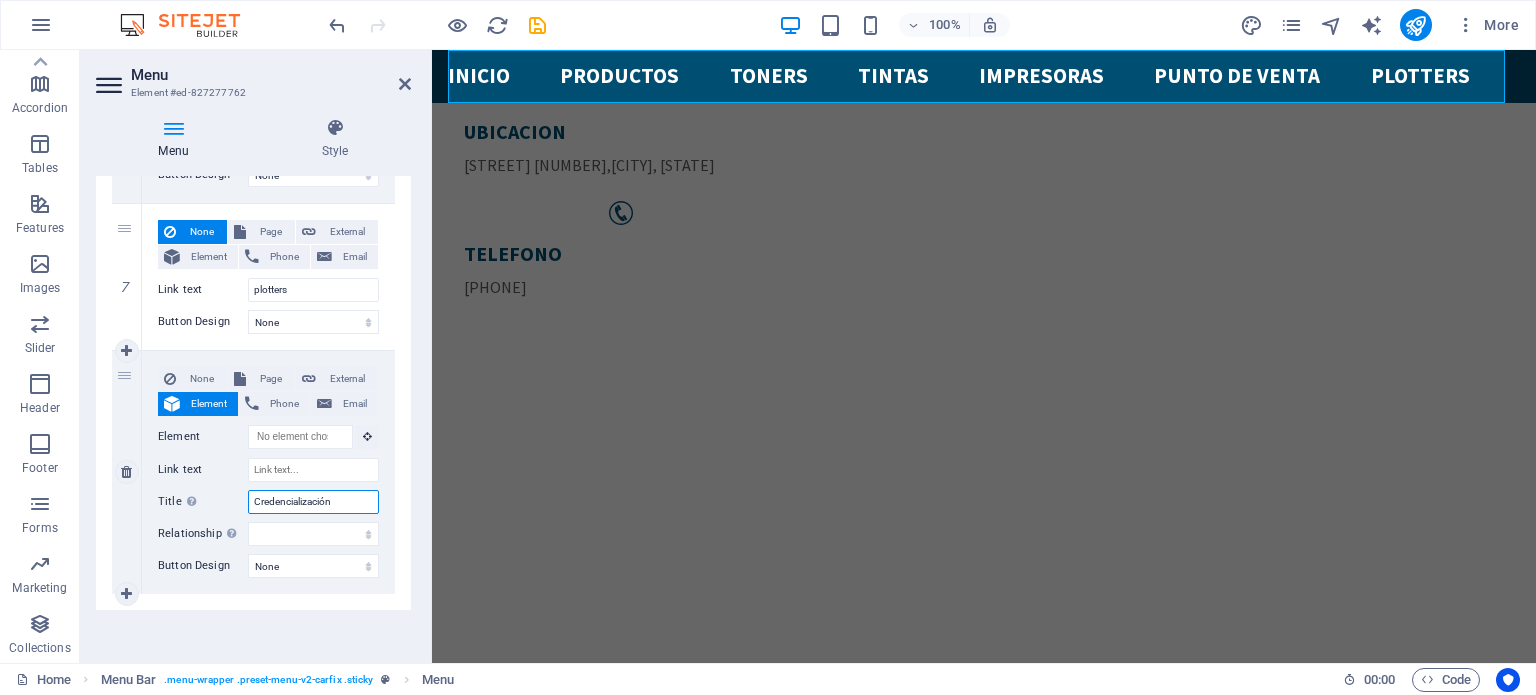 select 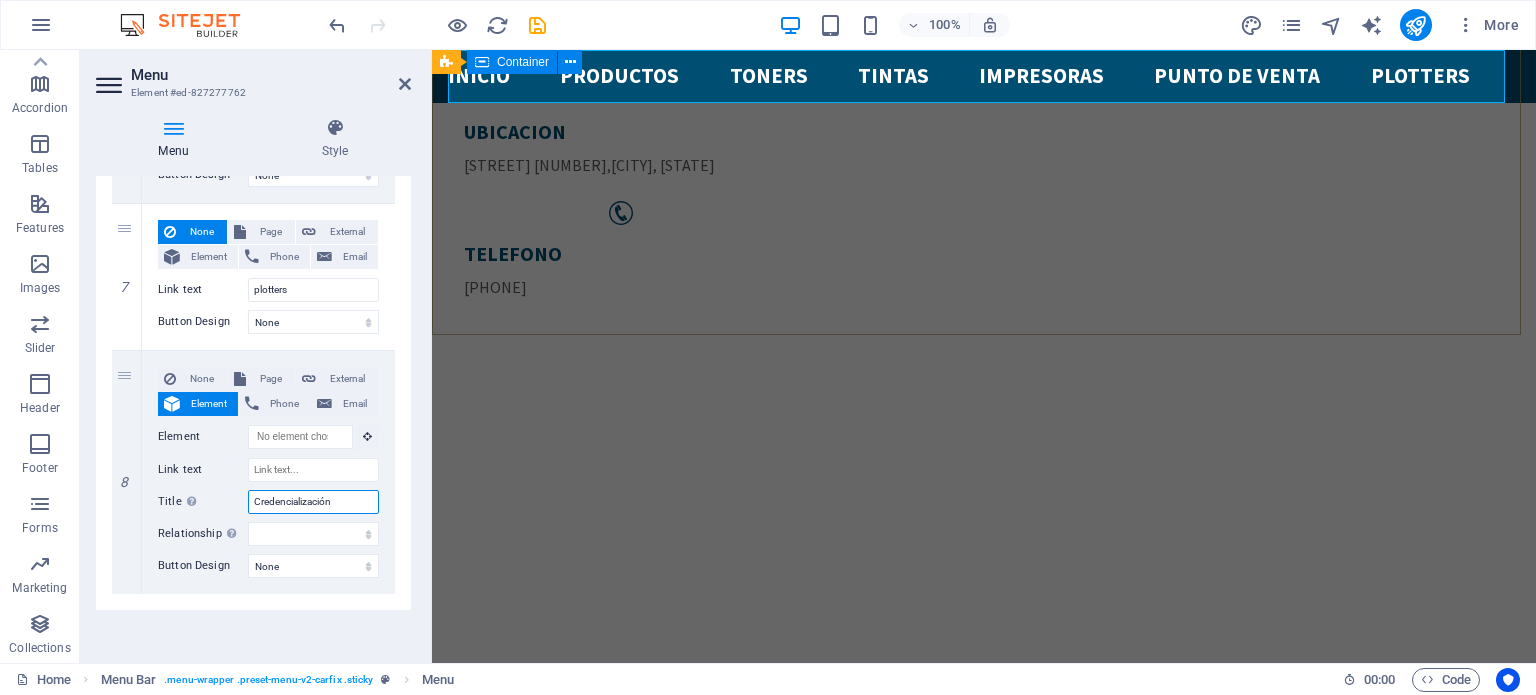 type on "Credencialización" 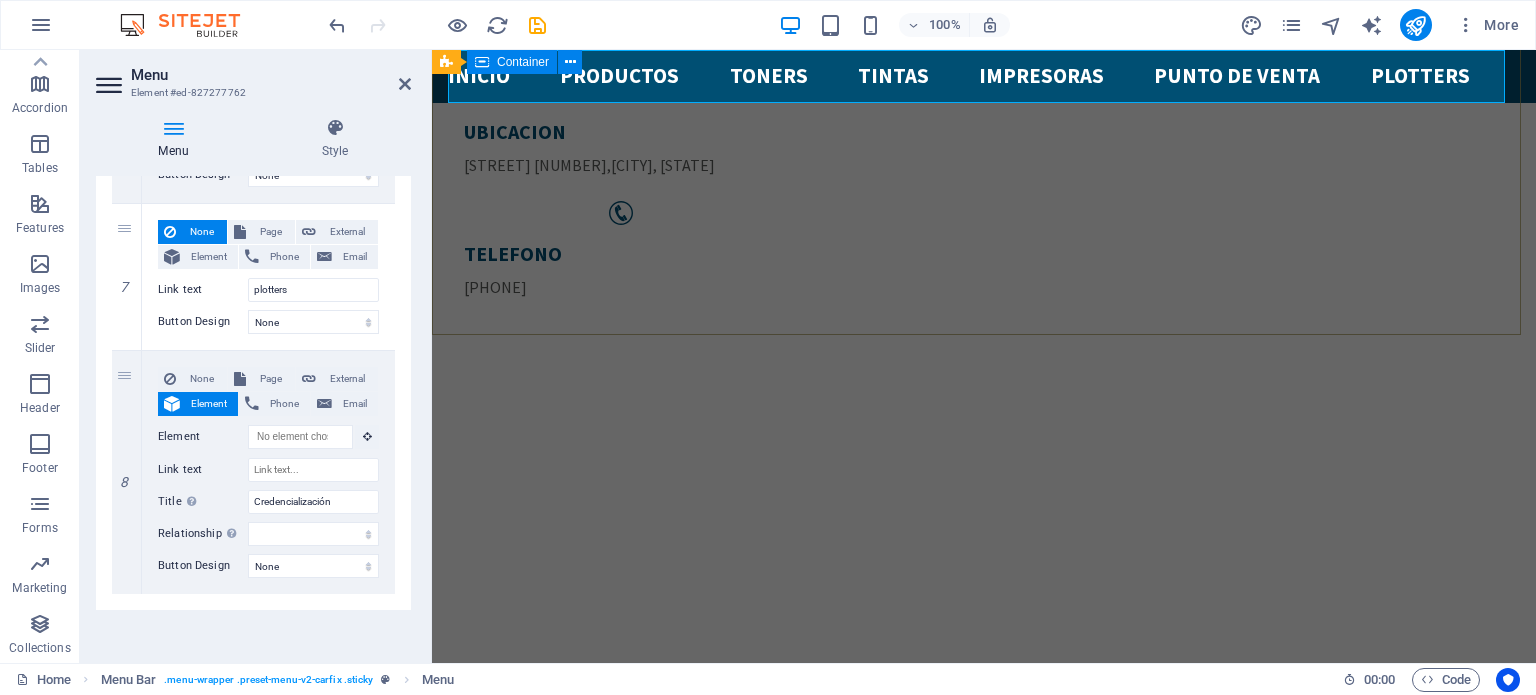 click on "tintas y toners  Servicio express a domicilio cancún y playa del carmen Learn more  " at bounding box center [984, 1178] 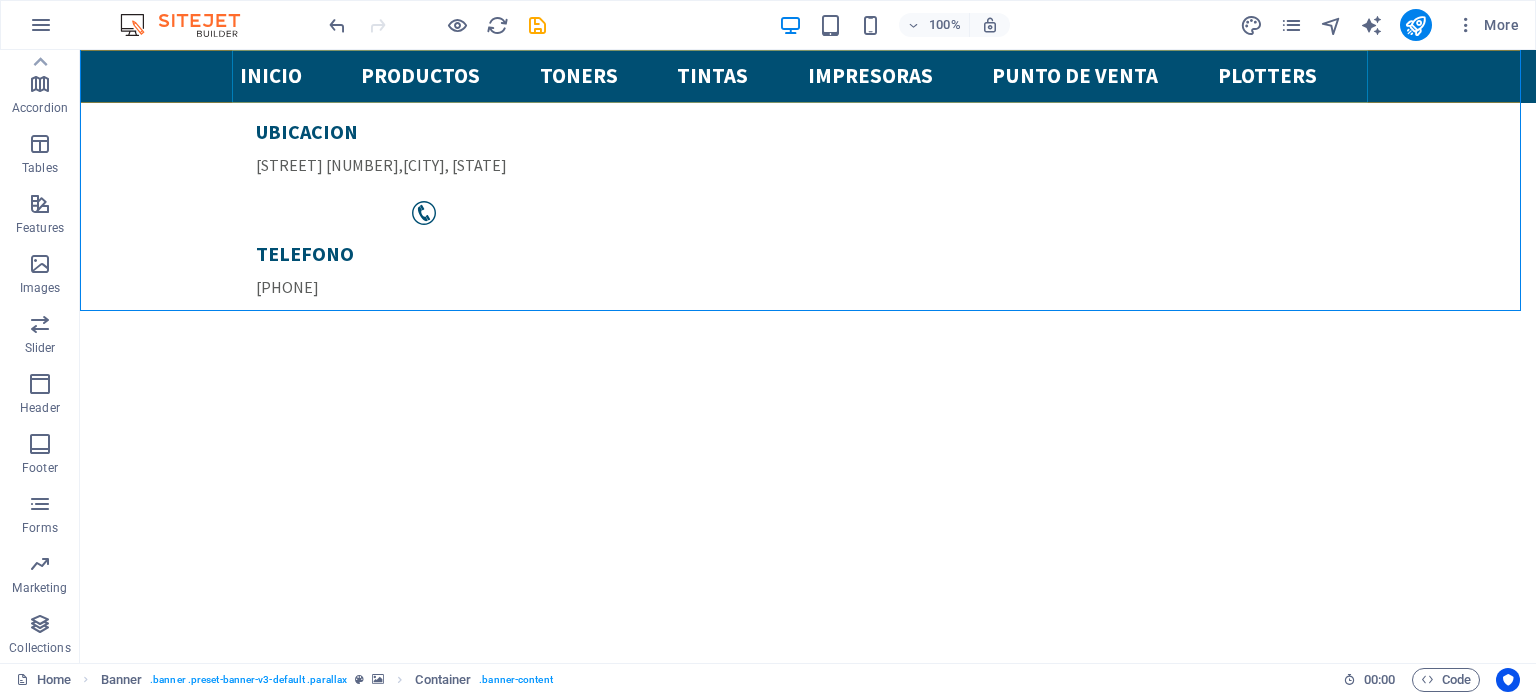 click on "Inicio productos toners tintas impresoras Punto de venta plotters" at bounding box center [808, 76] 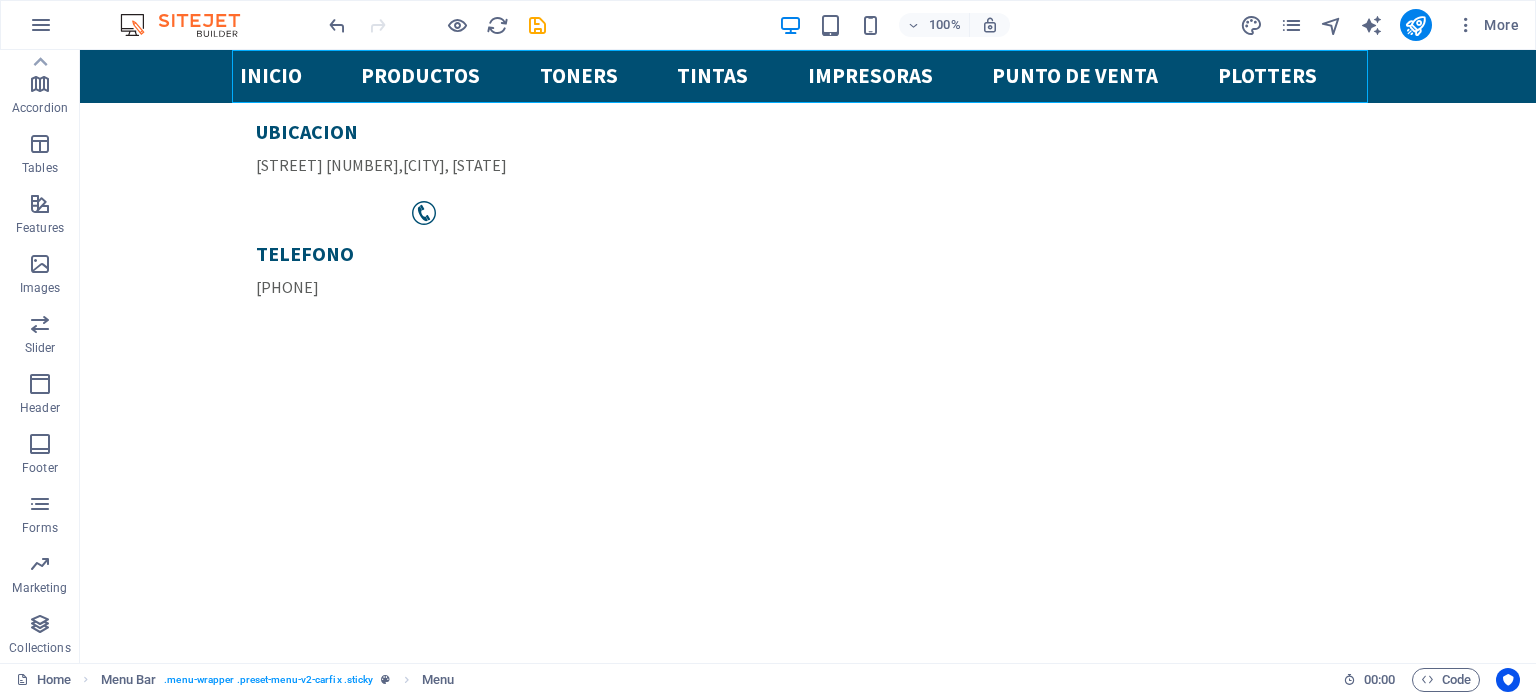click on "Inicio productos toners tintas impresoras Punto de venta plotters" at bounding box center [808, 76] 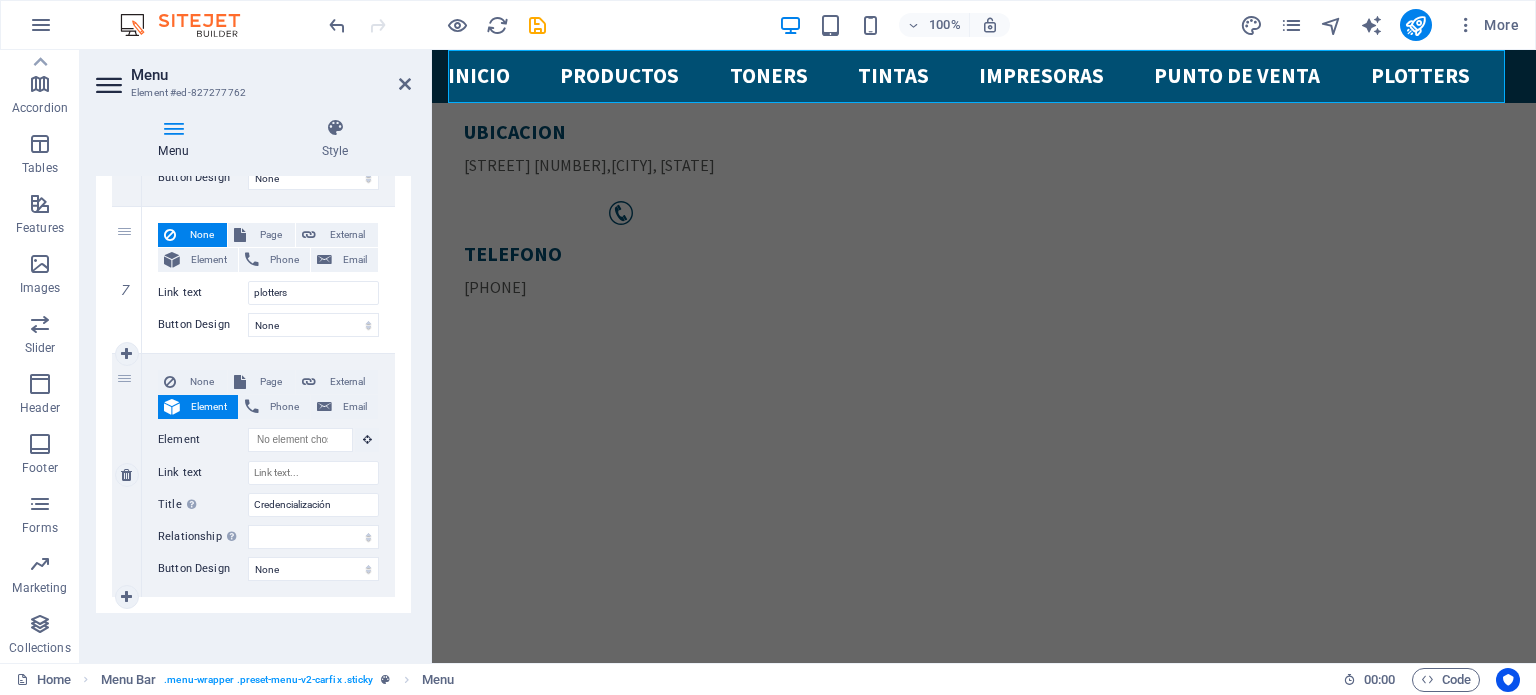 scroll, scrollTop: 1812, scrollLeft: 0, axis: vertical 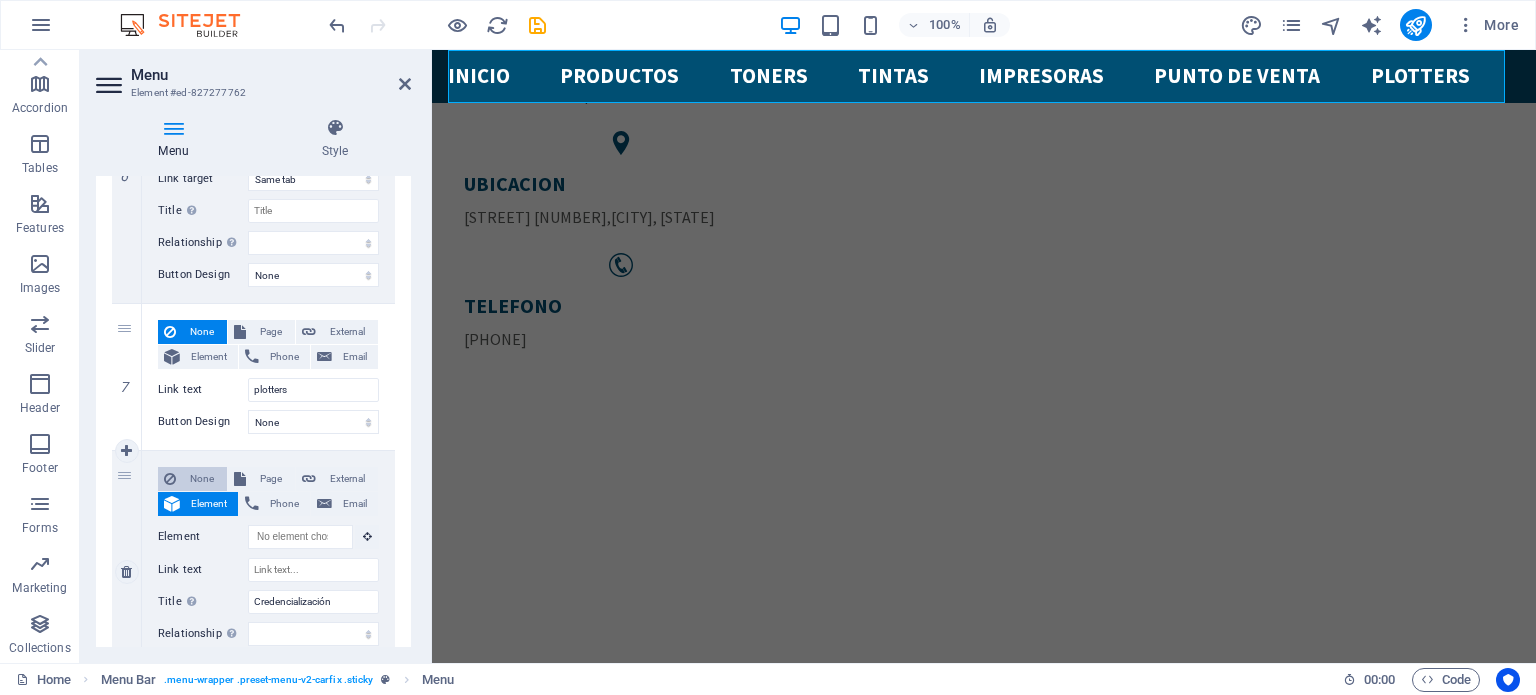 click on "None" at bounding box center [201, 479] 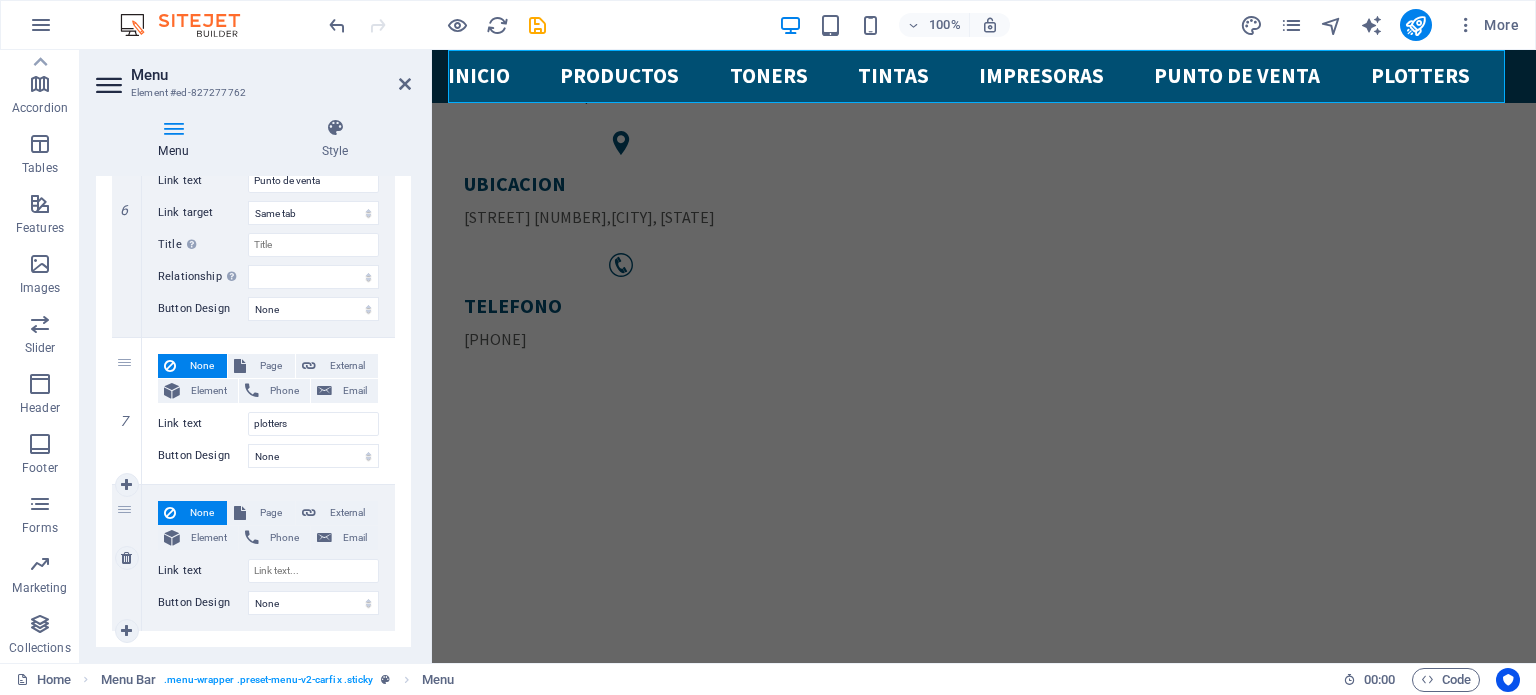 select 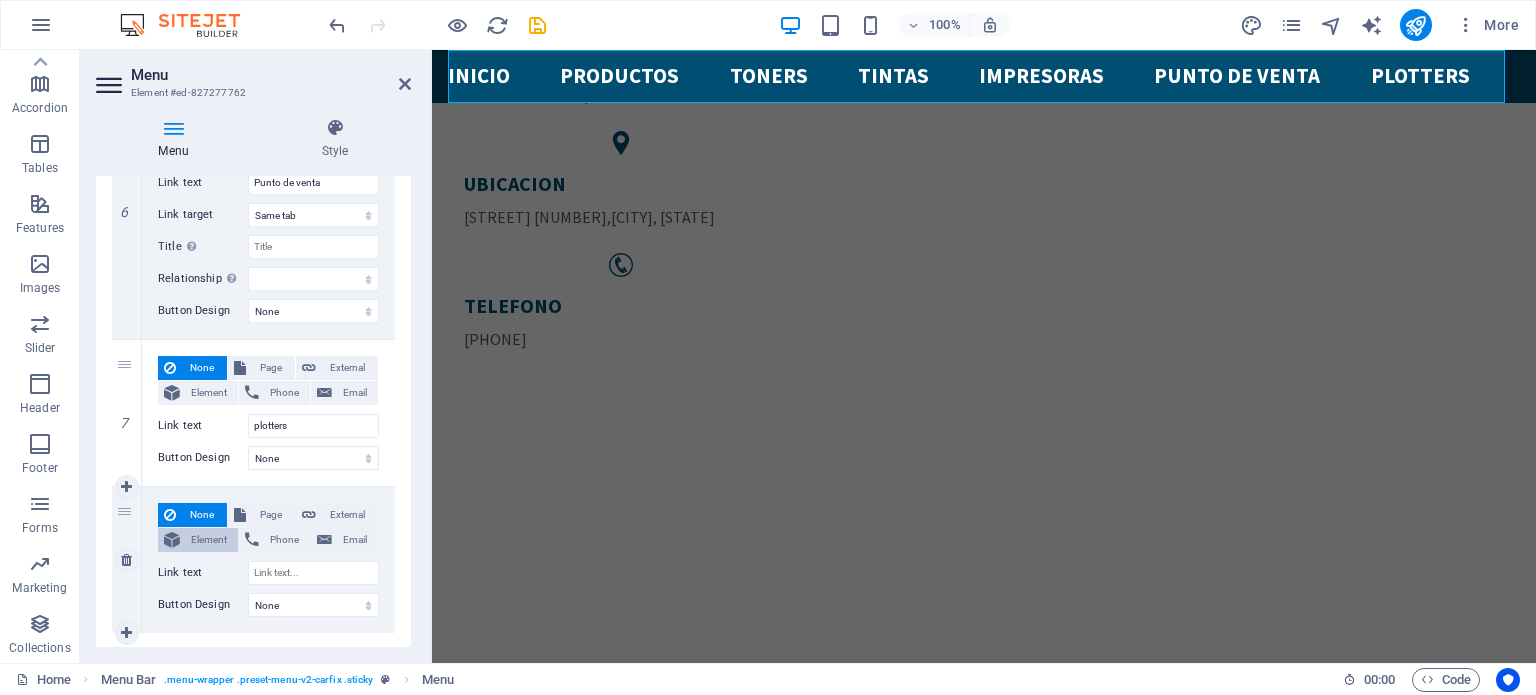 click on "Element" at bounding box center (209, 540) 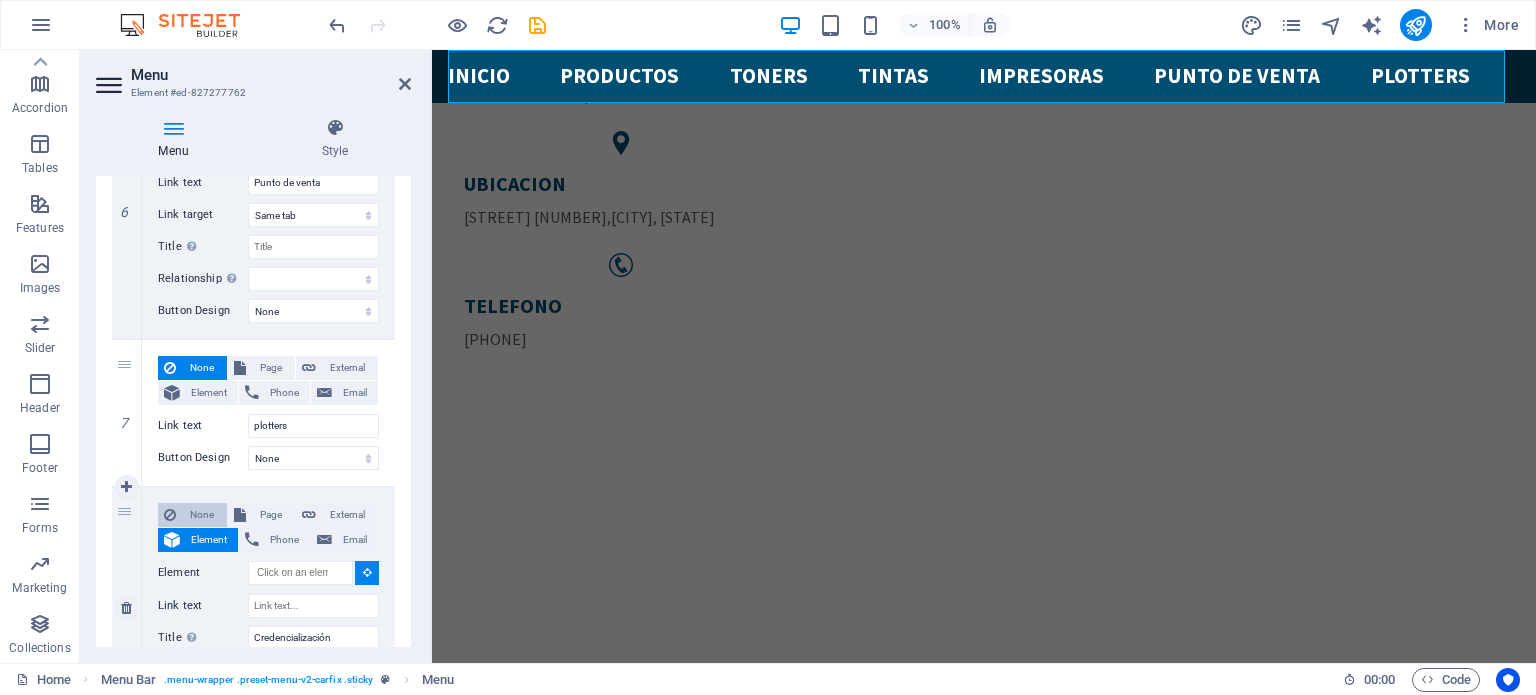 click on "None" at bounding box center [201, 515] 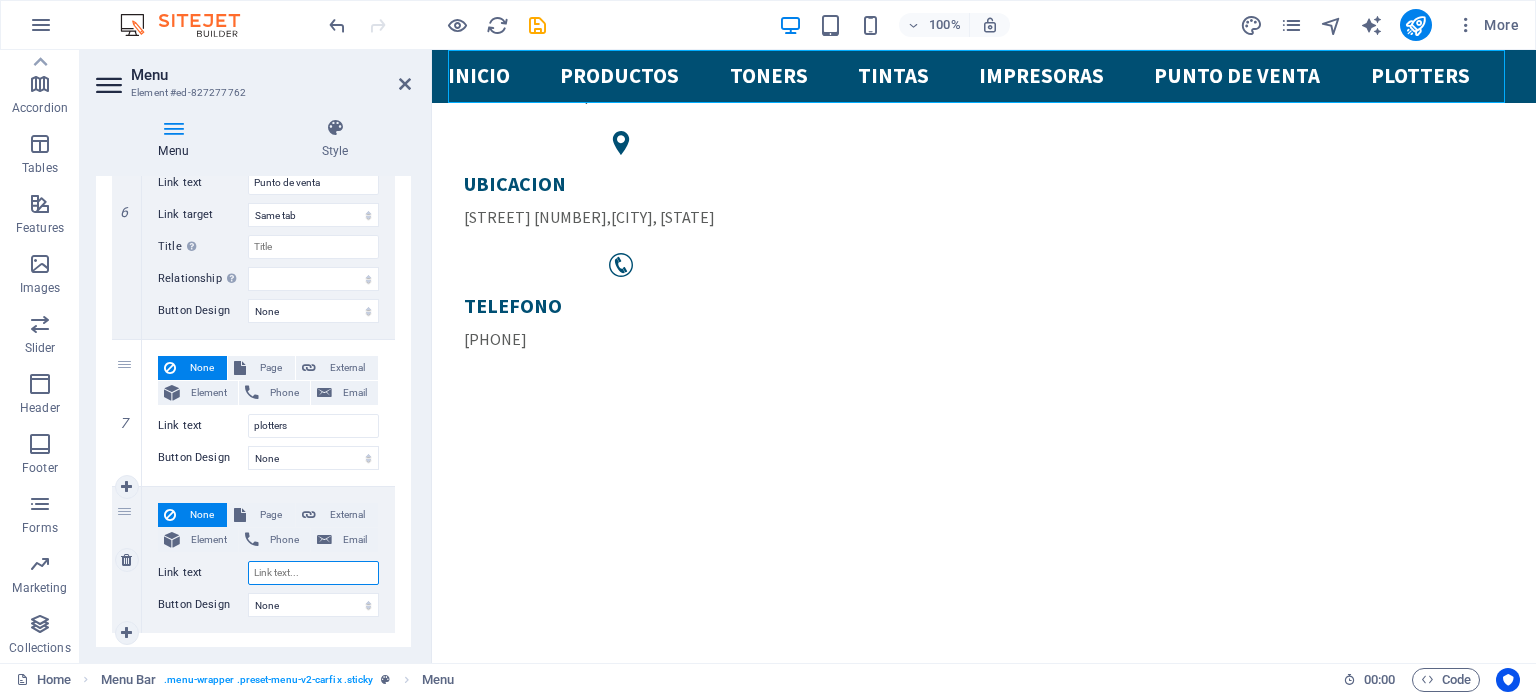 click on "Link text" at bounding box center (313, 573) 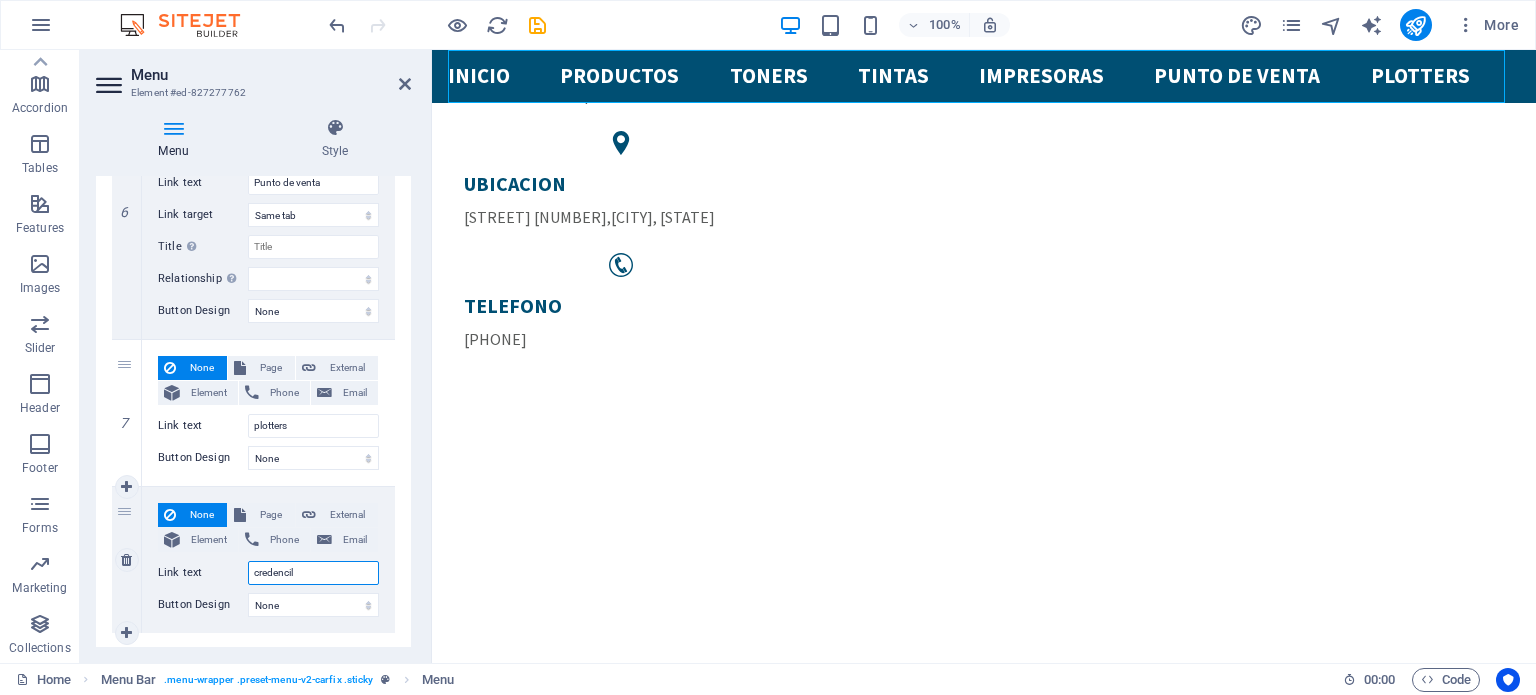 type on "credenci" 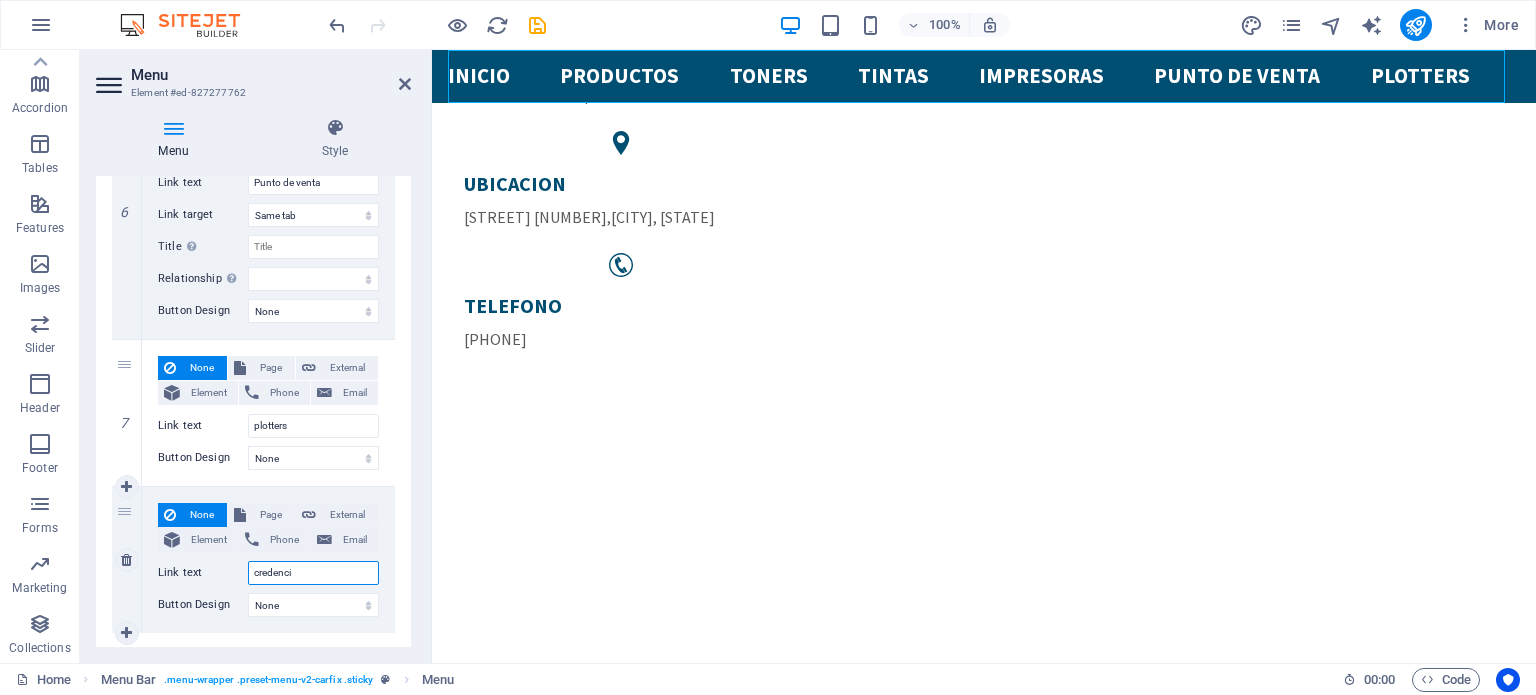 select 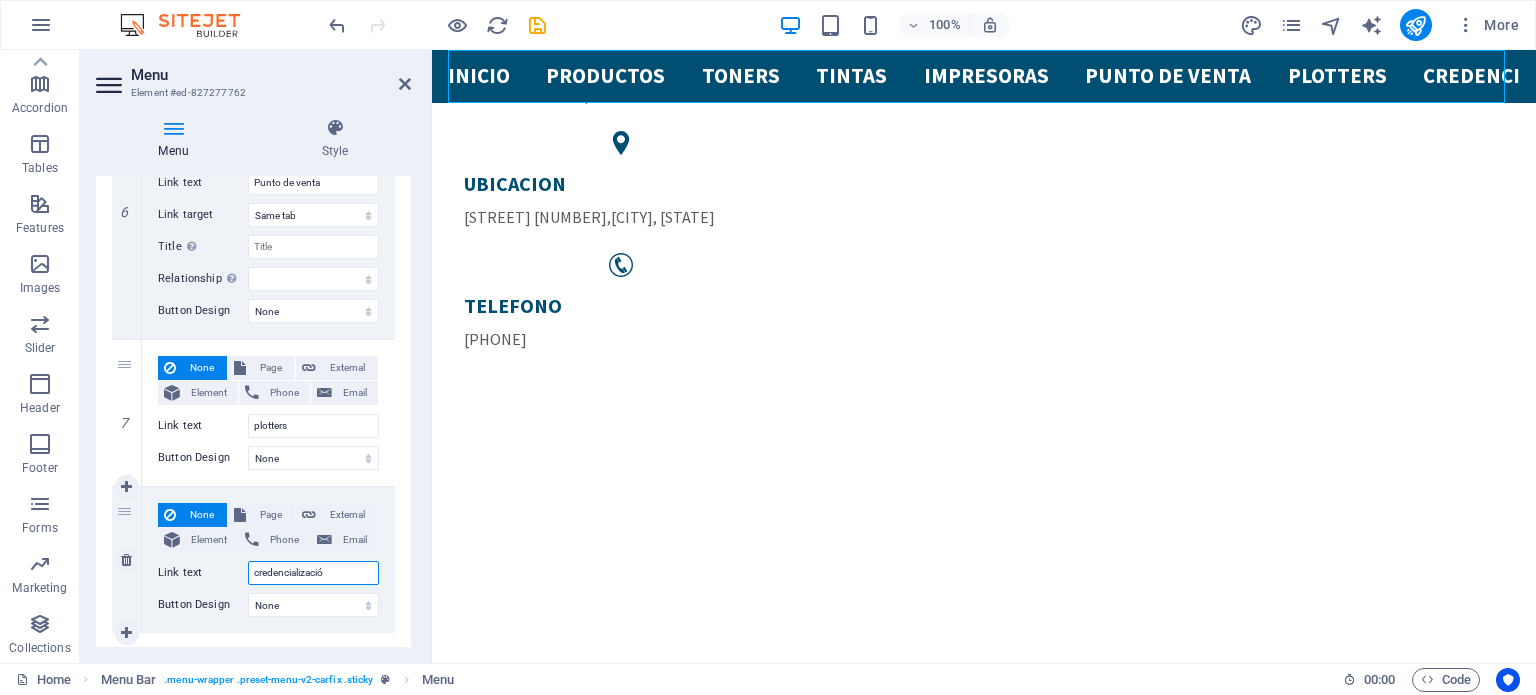 type on "credencialización" 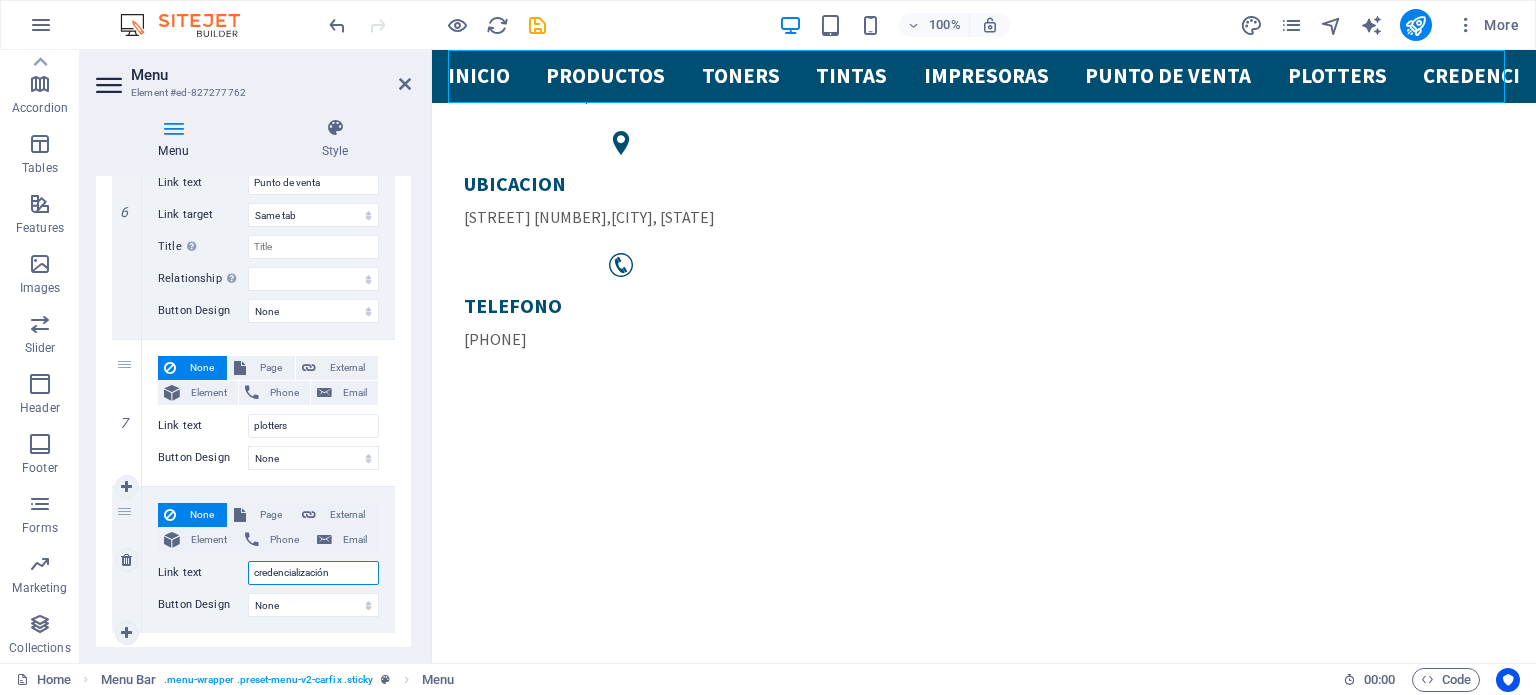 select 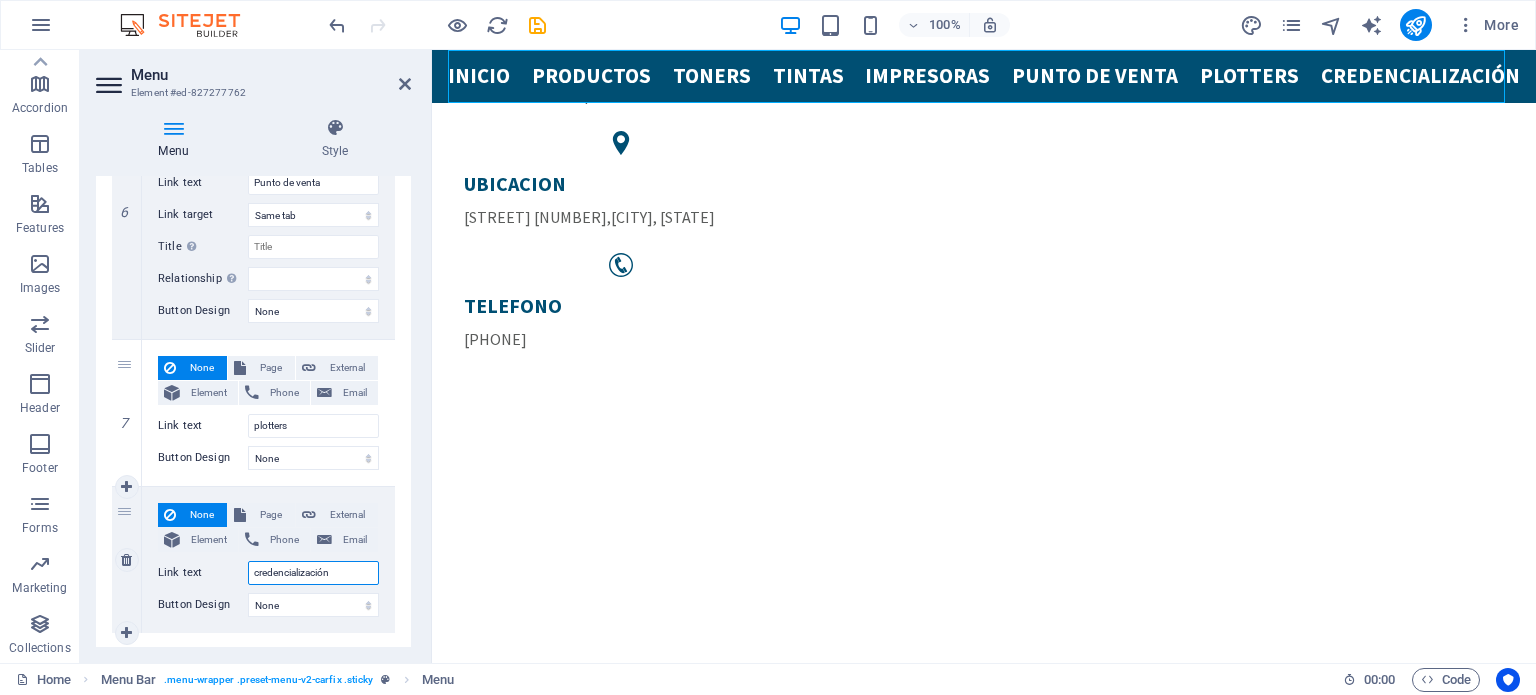 type on "credencialización" 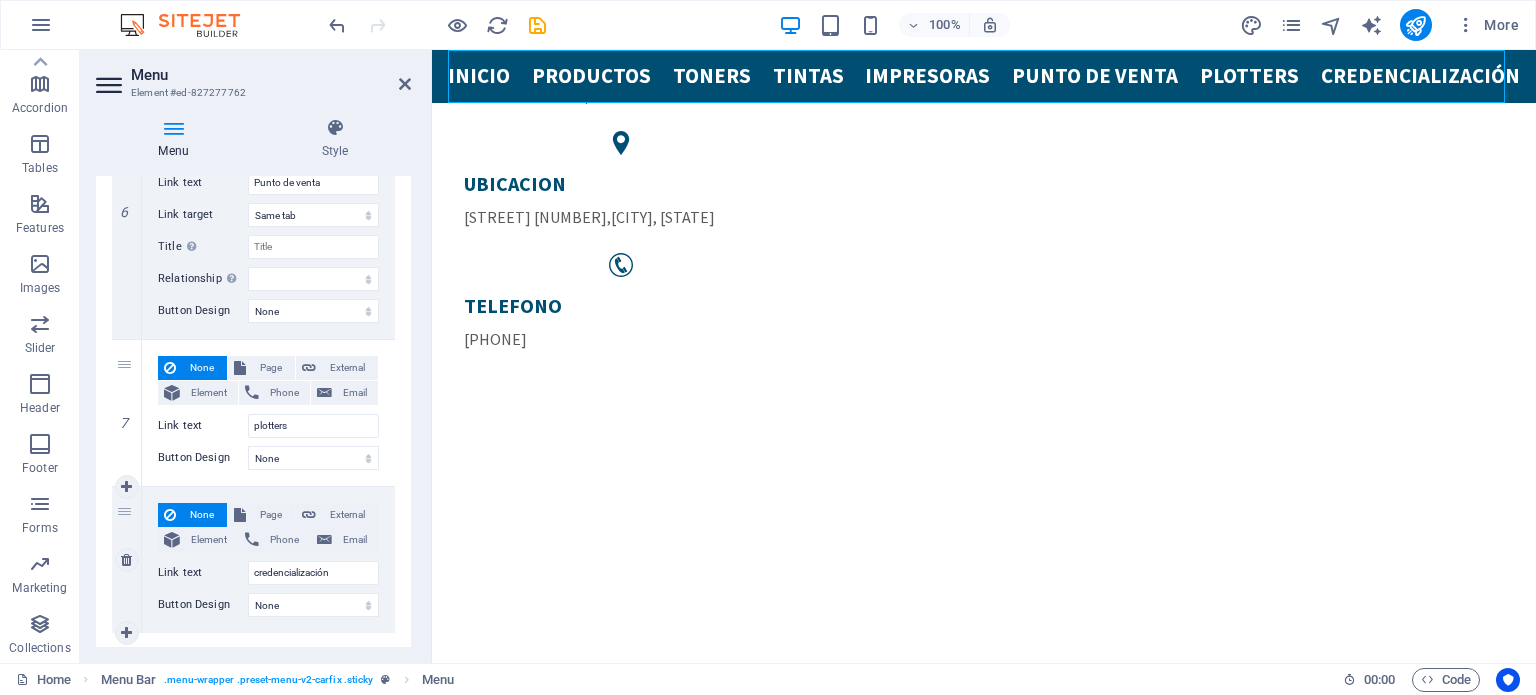 click on "Link text" at bounding box center (203, 573) 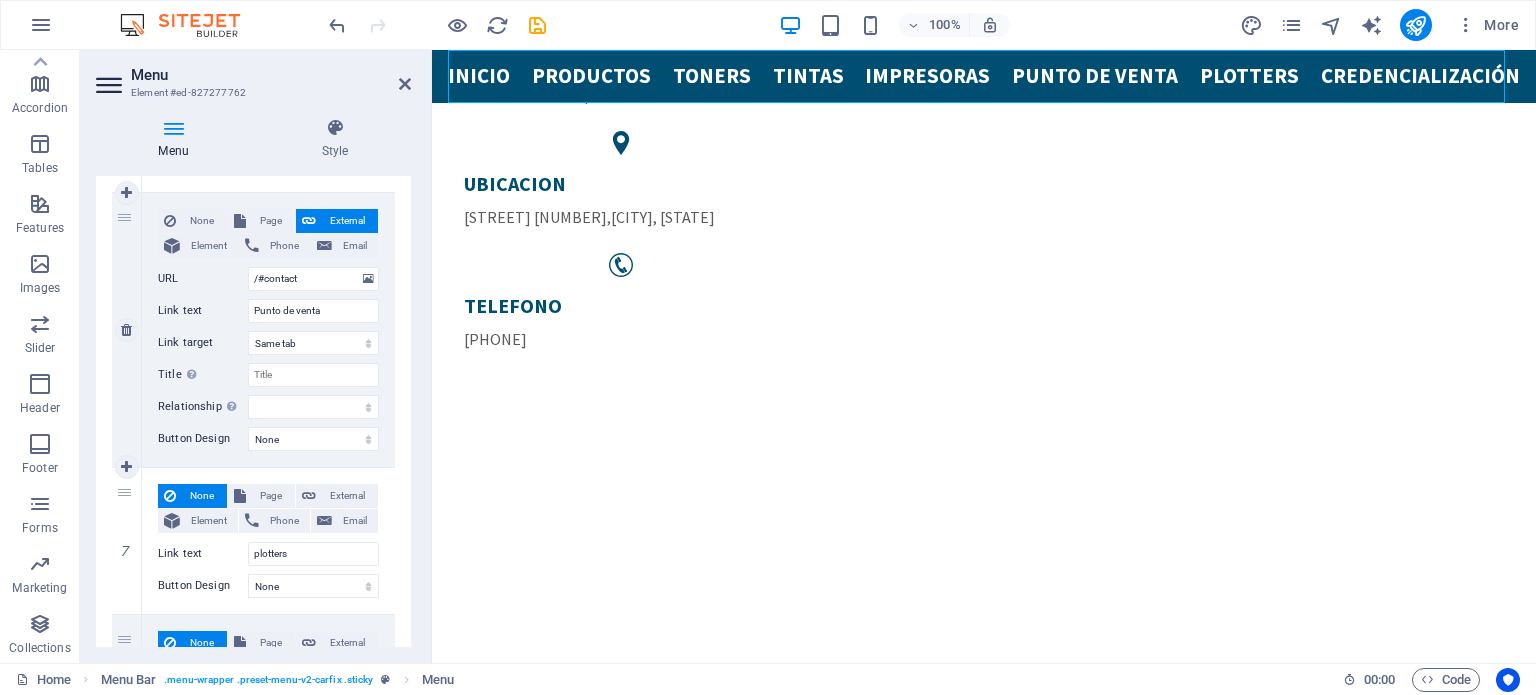 scroll, scrollTop: 1576, scrollLeft: 0, axis: vertical 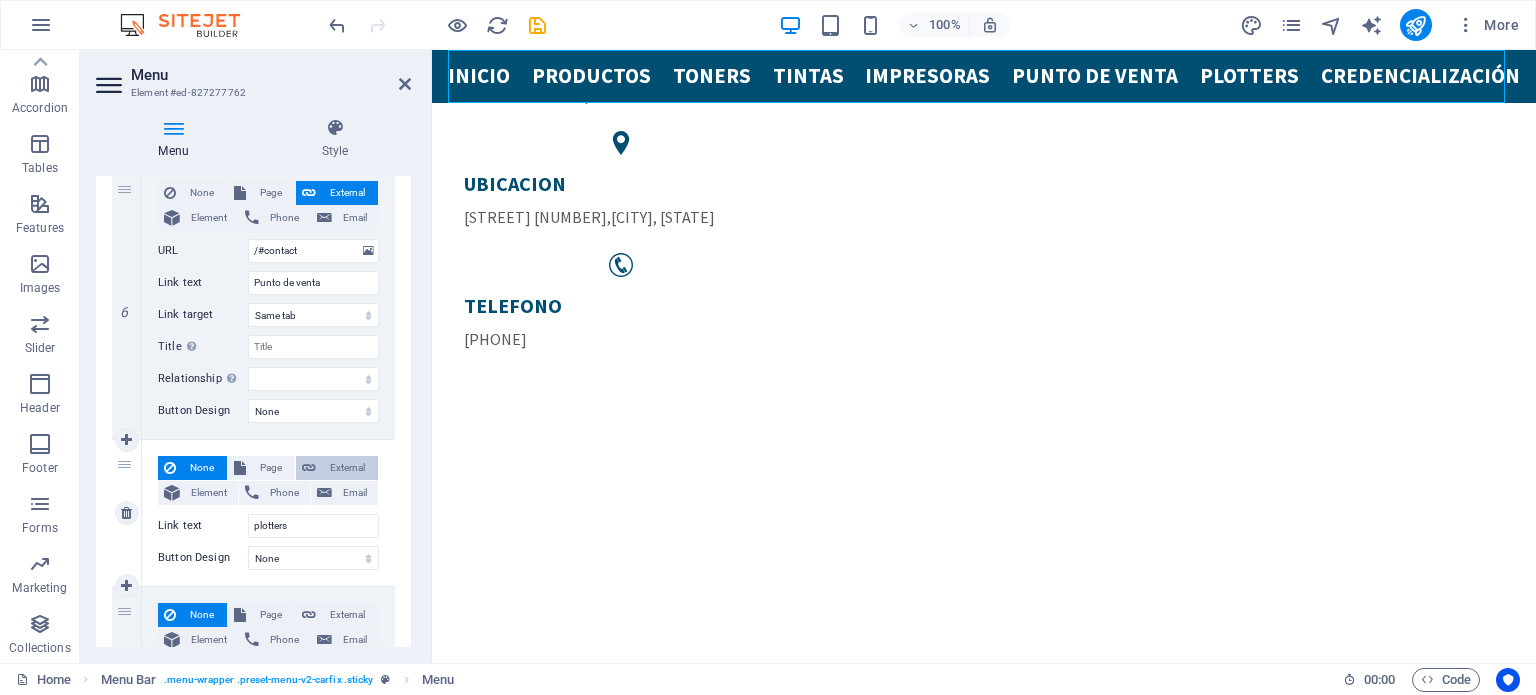 click on "External" at bounding box center [347, 468] 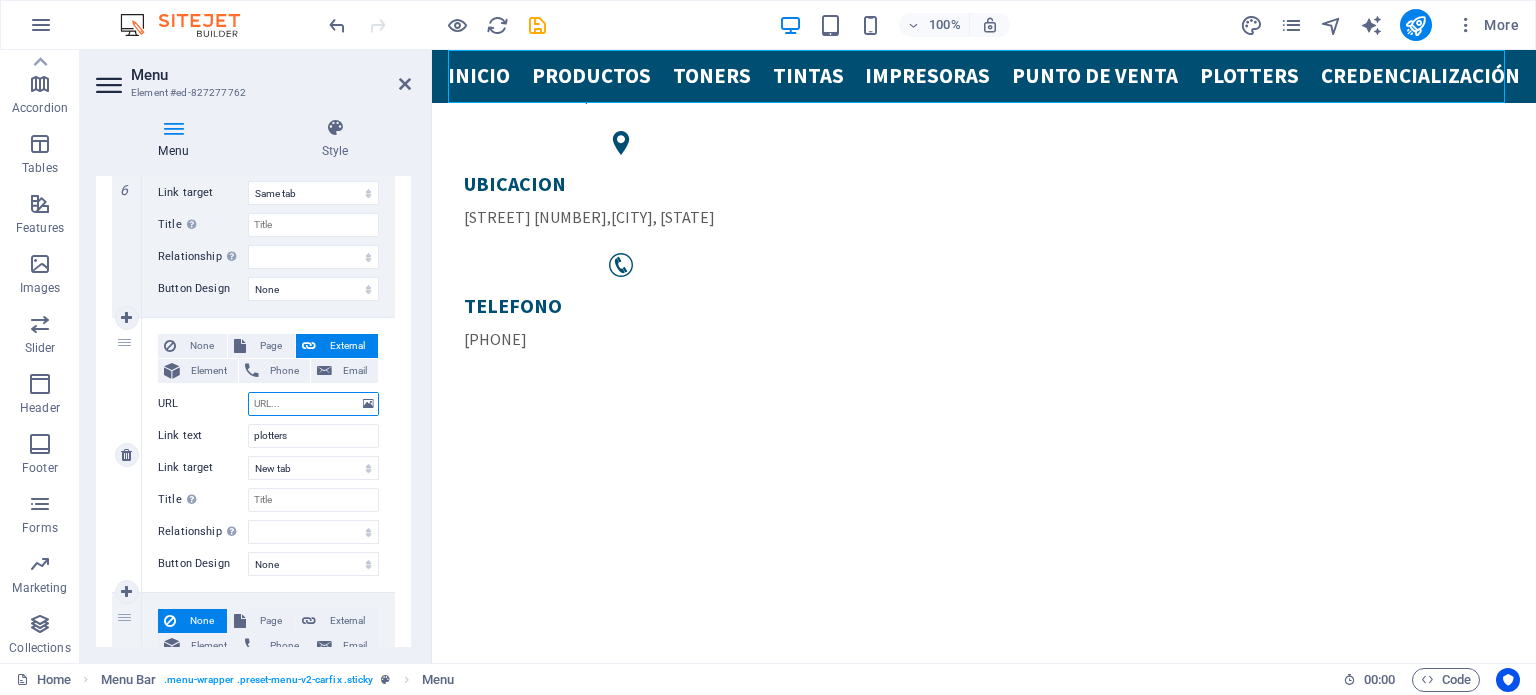 scroll, scrollTop: 1776, scrollLeft: 0, axis: vertical 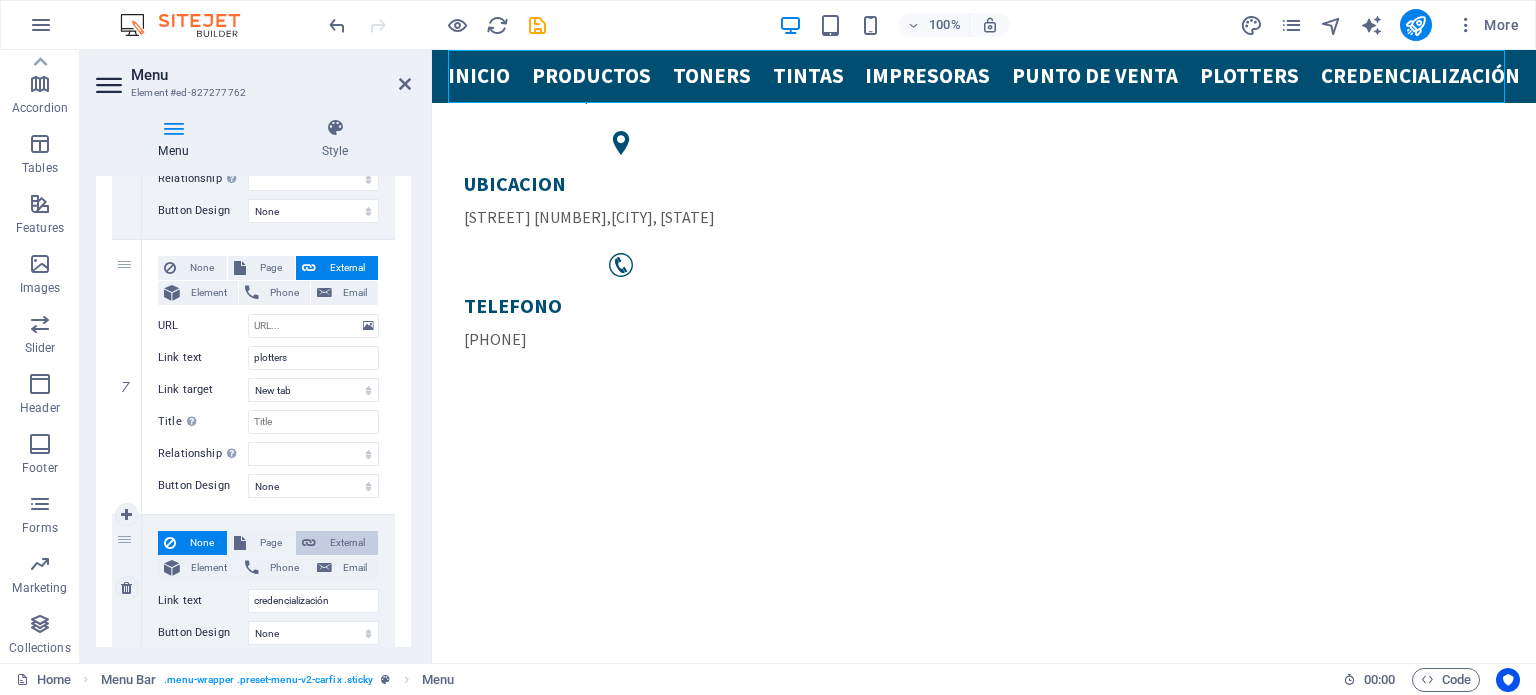 click on "External" at bounding box center (347, 543) 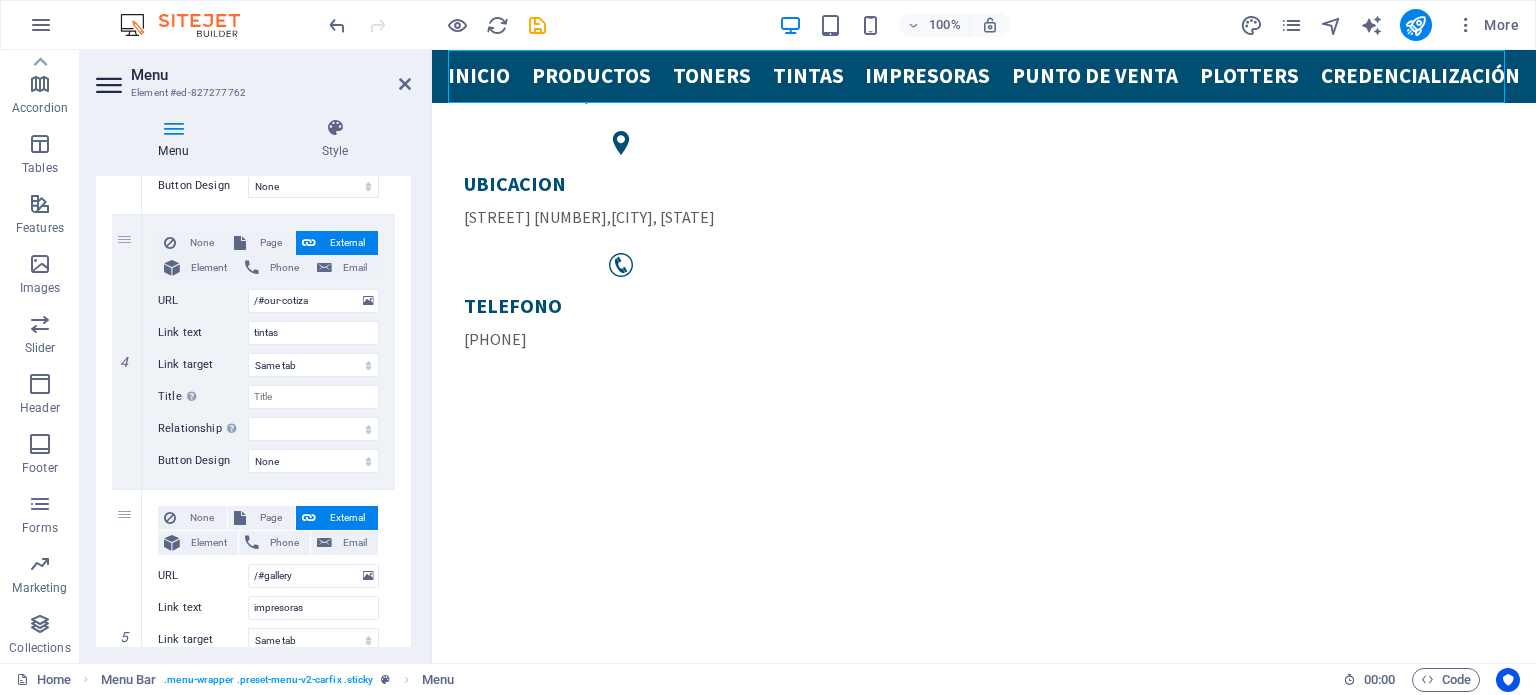 scroll, scrollTop: 1376, scrollLeft: 0, axis: vertical 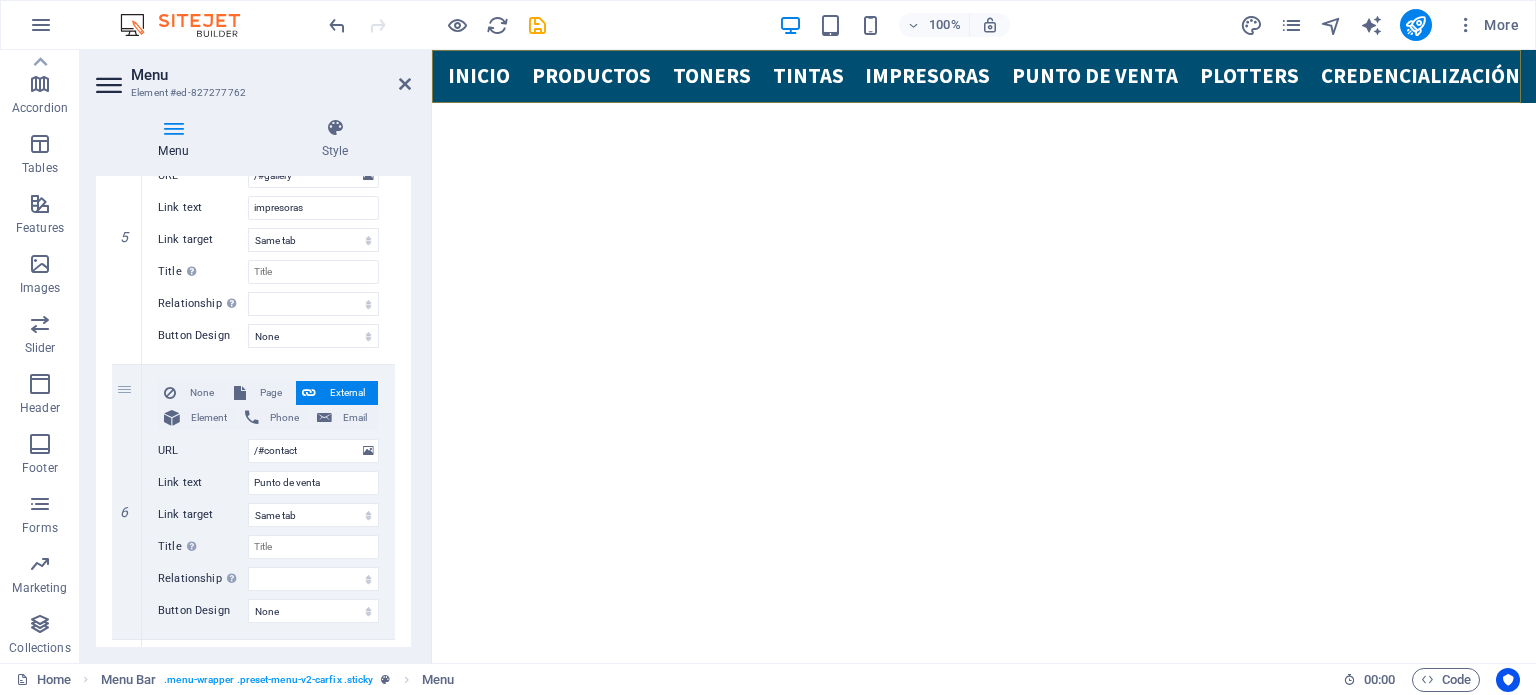 click on "Inicio productos toners tintas impresoras Punto de venta plotters credencialización" at bounding box center (984, 76) 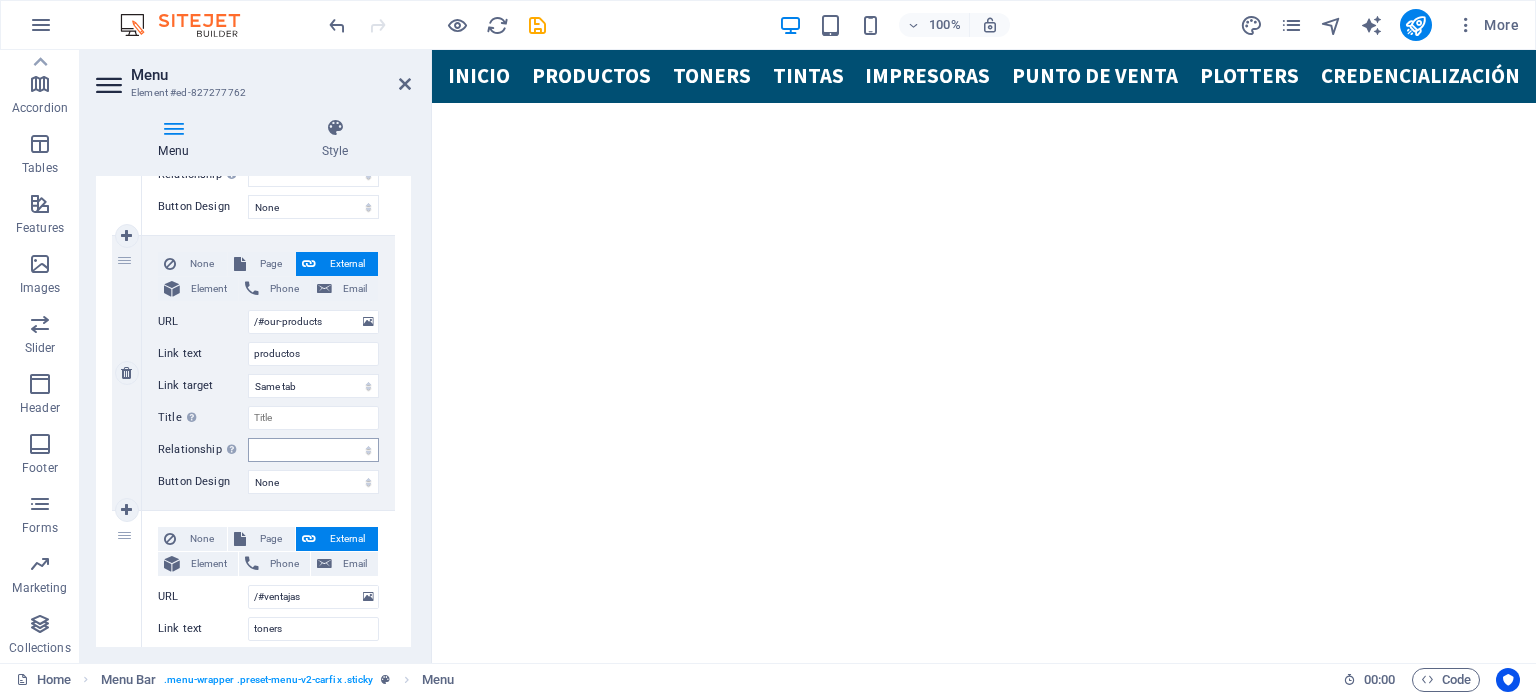 scroll, scrollTop: 376, scrollLeft: 0, axis: vertical 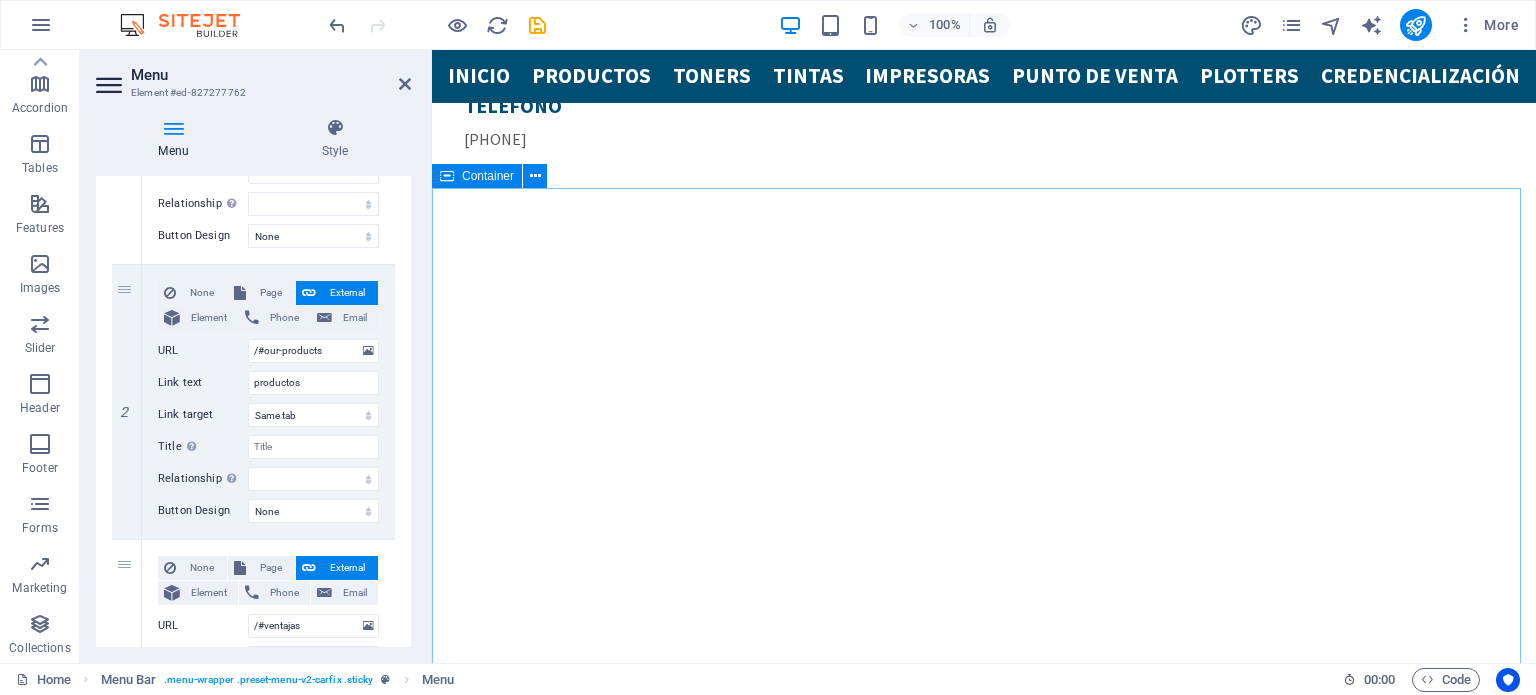 click on "Container" at bounding box center [488, 176] 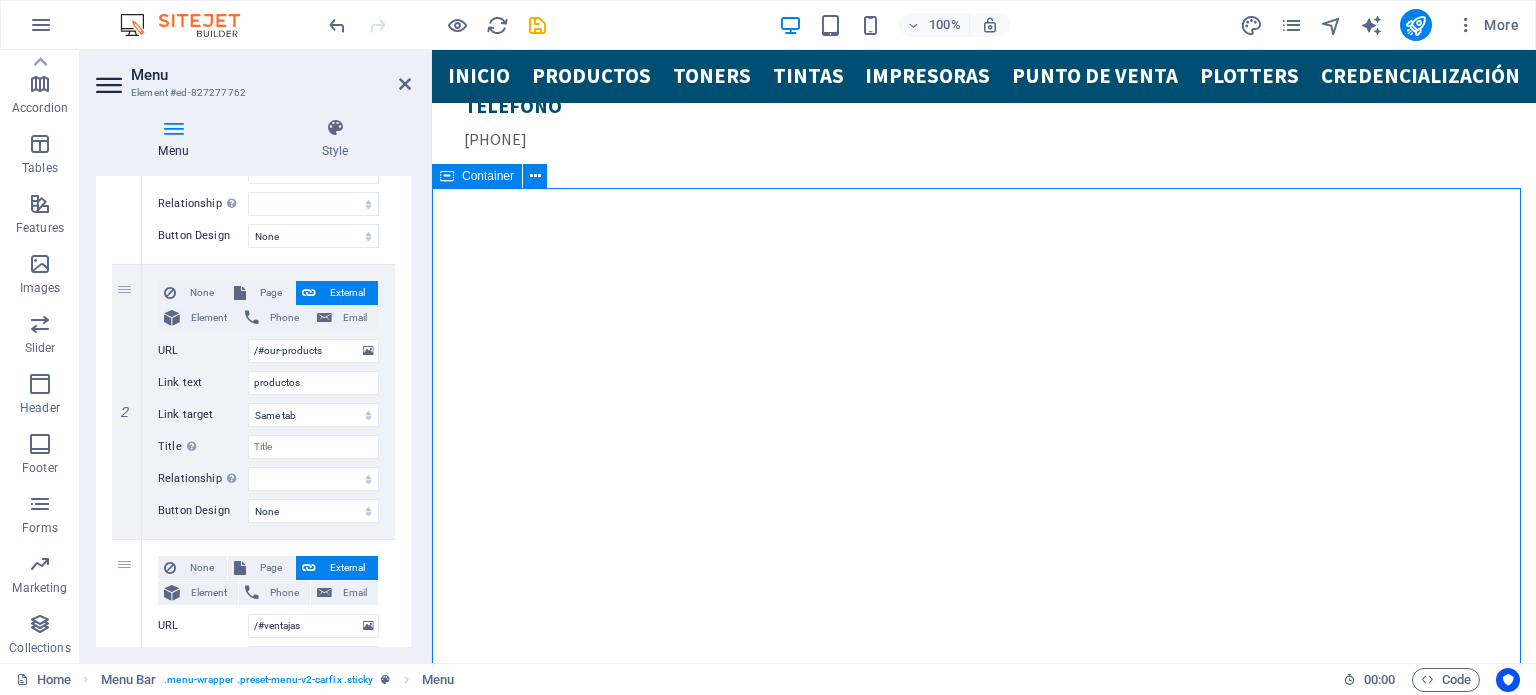 click on "Container" at bounding box center (488, 176) 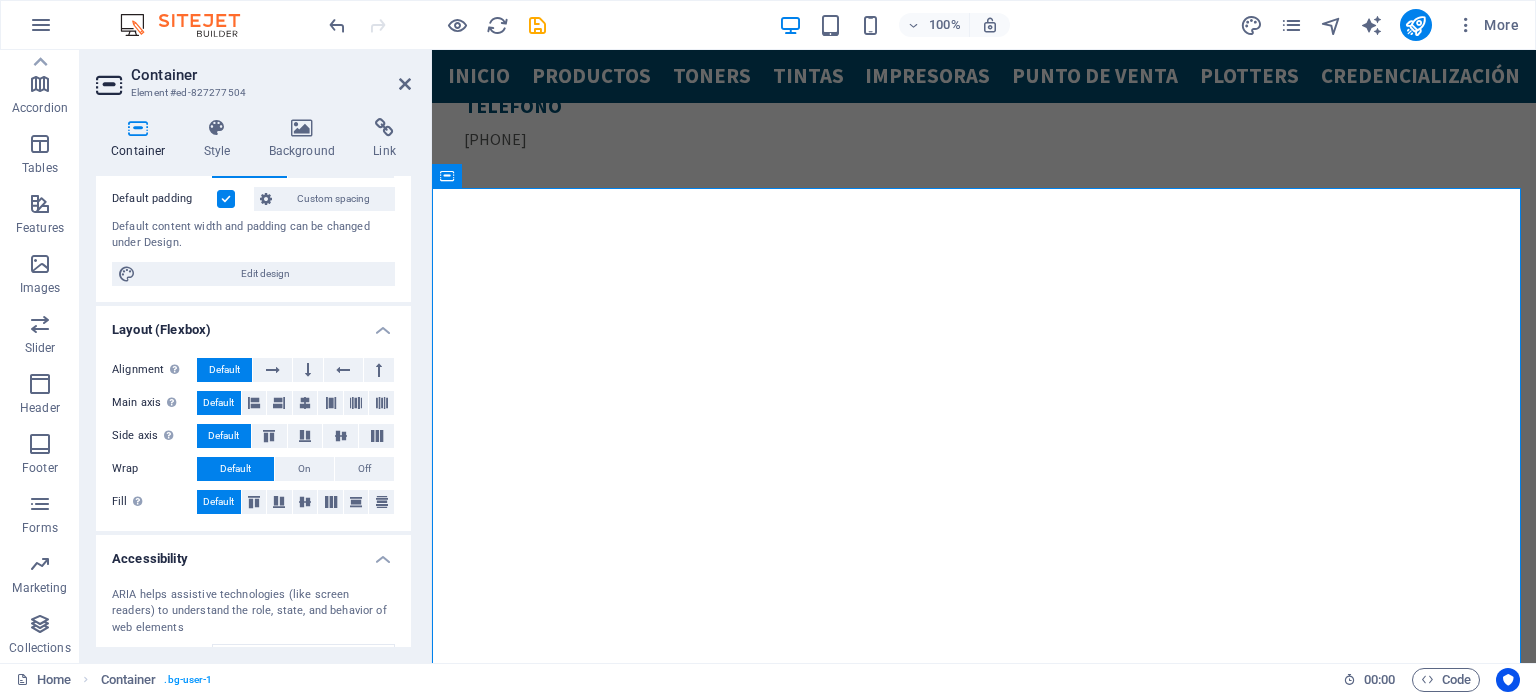 scroll, scrollTop: 3, scrollLeft: 0, axis: vertical 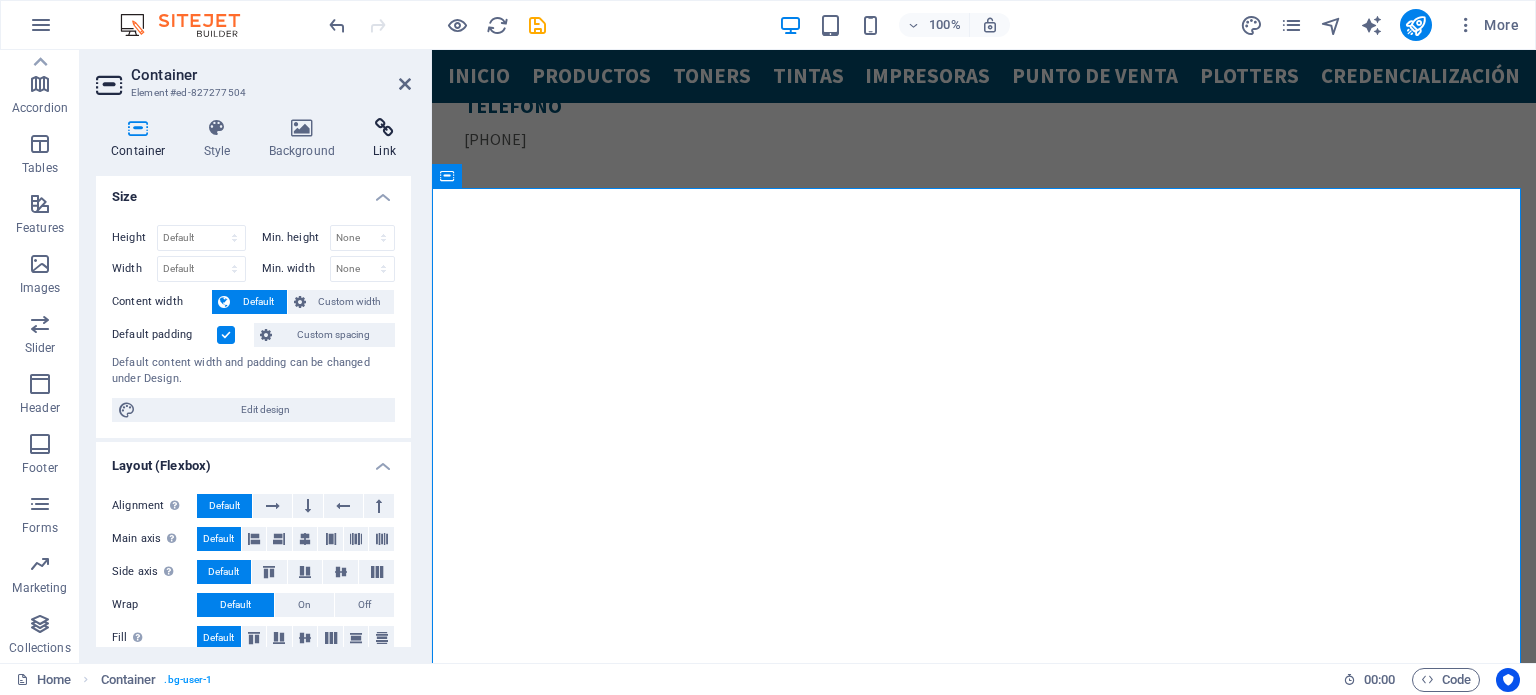 click on "Link" at bounding box center [384, 139] 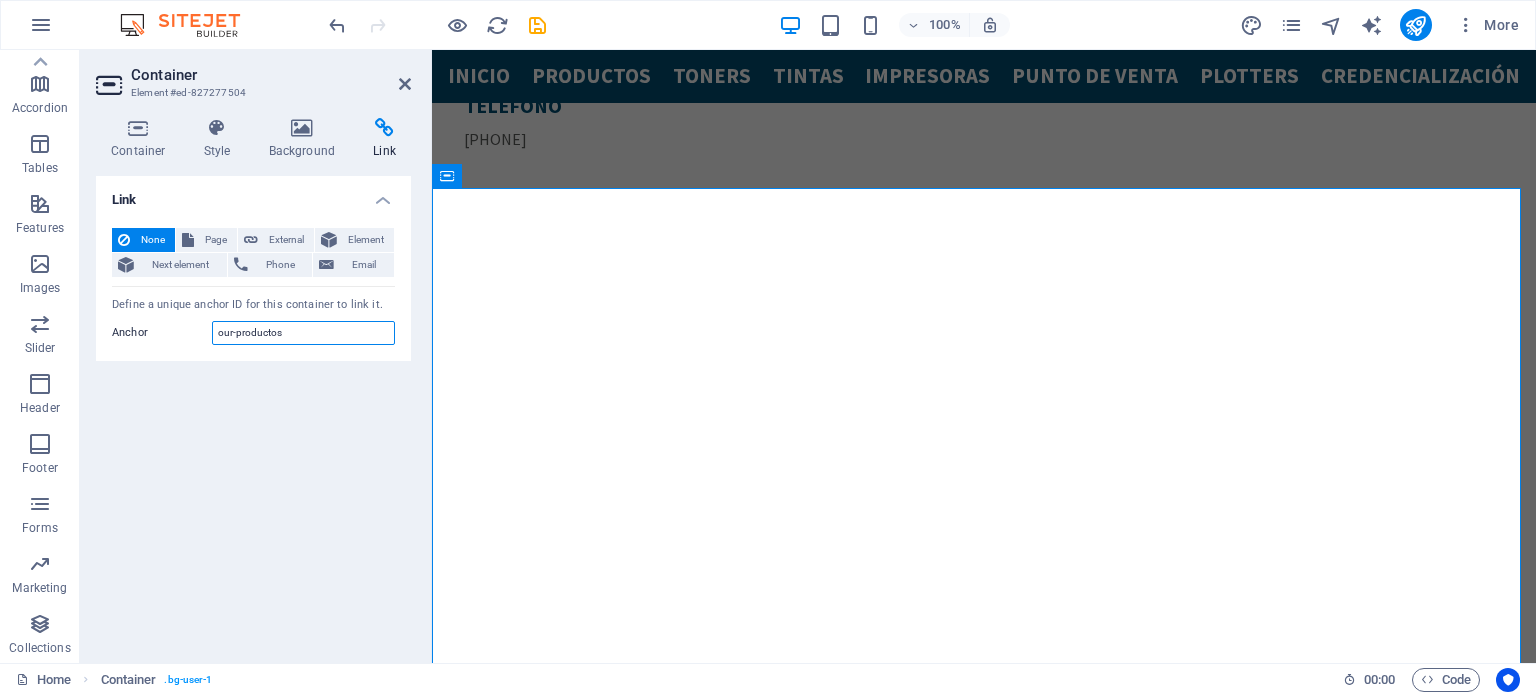 click on "our-productos" at bounding box center [303, 333] 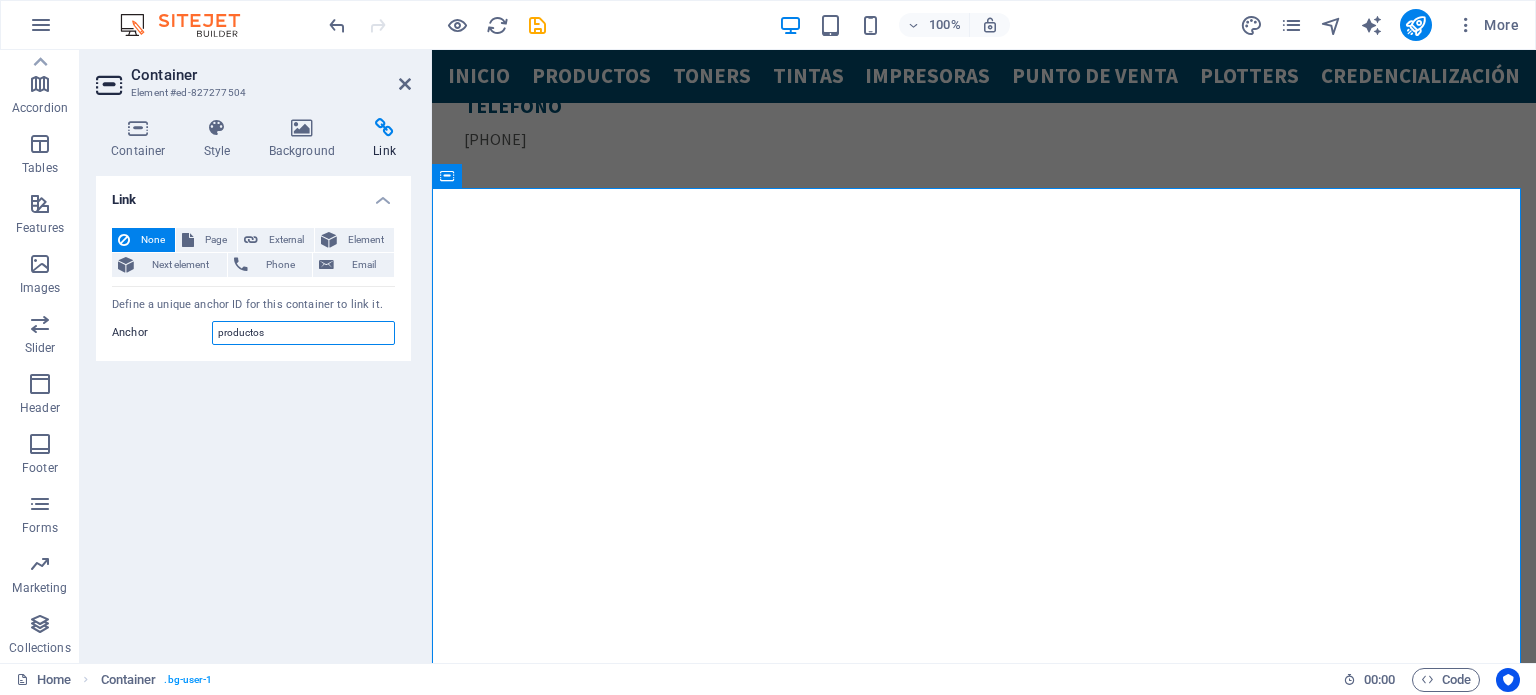 drag, startPoint x: 285, startPoint y: 329, endPoint x: 195, endPoint y: 326, distance: 90.04999 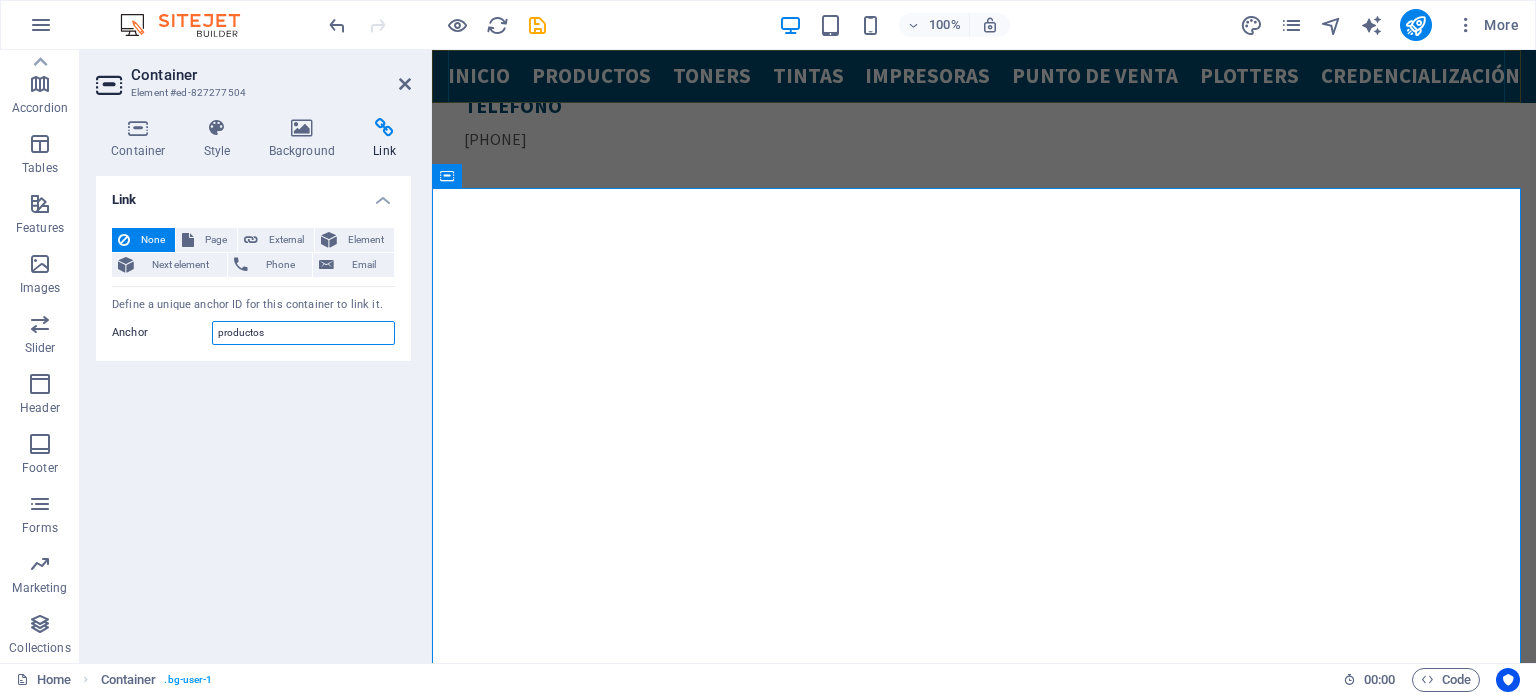 type on "productos" 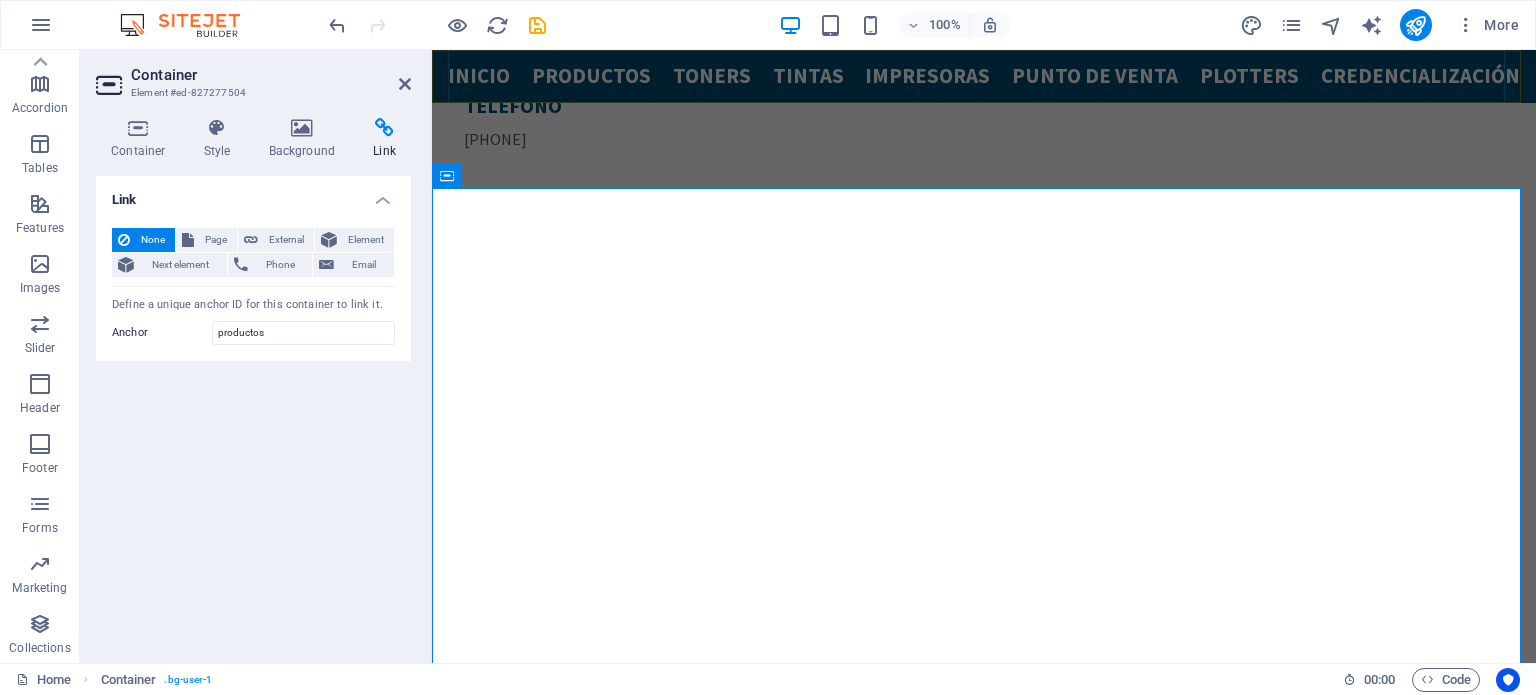 click on "Inicio productos toners tintas impresoras Punto de venta plotters credencialización" at bounding box center [984, 76] 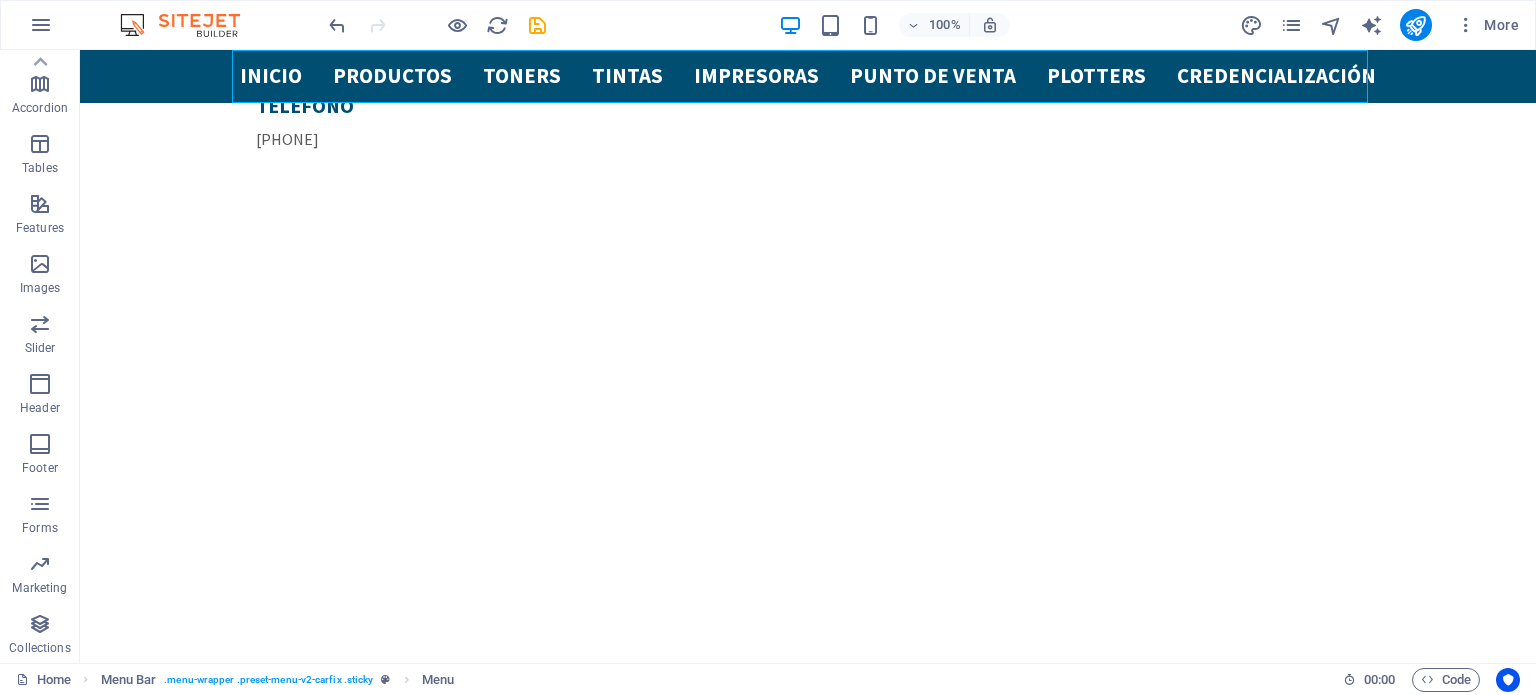 click on "Inicio productos toners tintas impresoras Punto de venta plotters credencialización" at bounding box center (808, 76) 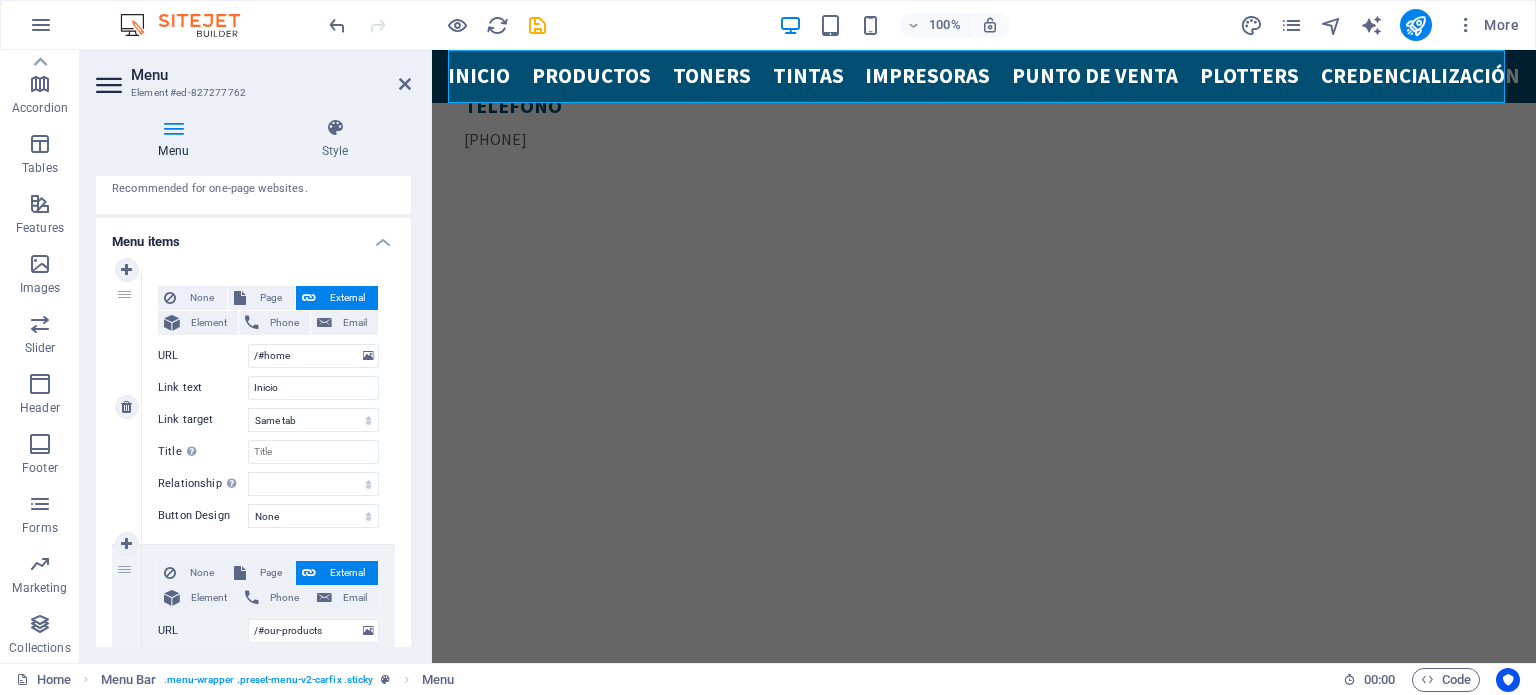 scroll, scrollTop: 200, scrollLeft: 0, axis: vertical 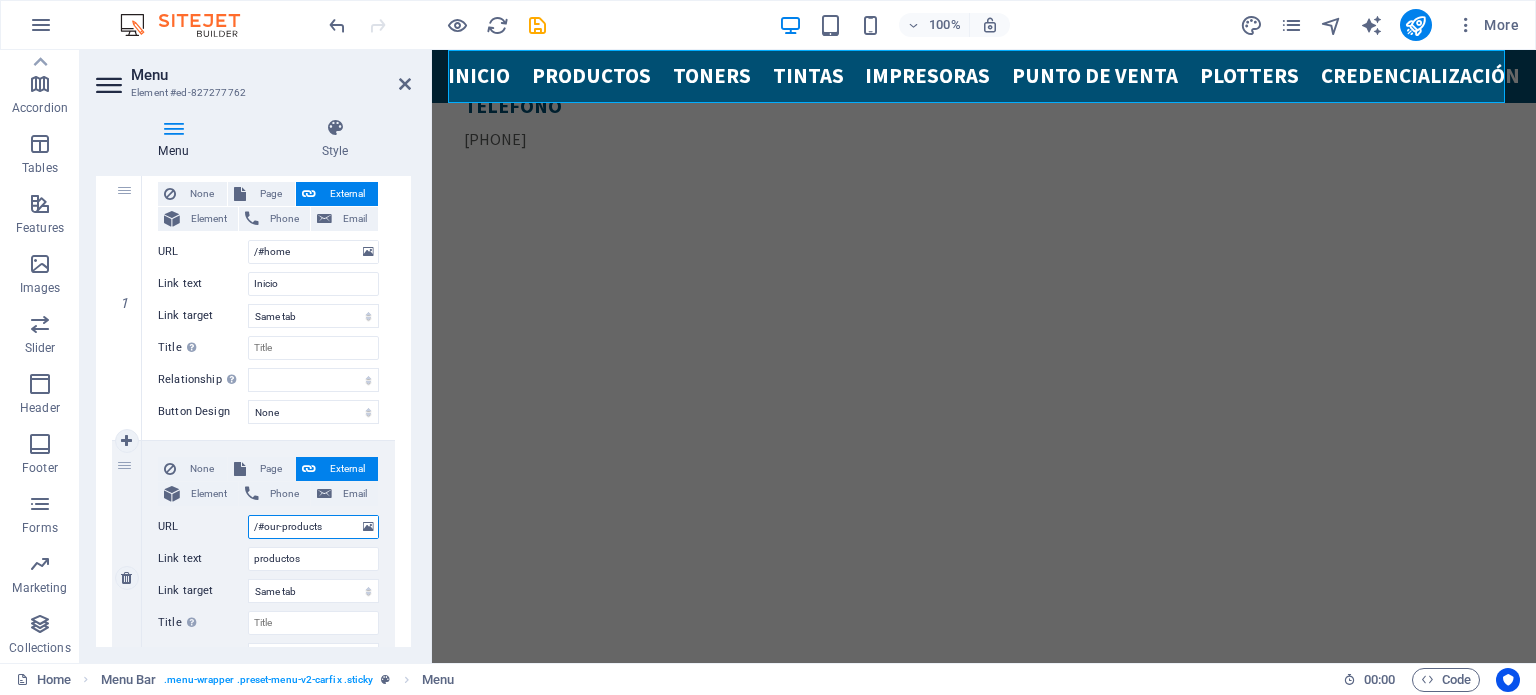 drag, startPoint x: 328, startPoint y: 524, endPoint x: 261, endPoint y: 522, distance: 67.02985 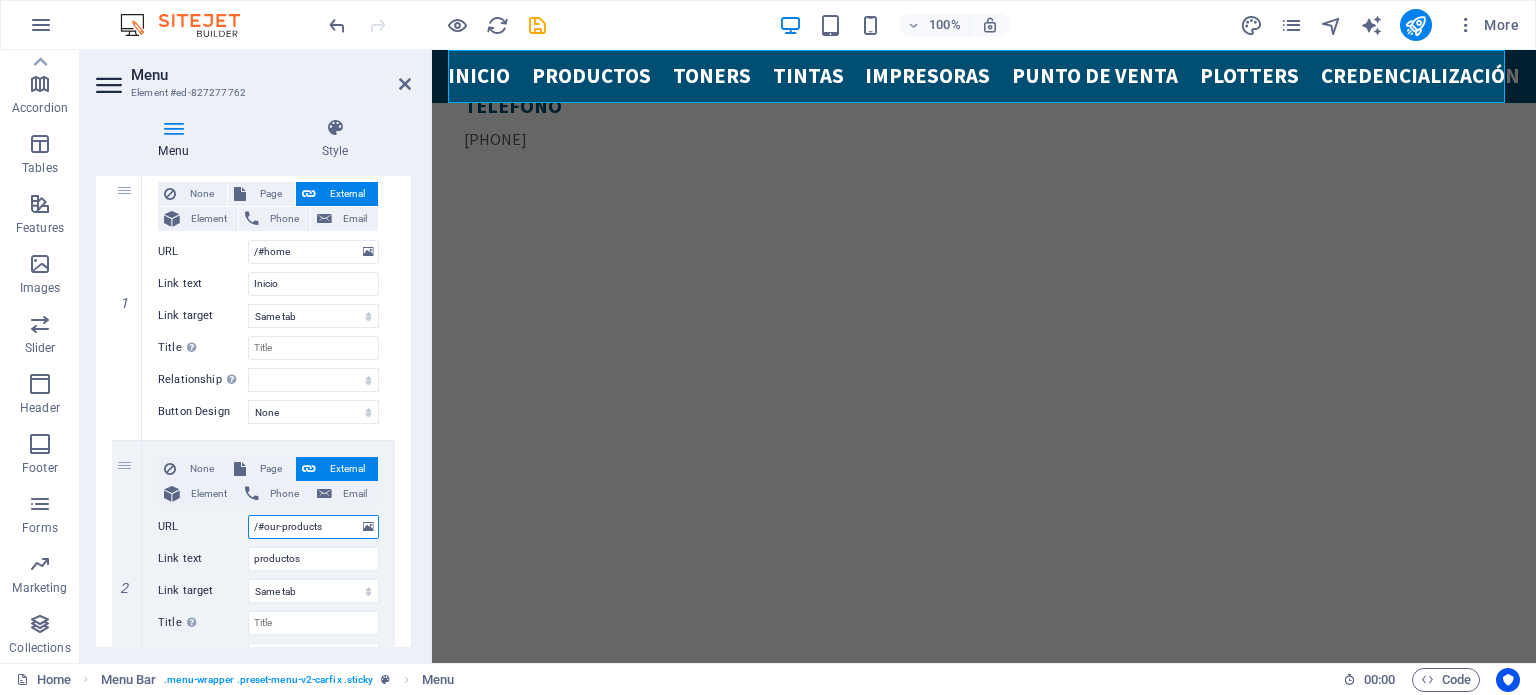 paste on "producto" 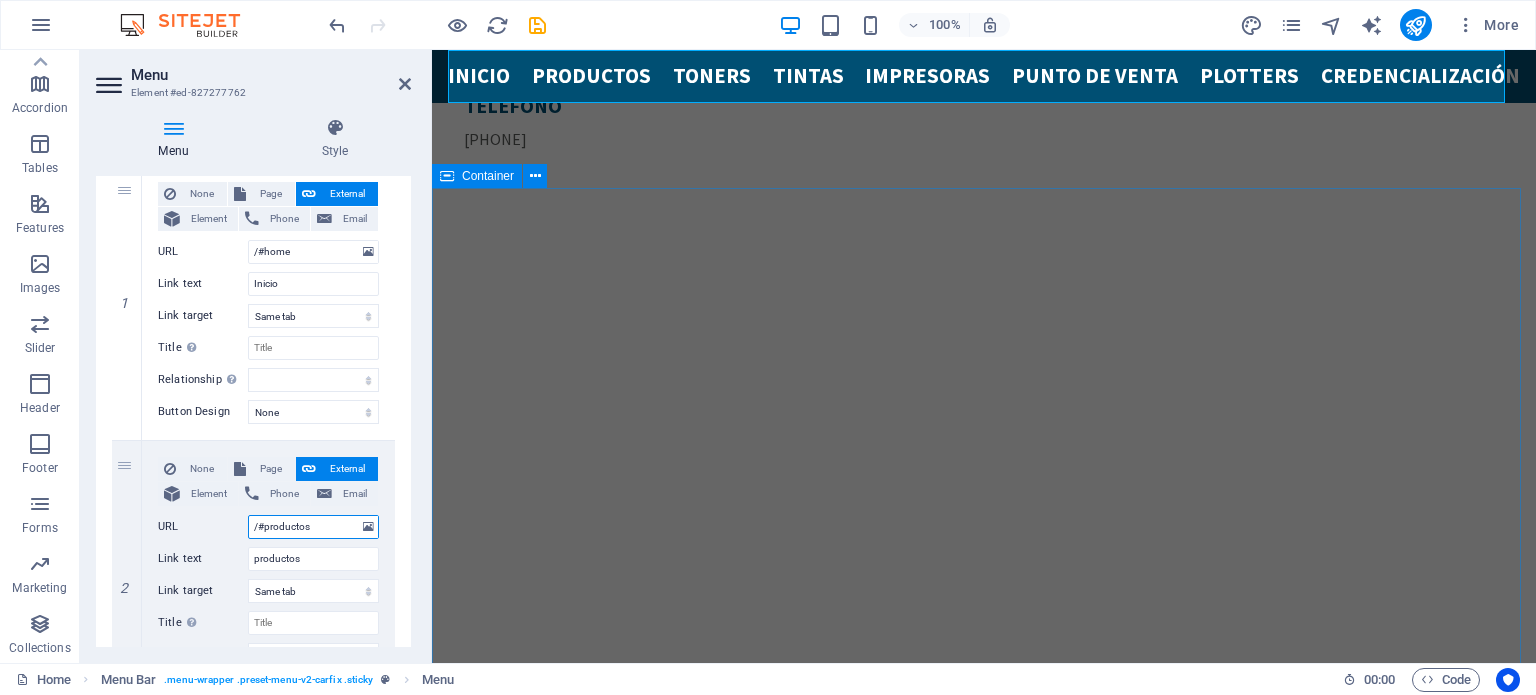select 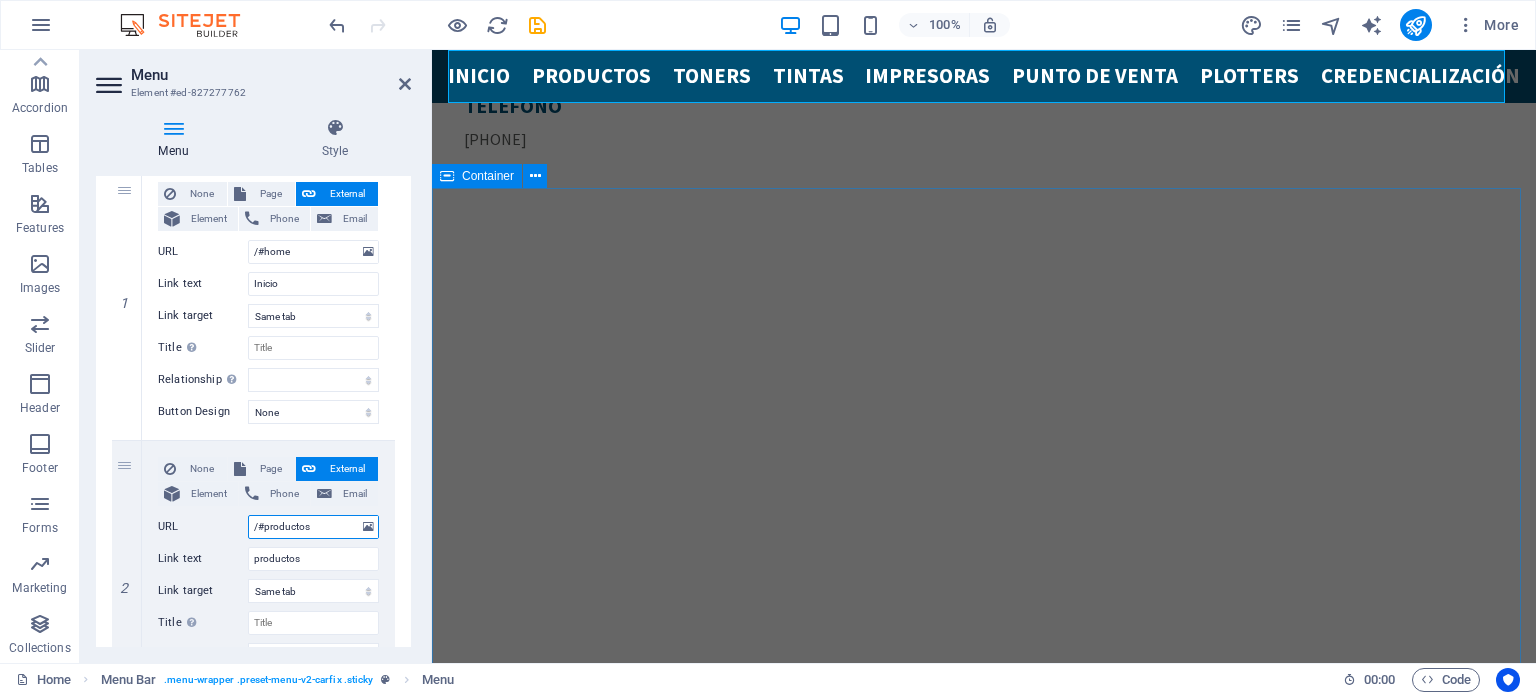 type on "/#productos" 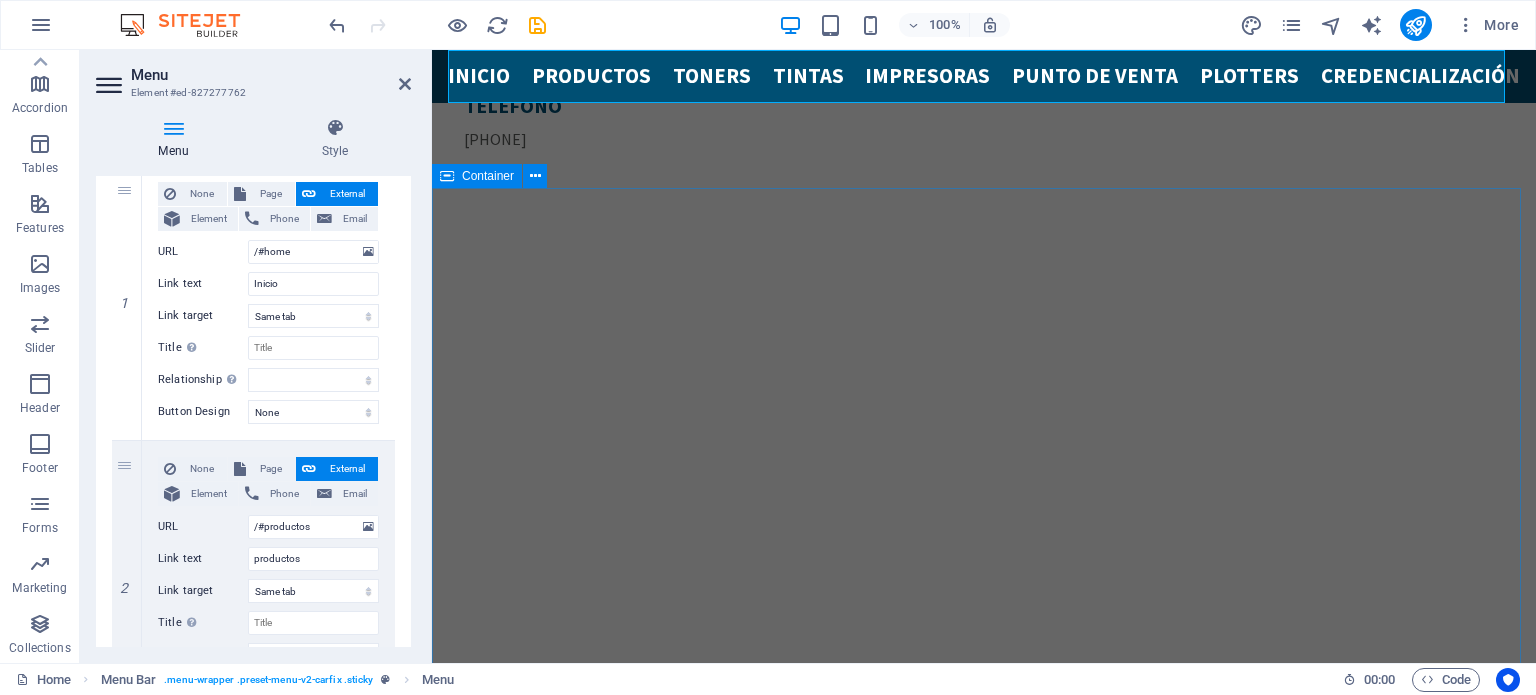 click on "nuestros productos contamos con amplia variedad de consumibles para todo tipo de impresora toners Lorem ipsum dolor sit amet, consectetur adipisicing elit. Veritatis, dolorem! tintas Lorem ipsum dolor sit amet, consectetur adipisicing elit. Veritatis, dolorem! impresoras Lorem ipsum dolor sit amet, consectetur adipisicing elit. Veritatis, dolorem! plotters Lorem ipsum dolor sit amet, consectetur adipisicing elit. Veritatis, dolorem! punto de venta (pos) Lorem ipsum dolor sit amet, consectetur adipisicing elit. Veritatis, dolorem! credencializacion Lorem ipsum dolor sit amet, consectetur adipisicing elit. Veritatis, dolorem!" at bounding box center [984, 2474] 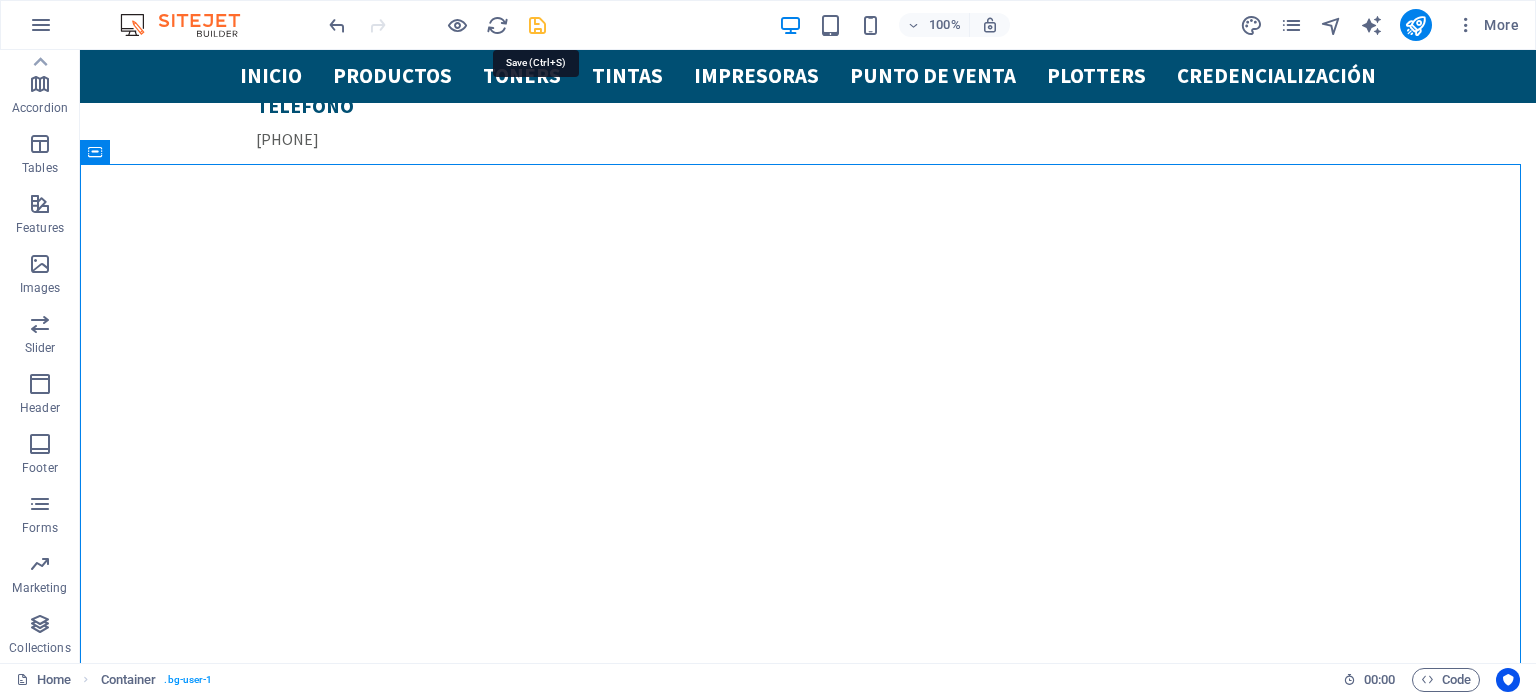 click at bounding box center (537, 25) 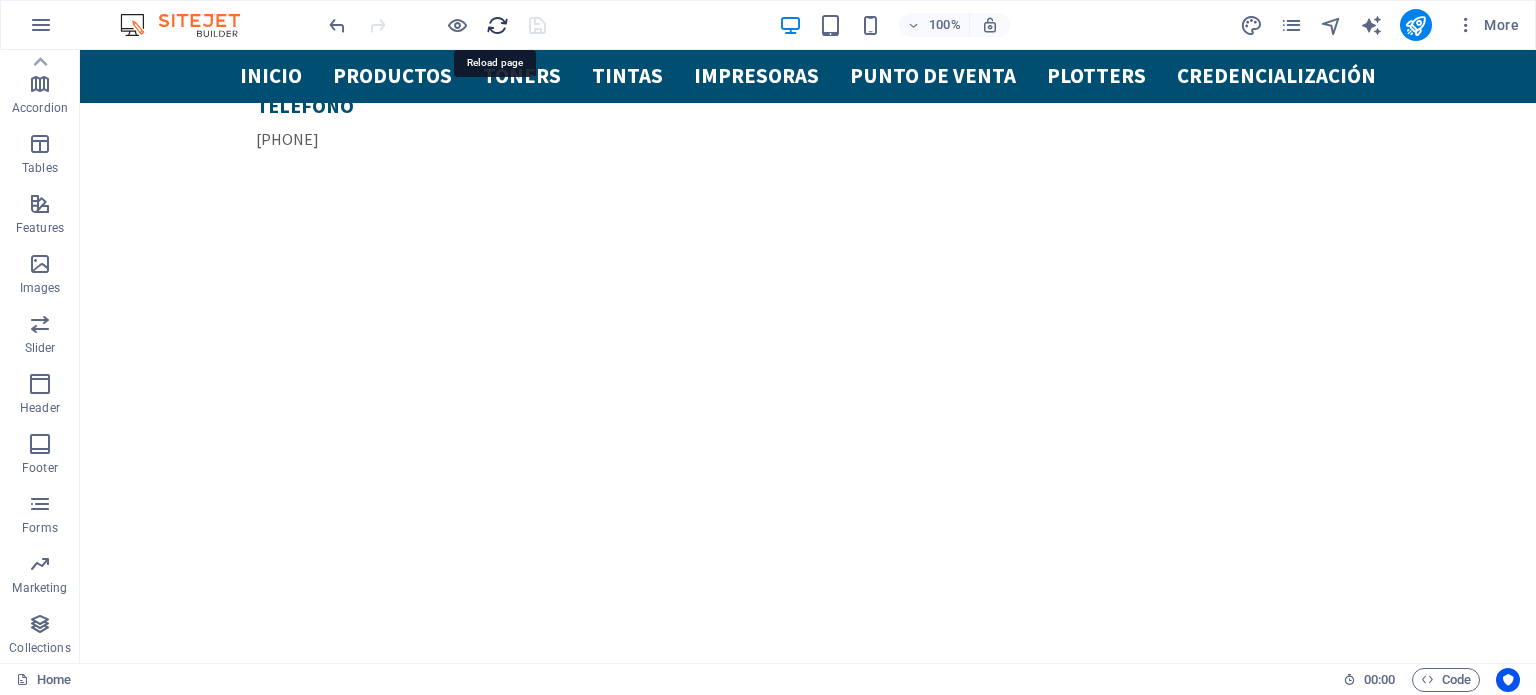 click at bounding box center [497, 25] 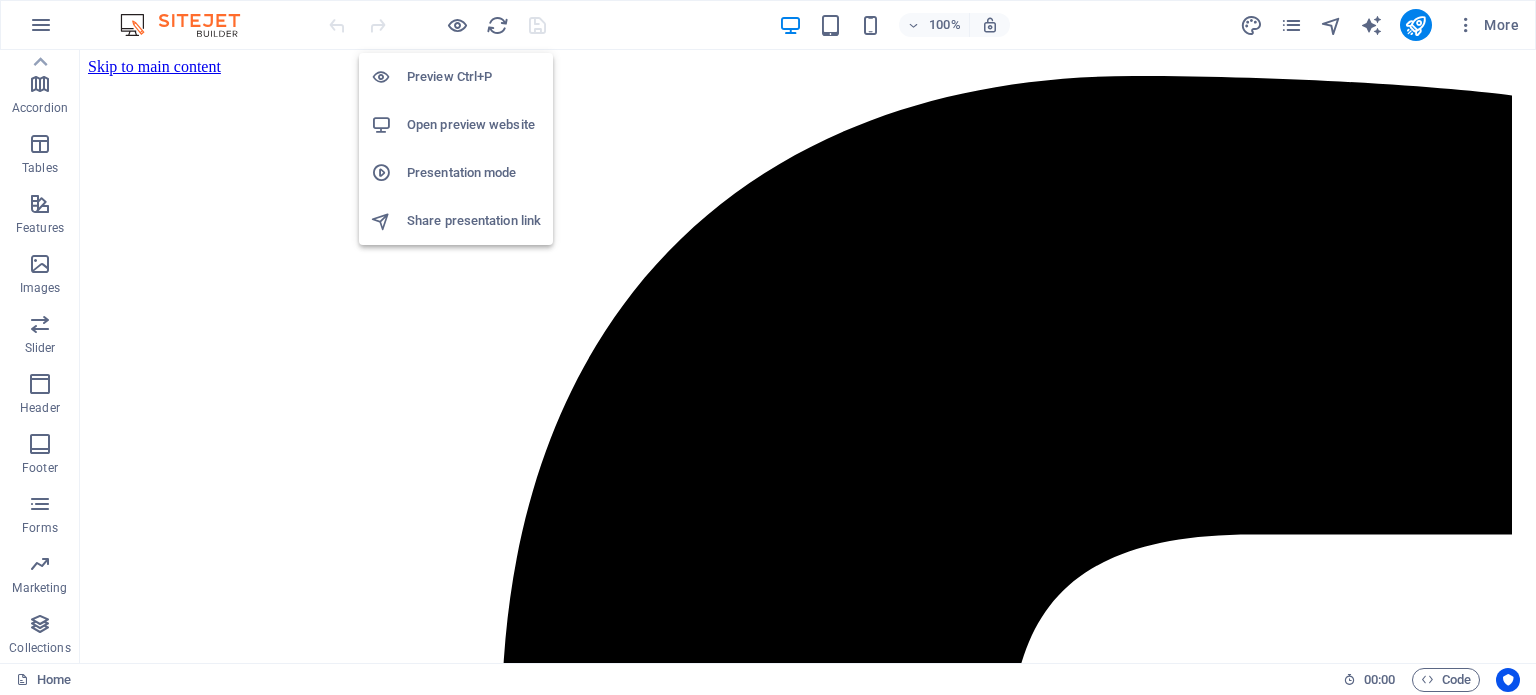 scroll, scrollTop: 0, scrollLeft: 0, axis: both 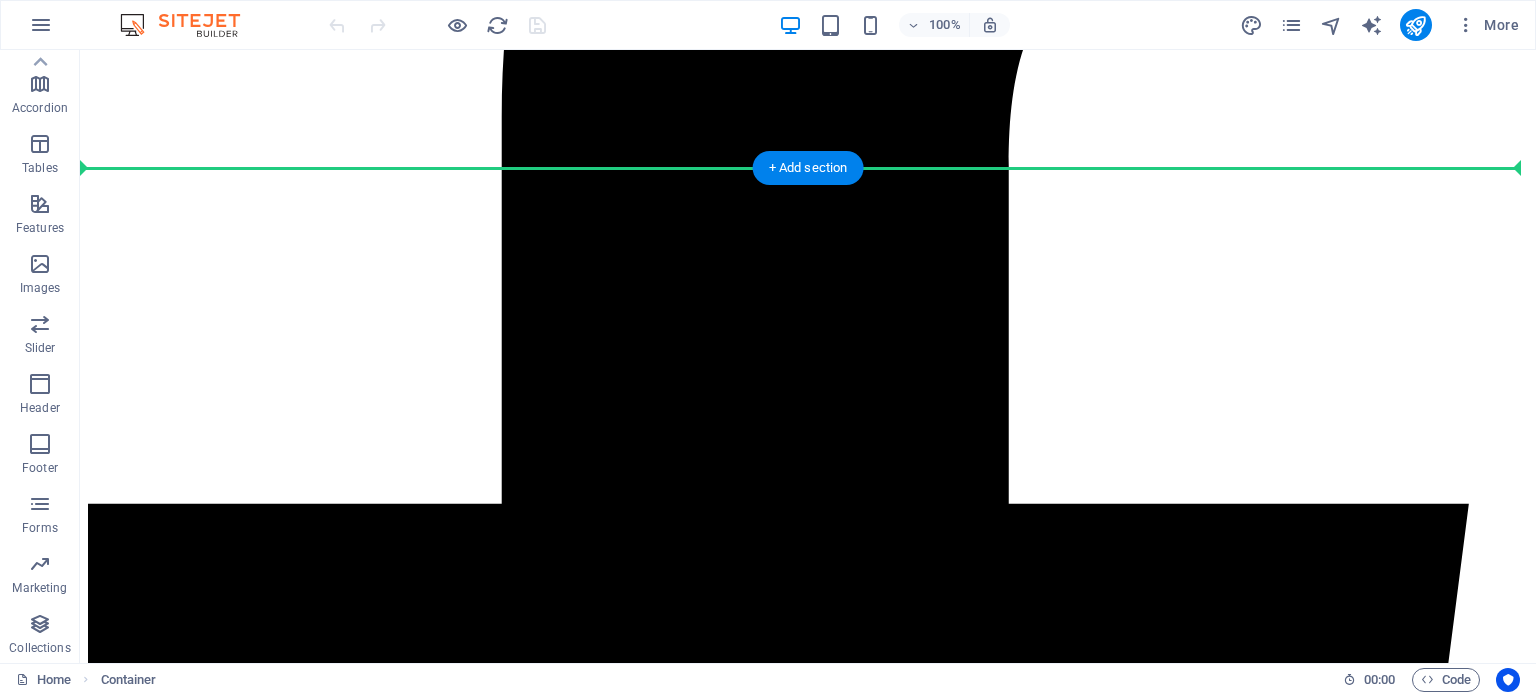 drag, startPoint x: 203, startPoint y: 347, endPoint x: 173, endPoint y: 237, distance: 114.01754 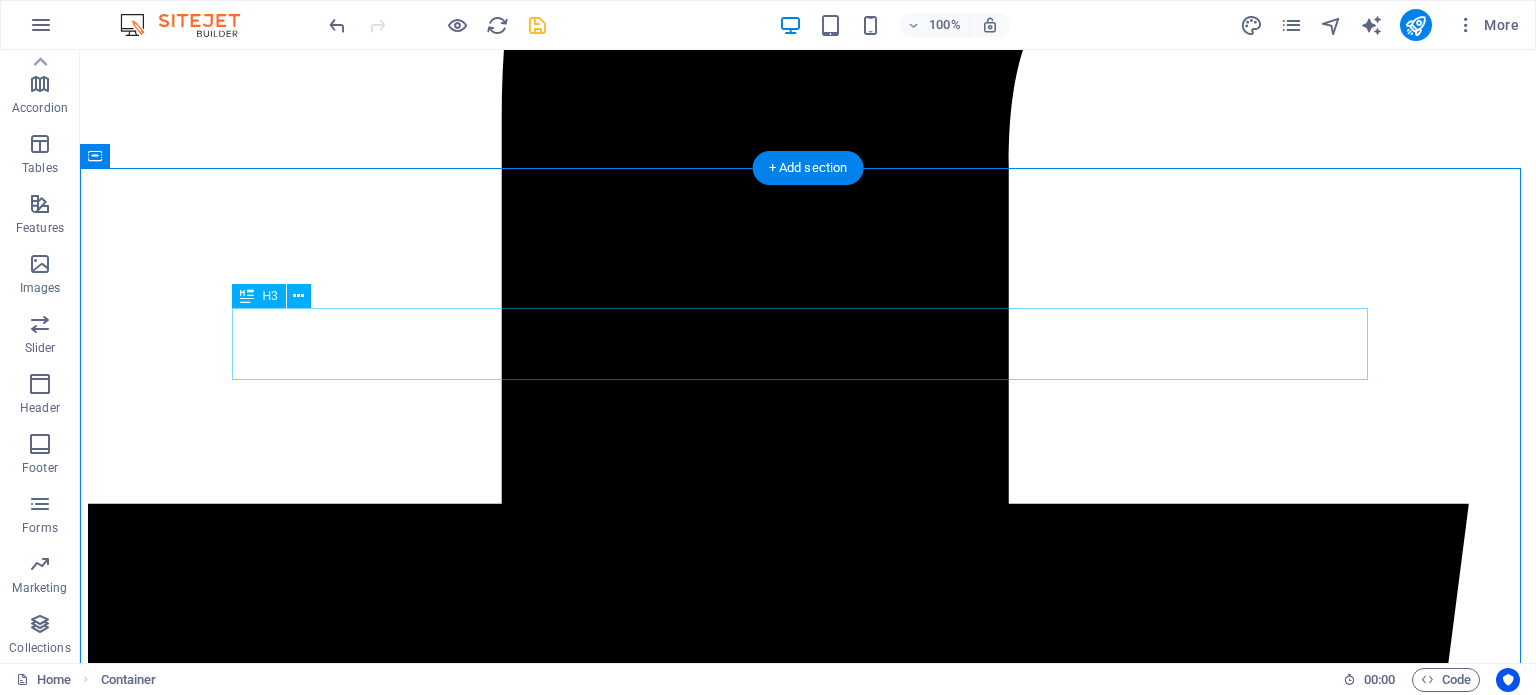 click on "Lorem ipsum dolor sit amet, consetetur sadipscing elitr, sed diam nonumy eirmod tempor invidunt ut labore" at bounding box center [808, 17535] 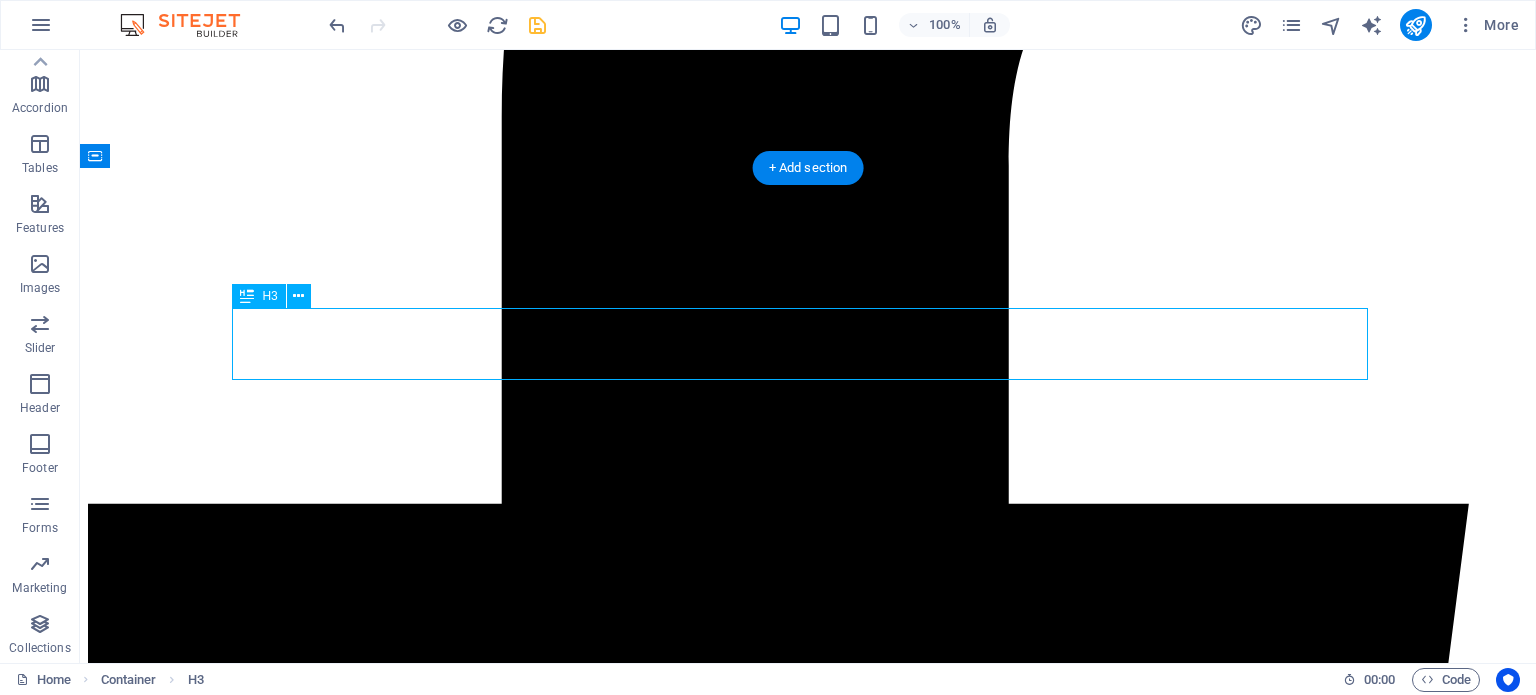 click on "Lorem ipsum dolor sit amet, consetetur sadipscing elitr, sed diam nonumy eirmod tempor invidunt ut labore" at bounding box center [808, 17535] 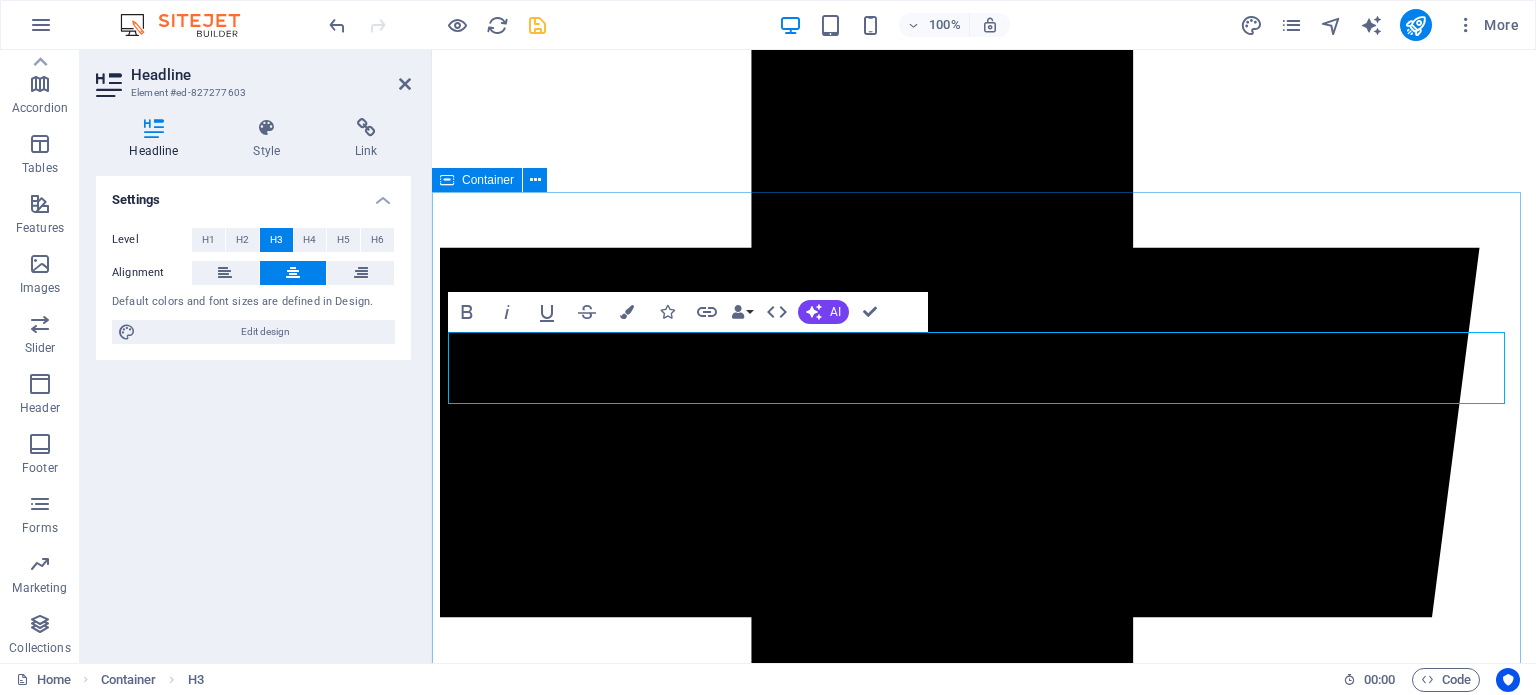 type 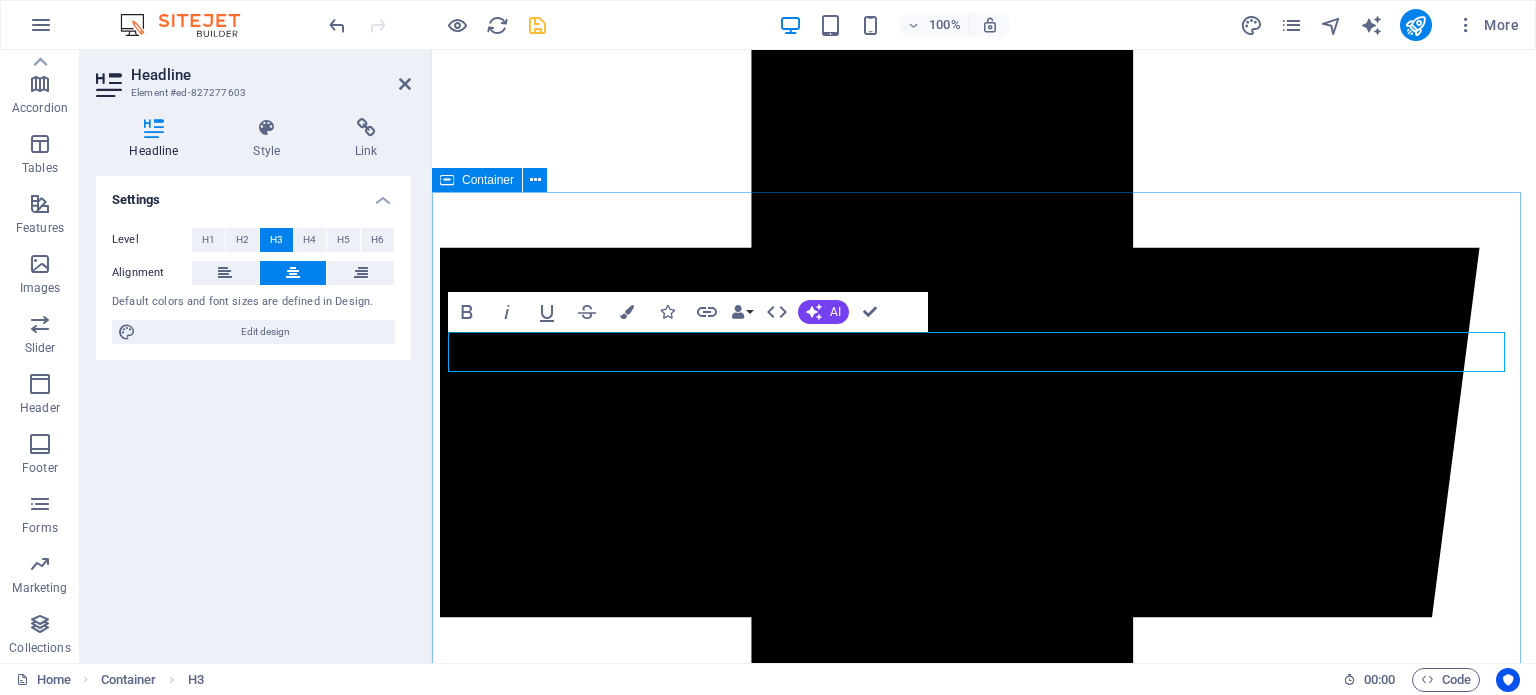 click on "nuestros clientes ​comentarios y reviews de nuestros clientes" at bounding box center (984, 13502) 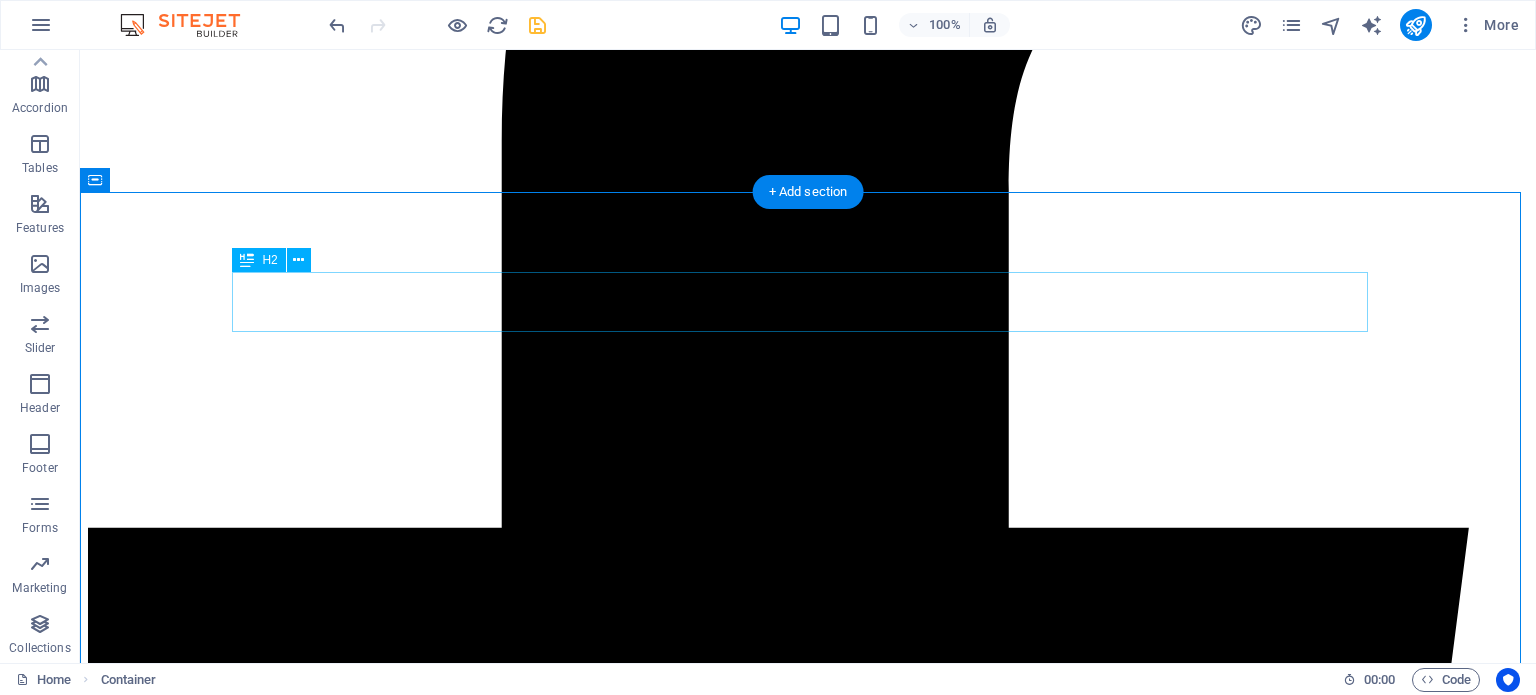 scroll, scrollTop: 284, scrollLeft: 0, axis: vertical 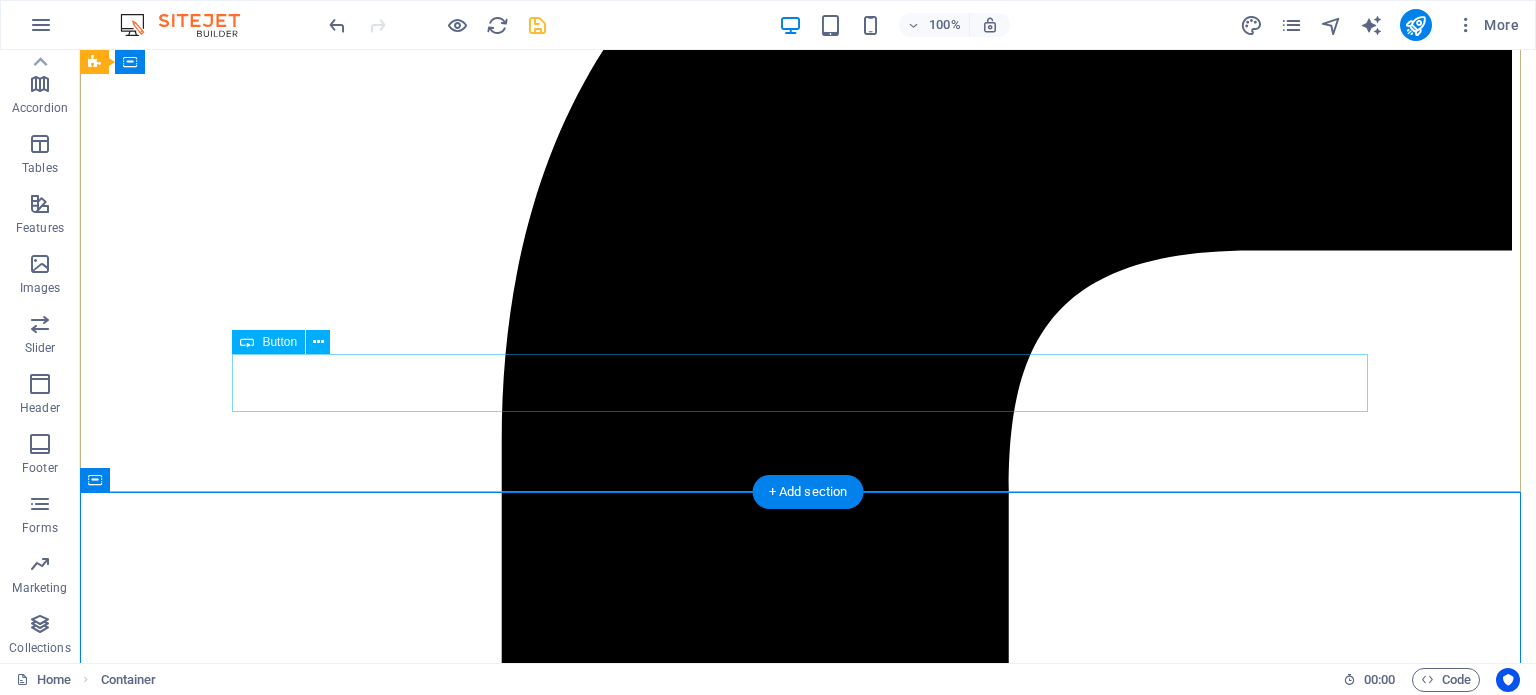 click on "Learn more  " at bounding box center [808, 17772] 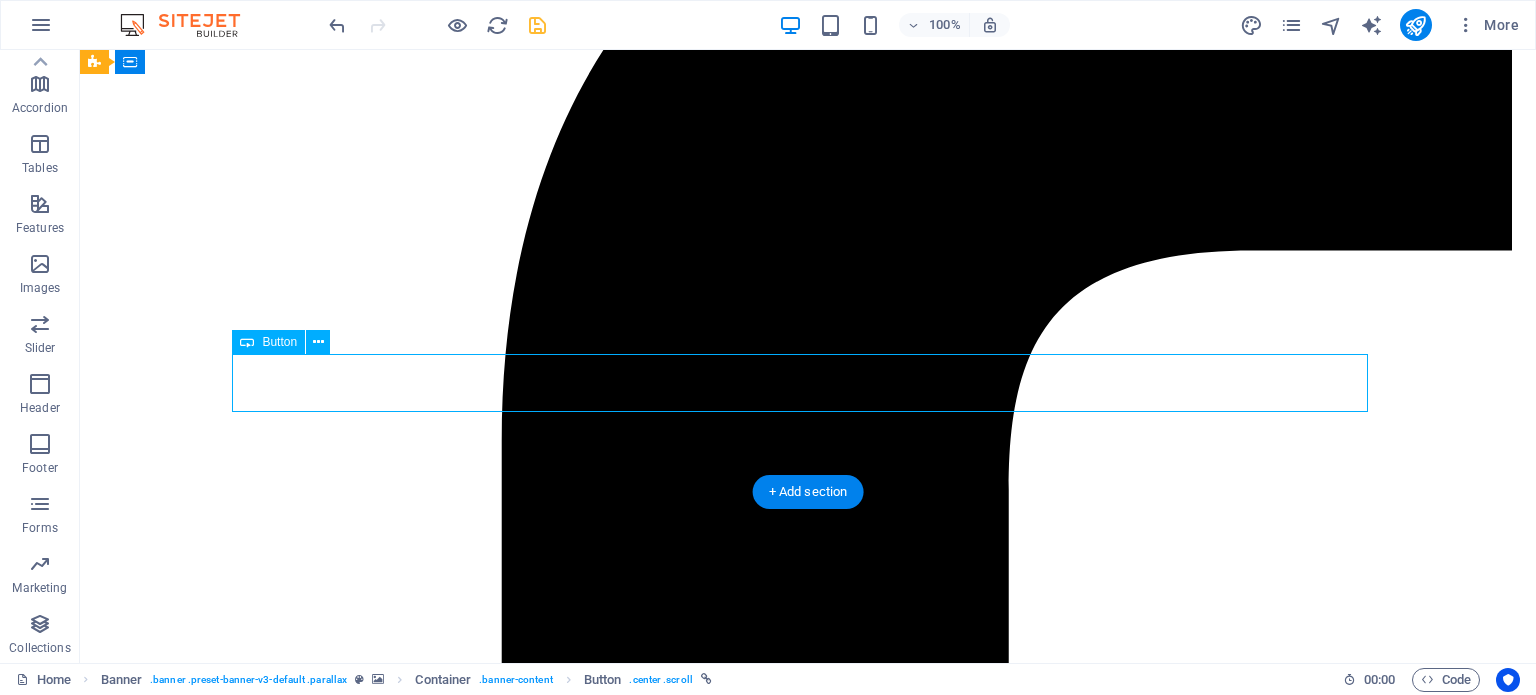 click on "Learn more  " at bounding box center [808, 17772] 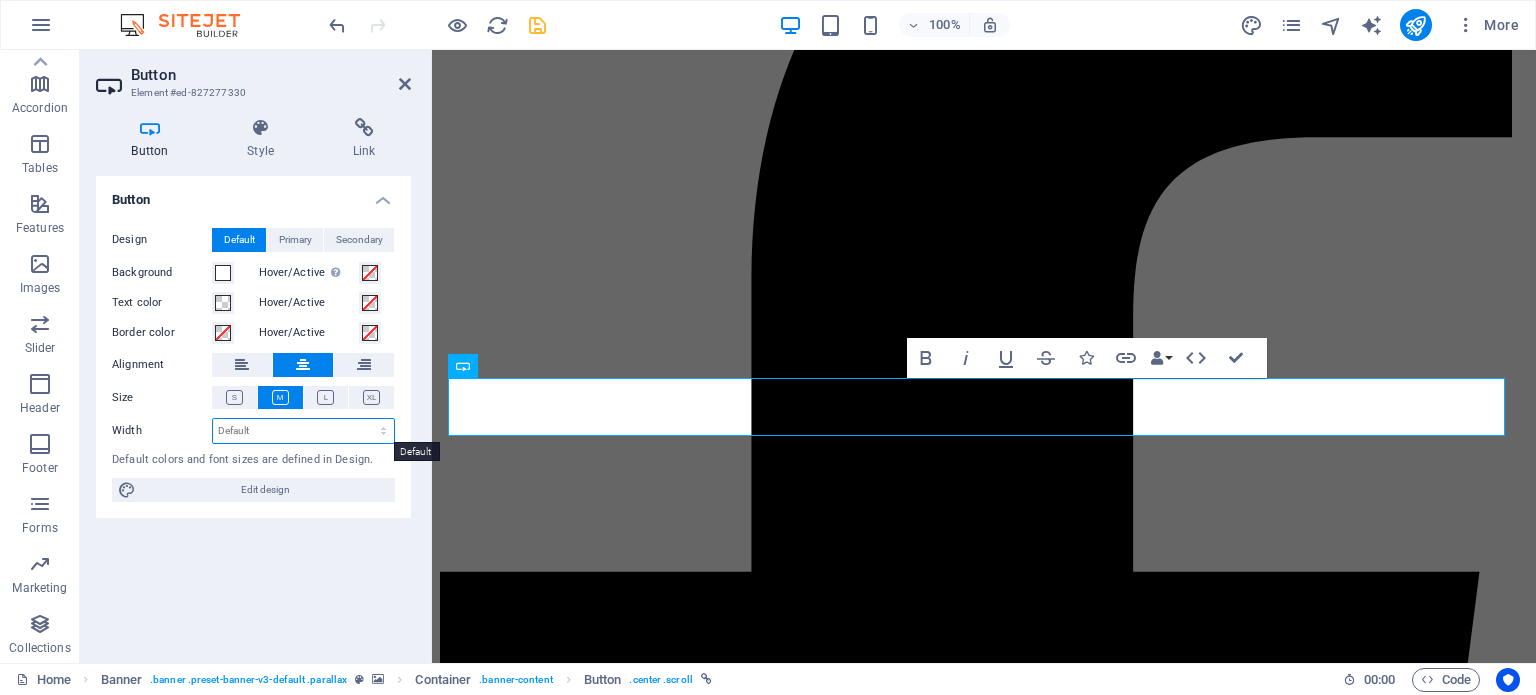 click on "Default px rem % em vh vw" at bounding box center [303, 431] 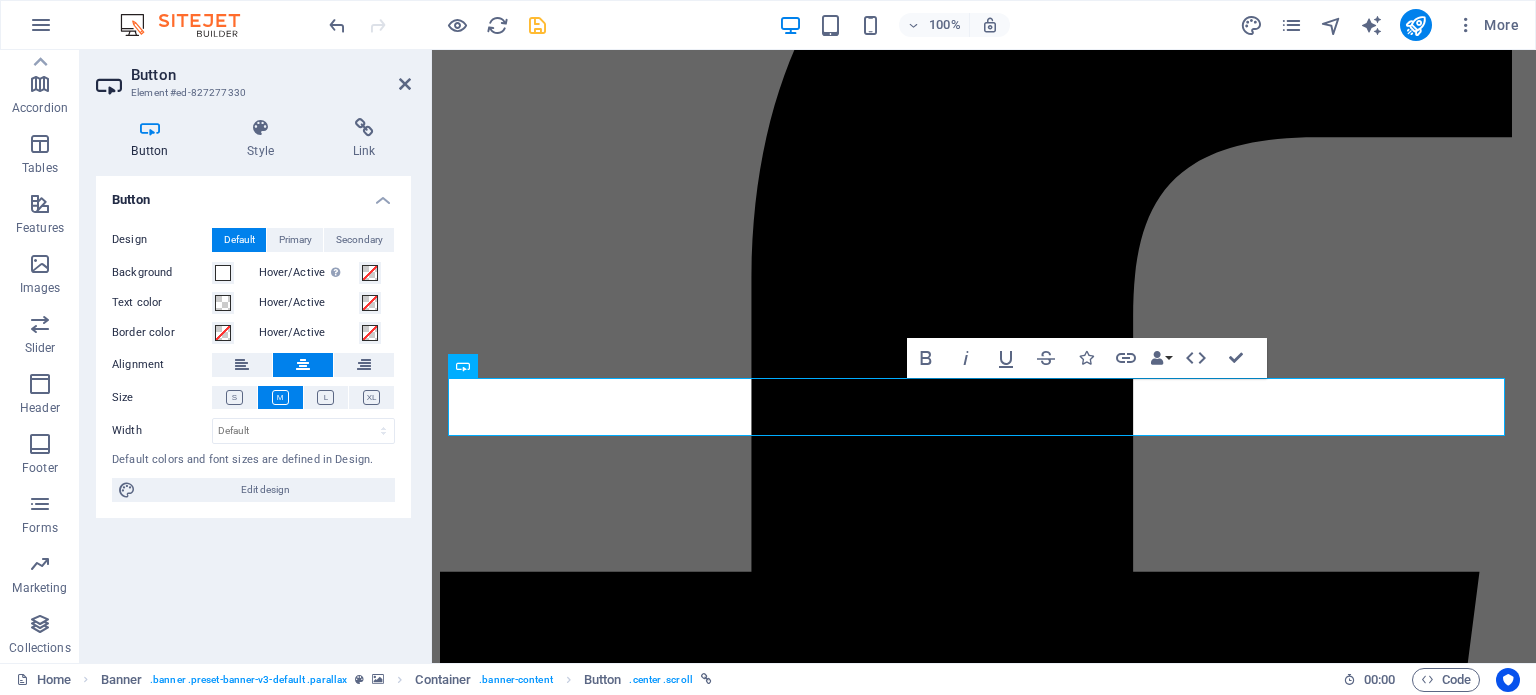 click on "Button Design Default Primary Secondary Background Hover/Active Switch to preview mode to test the active/hover state Text color Hover/Active Border color Hover/Active Alignment Size Width Default px rem % em vh vw Default colors and font sizes are defined in Design. Edit design" at bounding box center [253, 411] 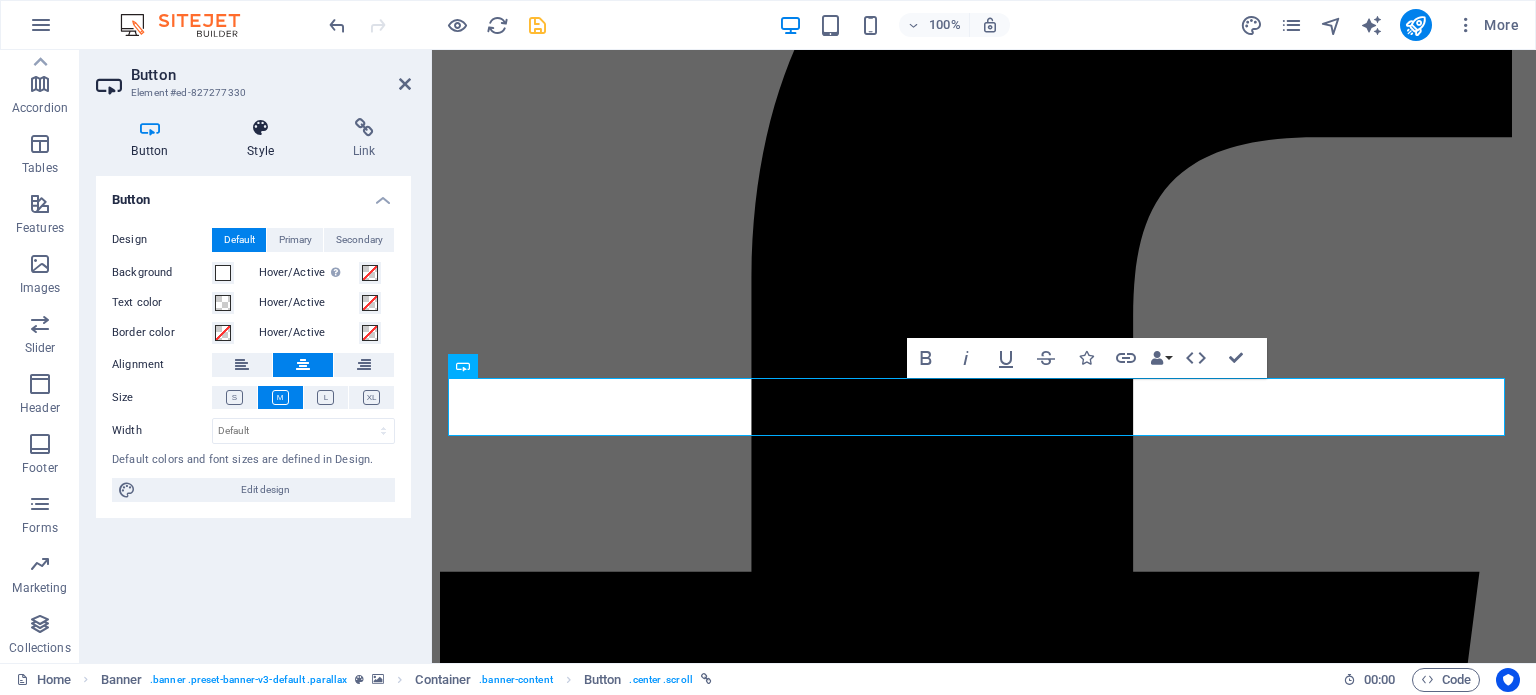 click at bounding box center [261, 128] 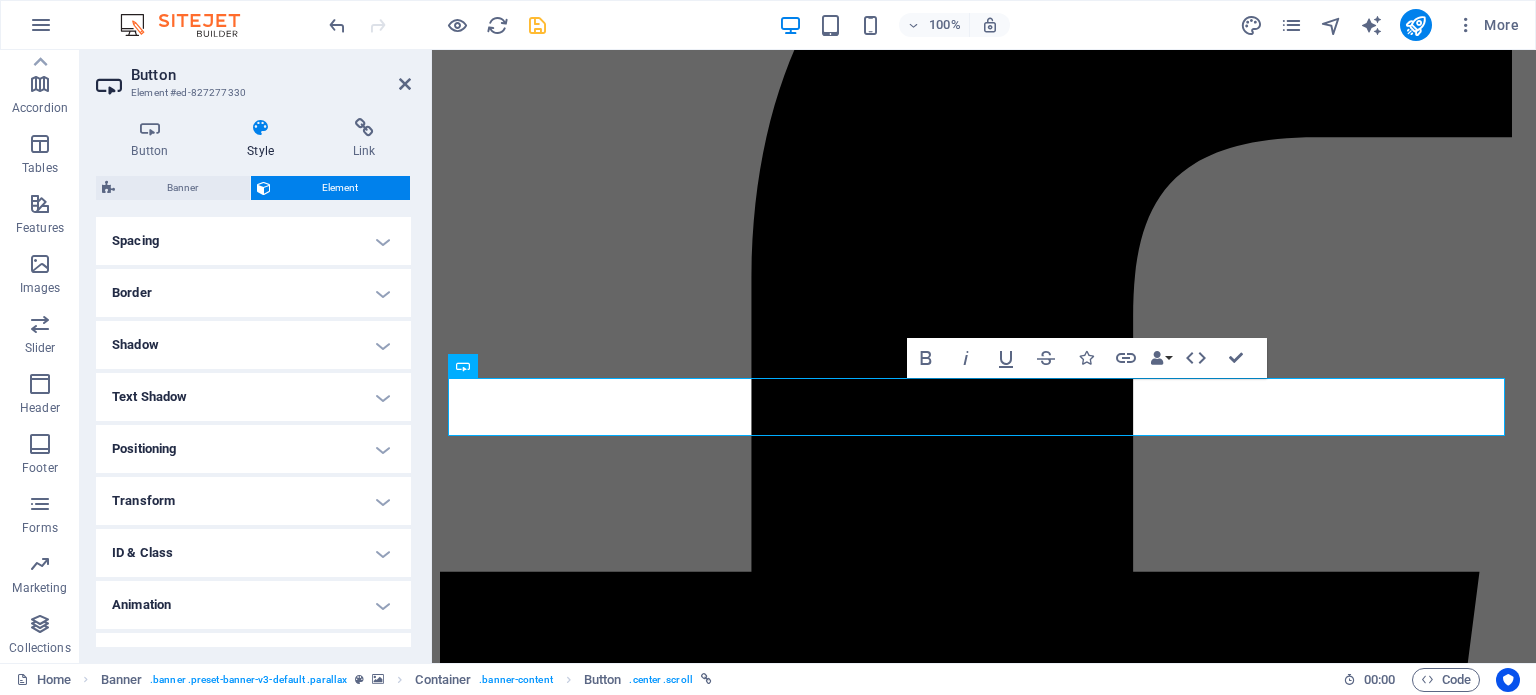 scroll, scrollTop: 414, scrollLeft: 0, axis: vertical 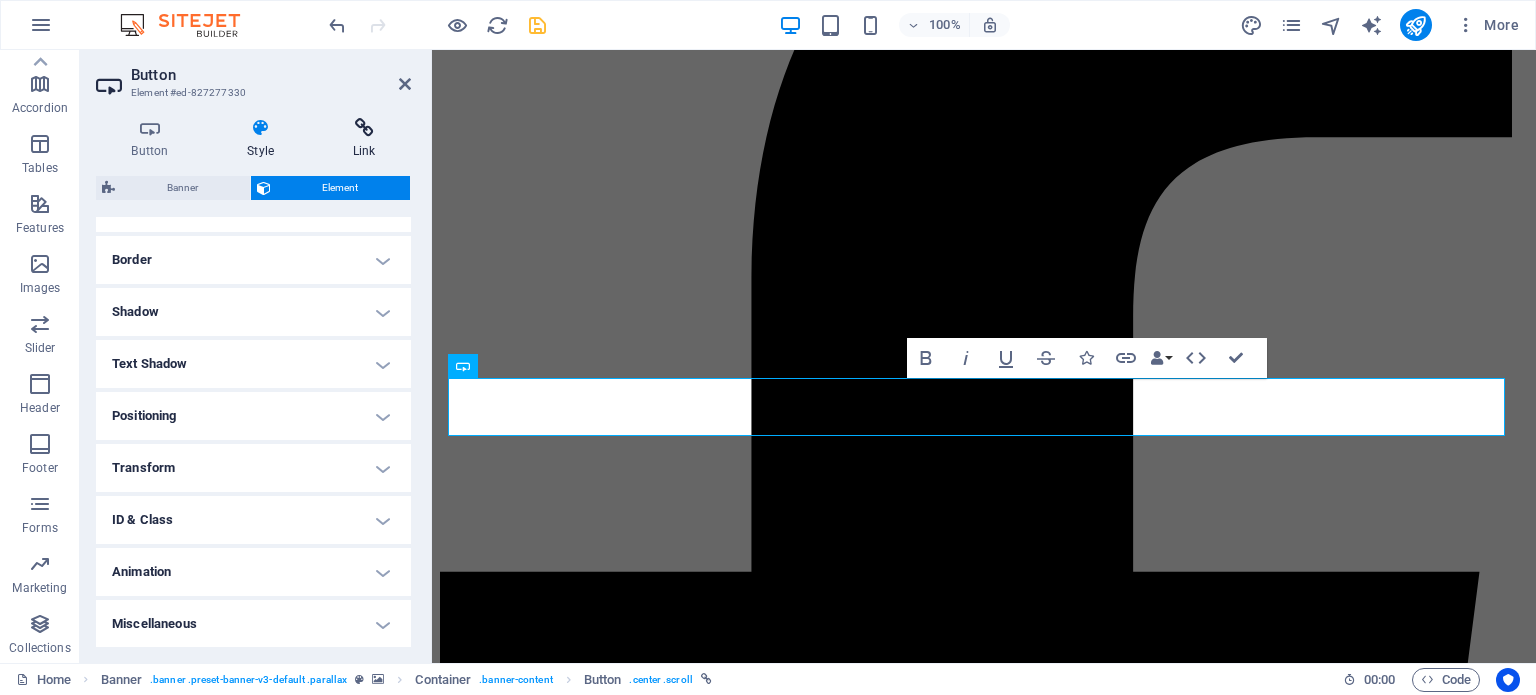 click at bounding box center [364, 128] 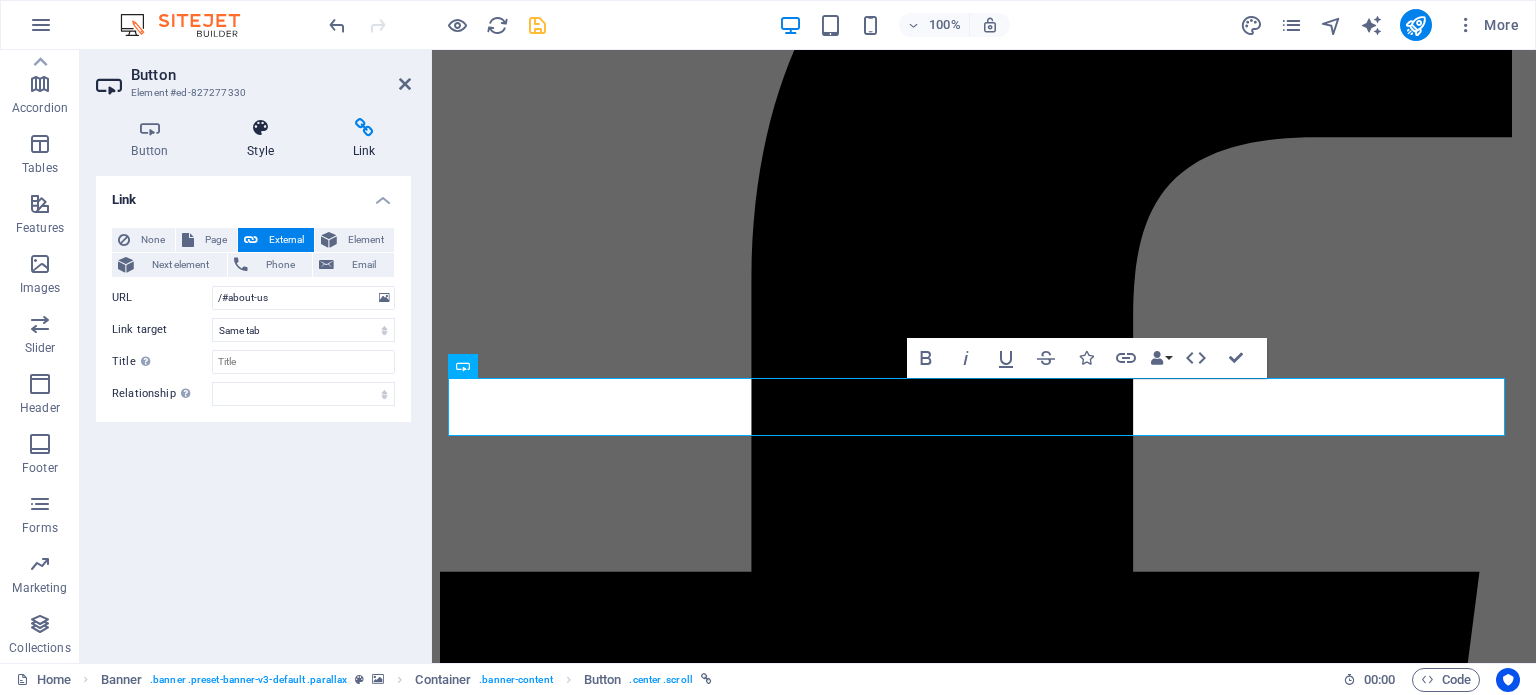 click at bounding box center (261, 128) 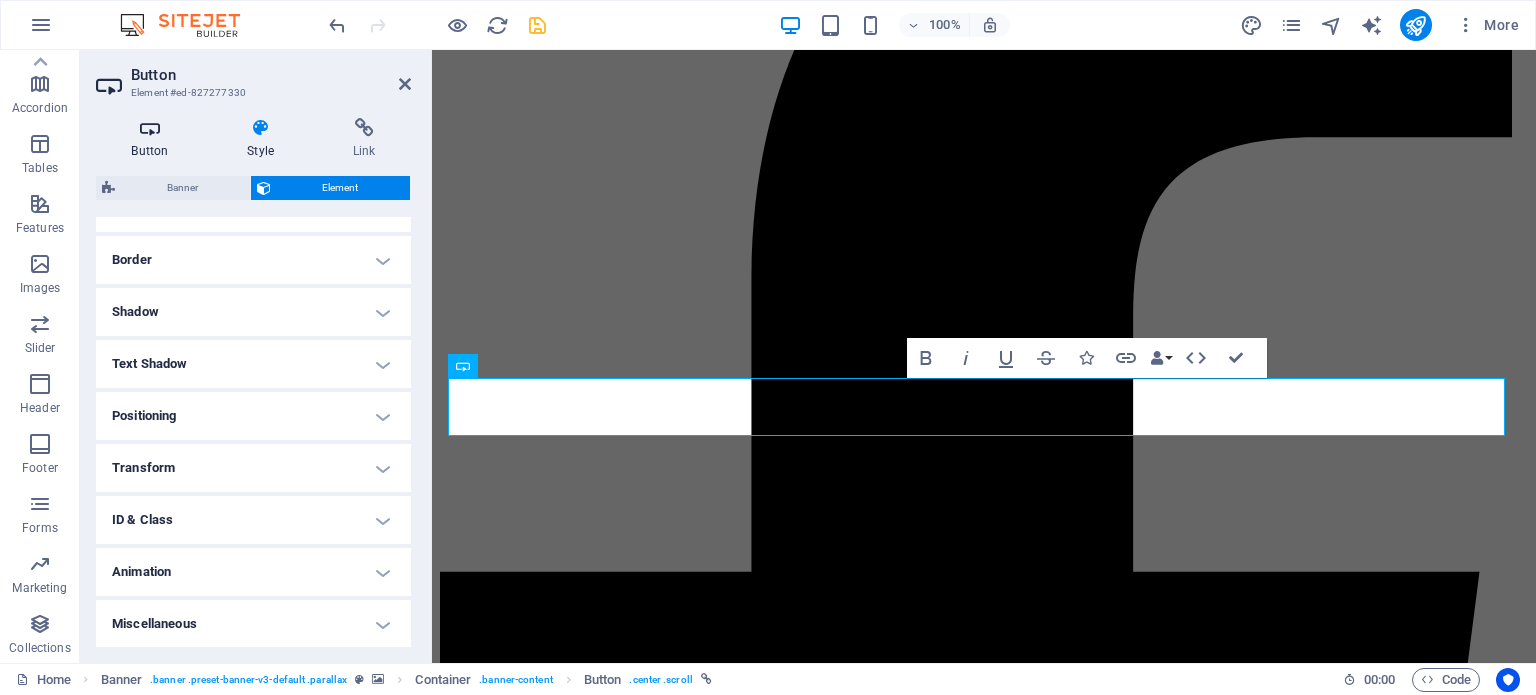 click at bounding box center (150, 128) 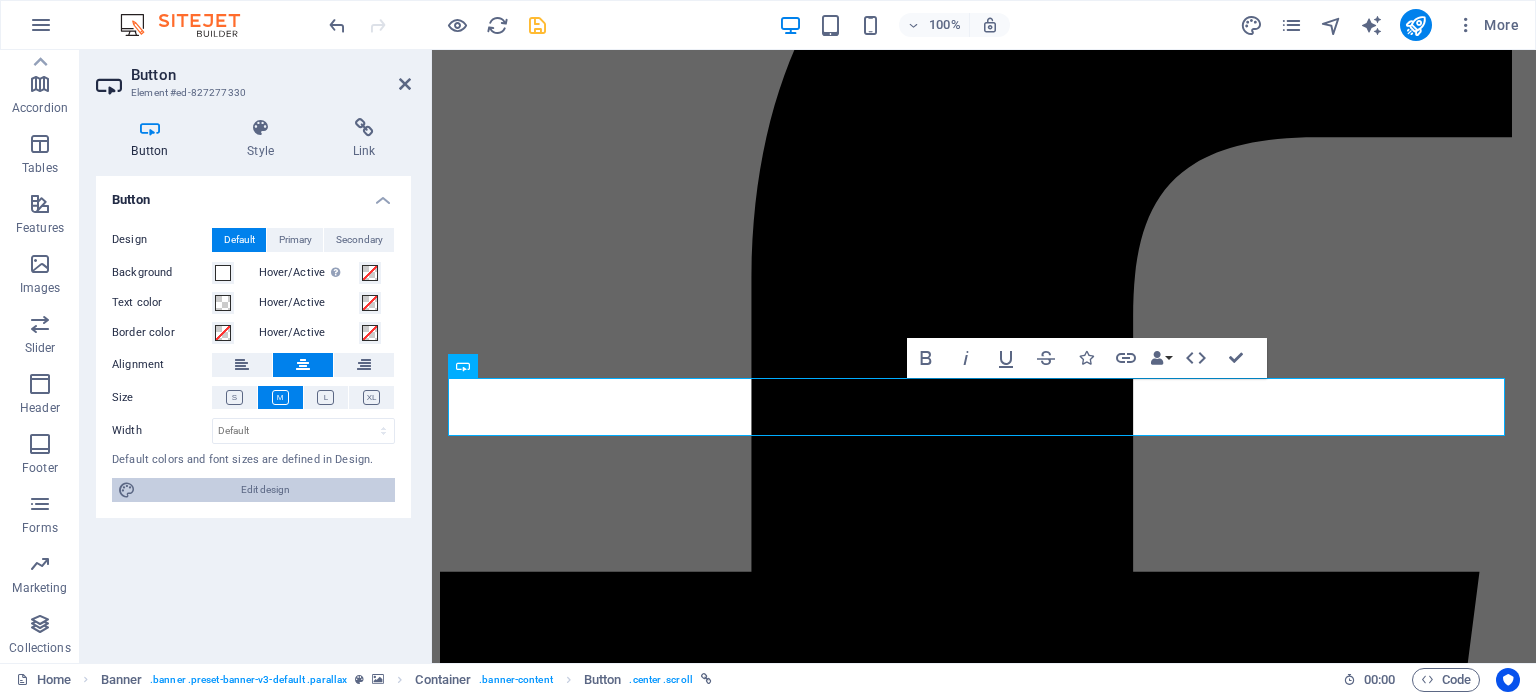 click on "Edit design" at bounding box center (265, 490) 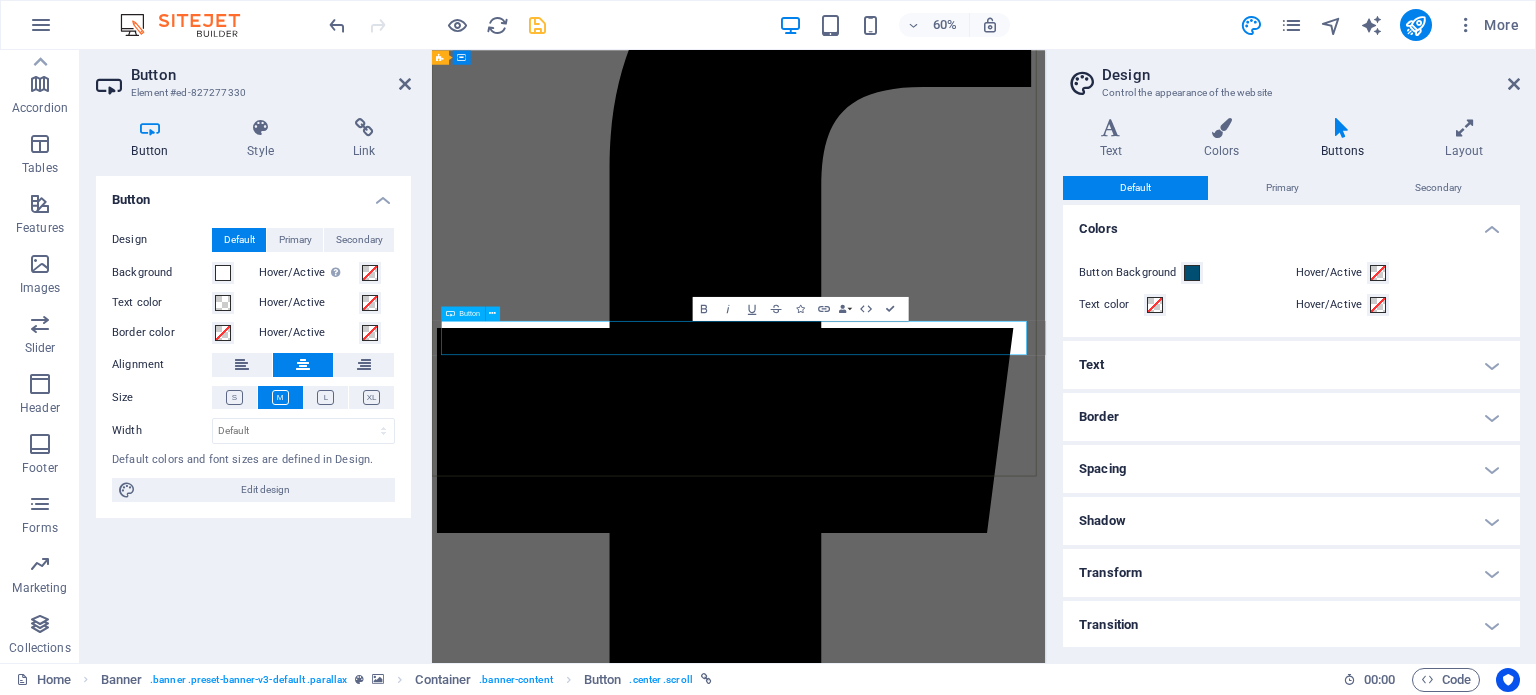 click on "Learn more  " at bounding box center (943, 12728) 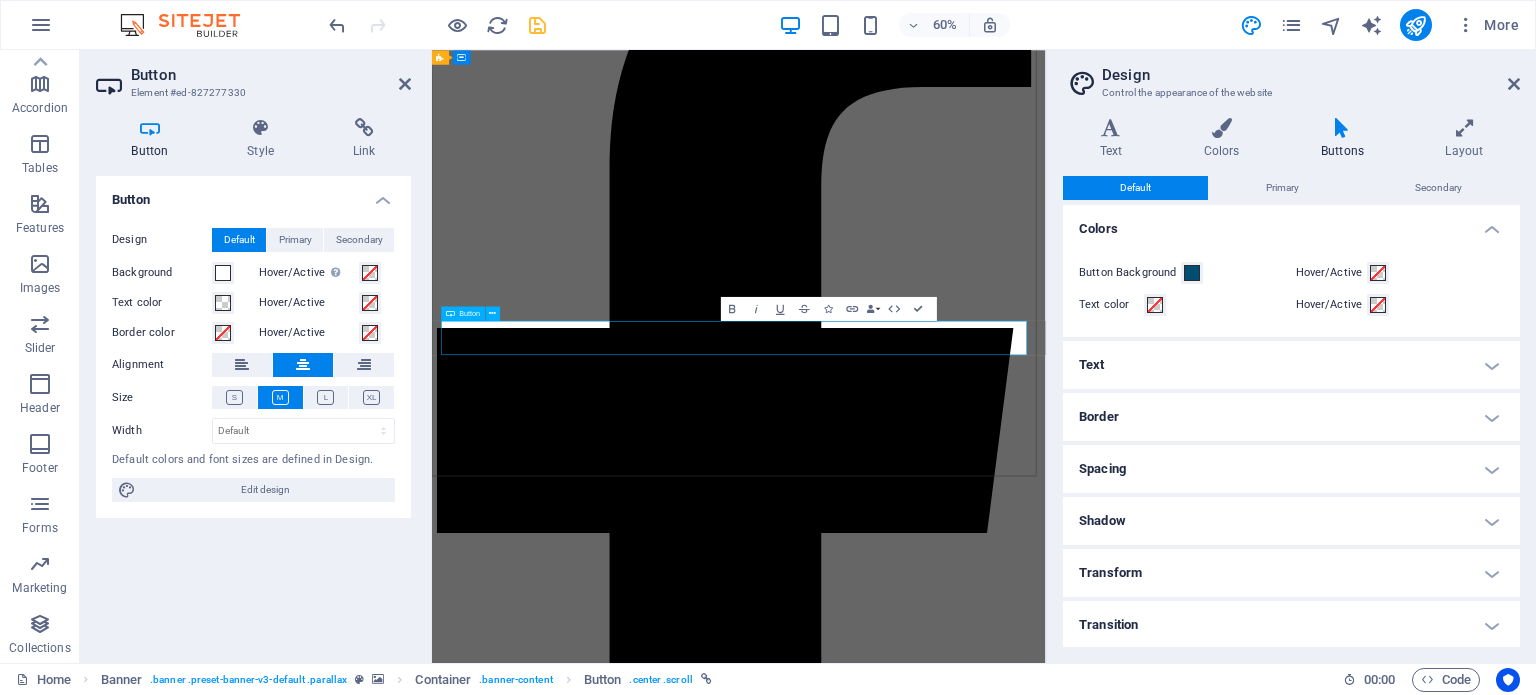 type 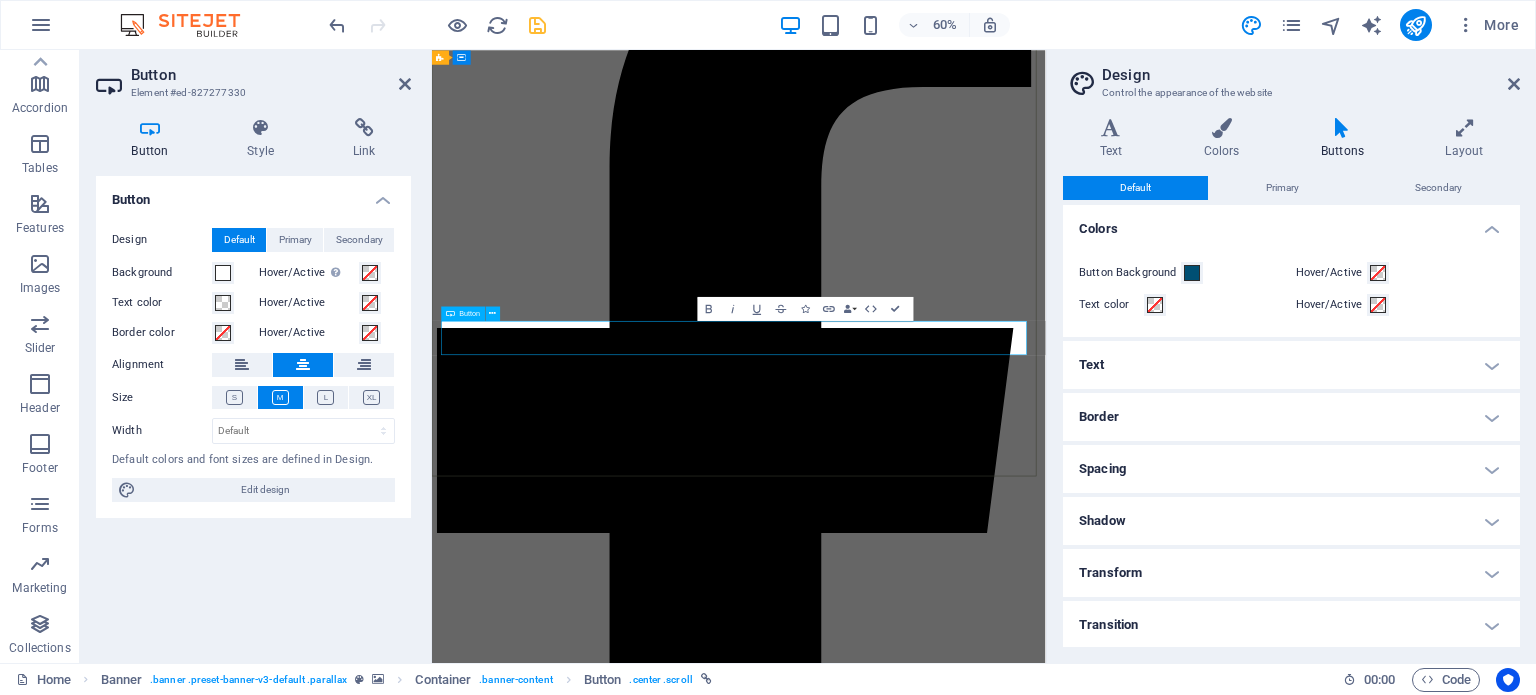 click on "llamanos " at bounding box center (944, 13037) 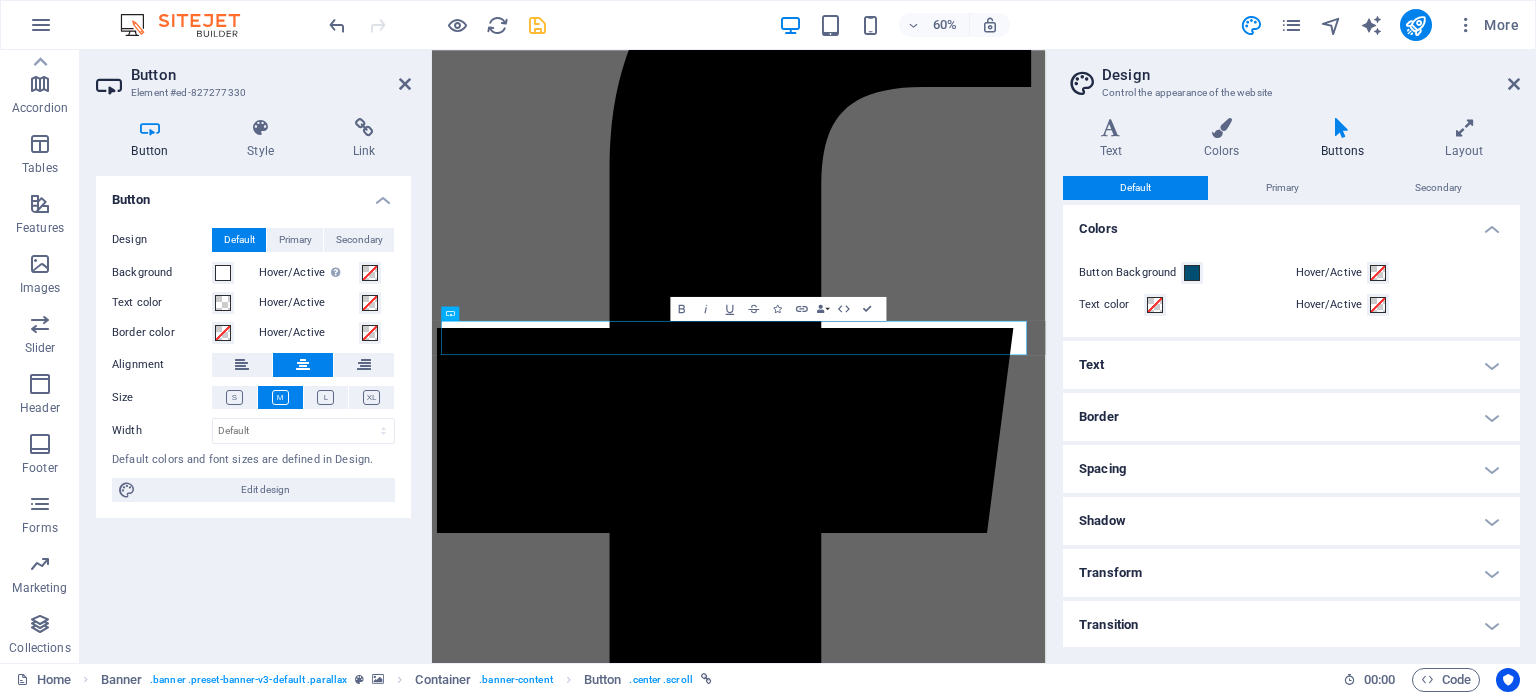 click on "Design" at bounding box center [1311, 75] 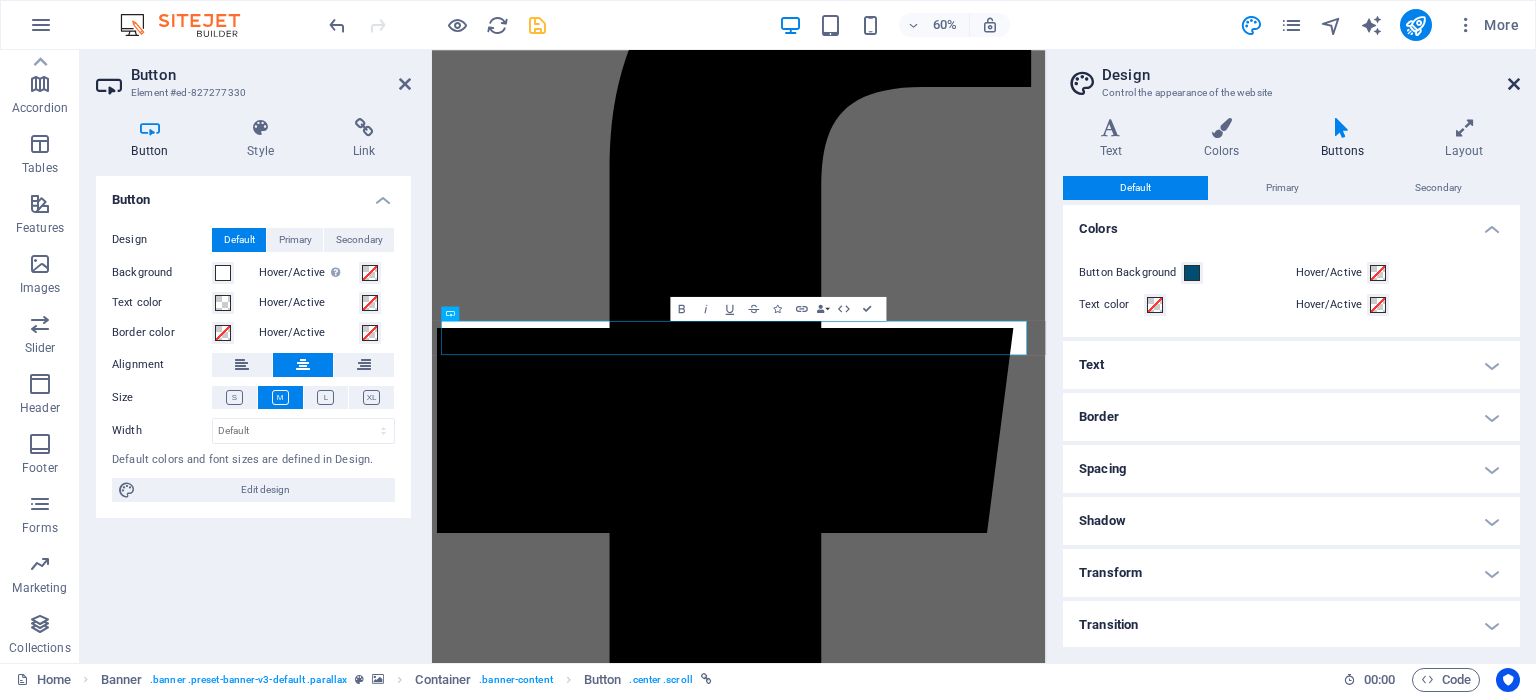 click at bounding box center [1514, 84] 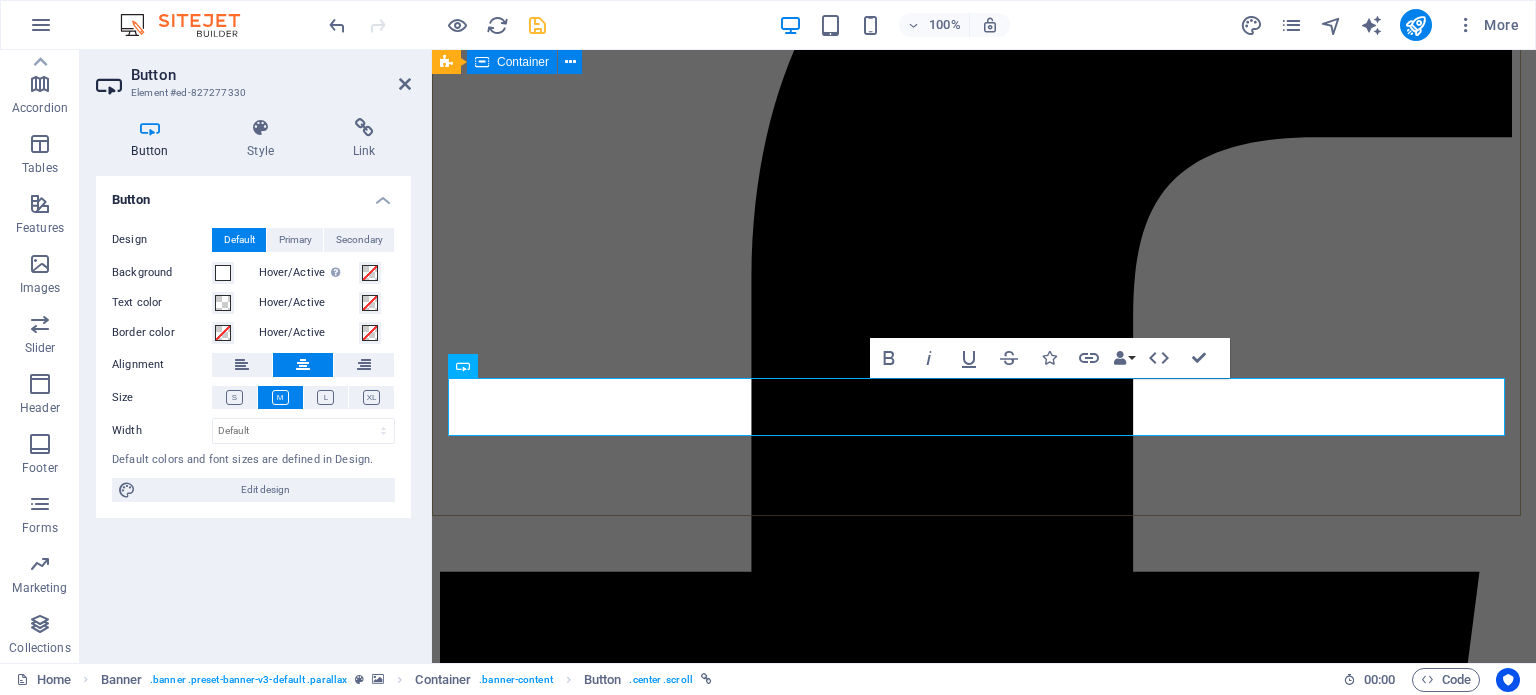 click on "tintas y toners  Servicio express a domicilio cancún y playa del carmen ​nuestros productos " at bounding box center (984, 13878) 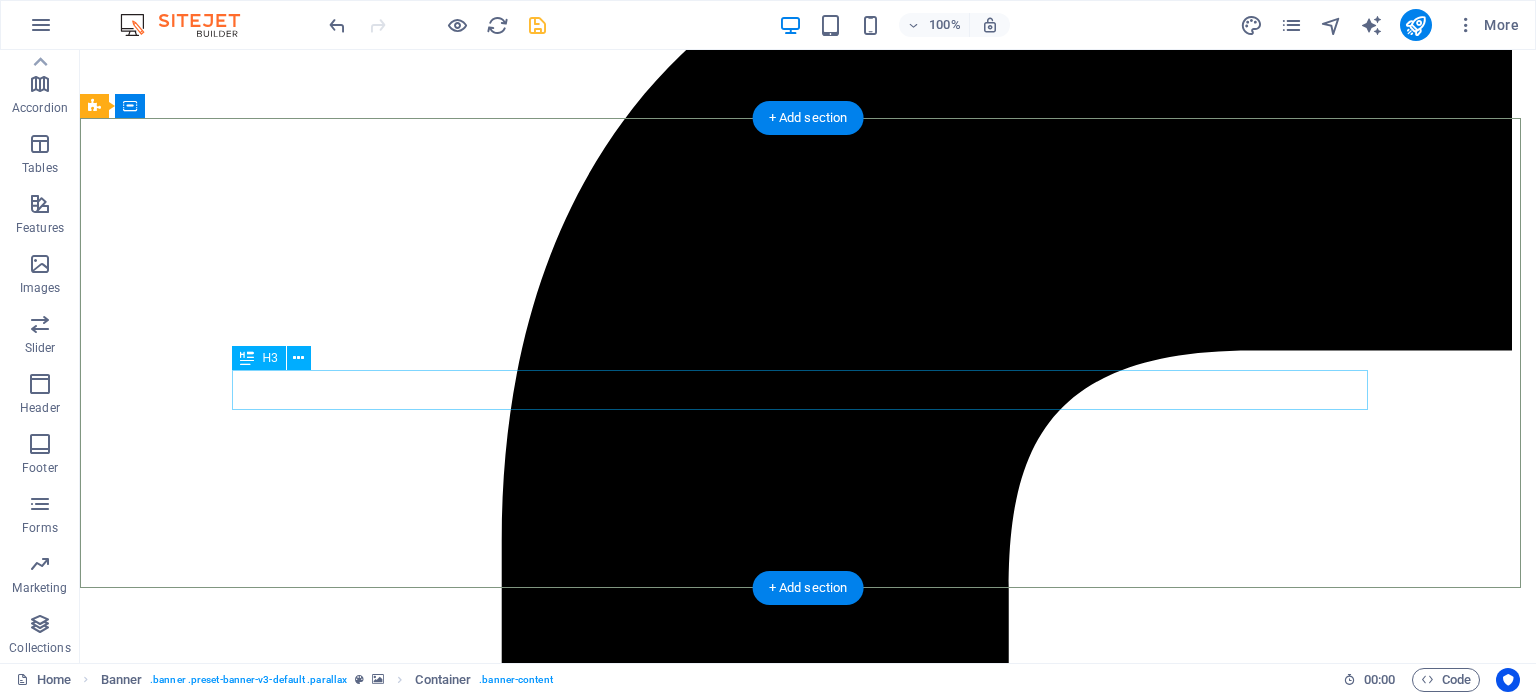 scroll, scrollTop: 584, scrollLeft: 0, axis: vertical 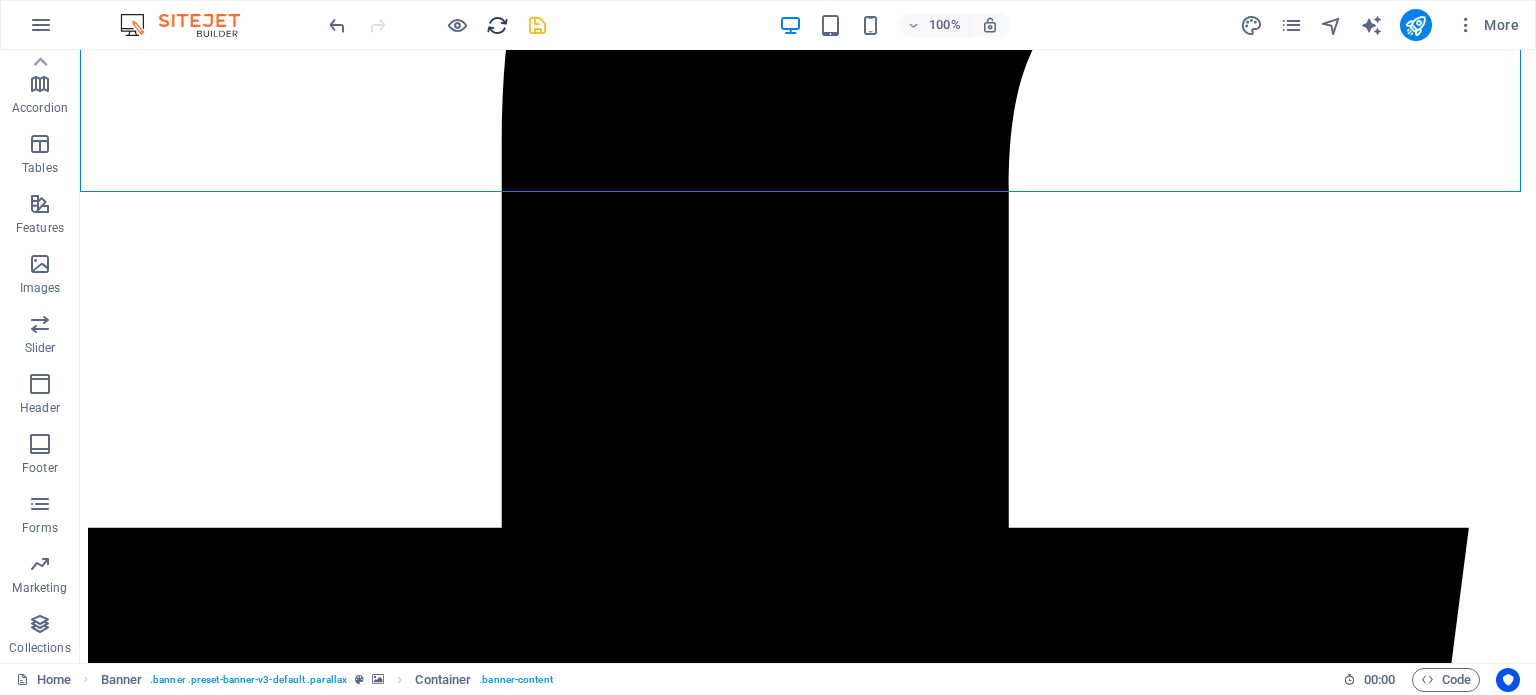 click at bounding box center [497, 25] 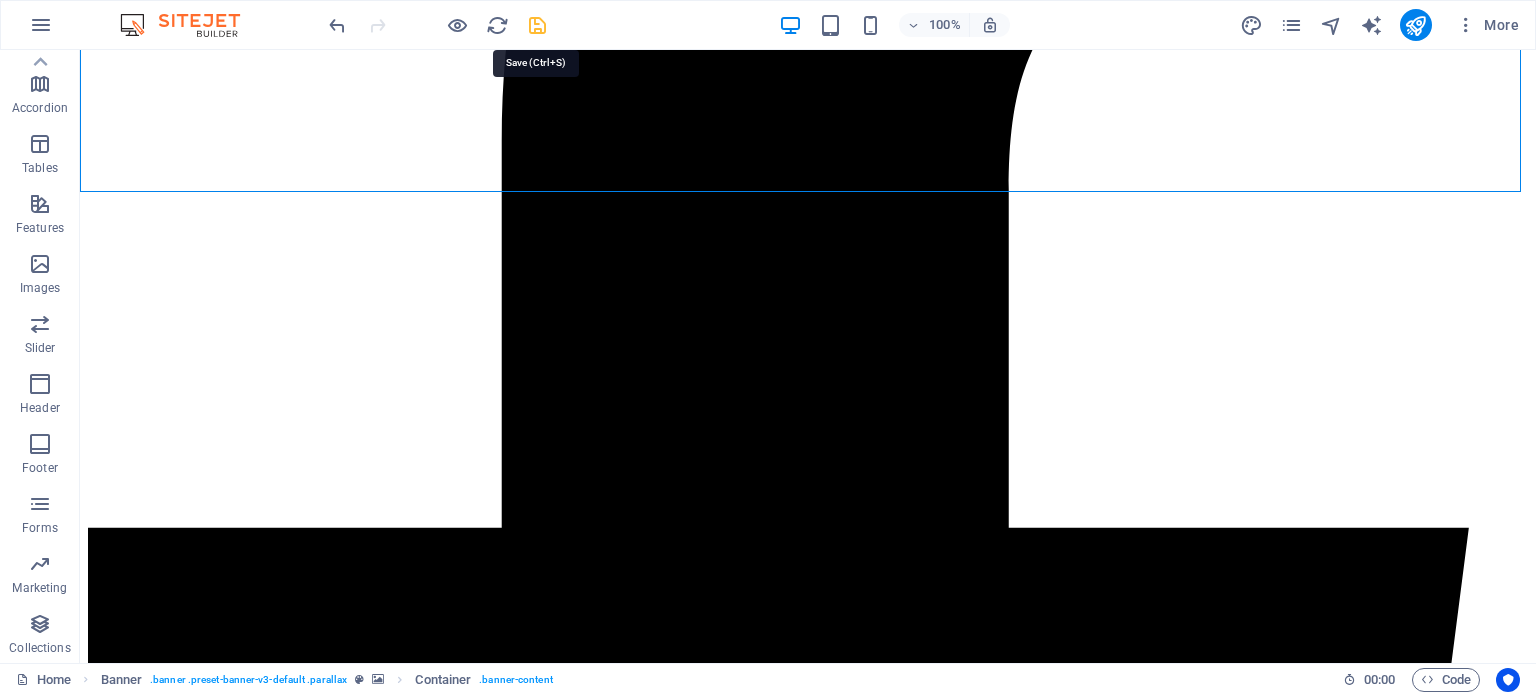click at bounding box center [537, 25] 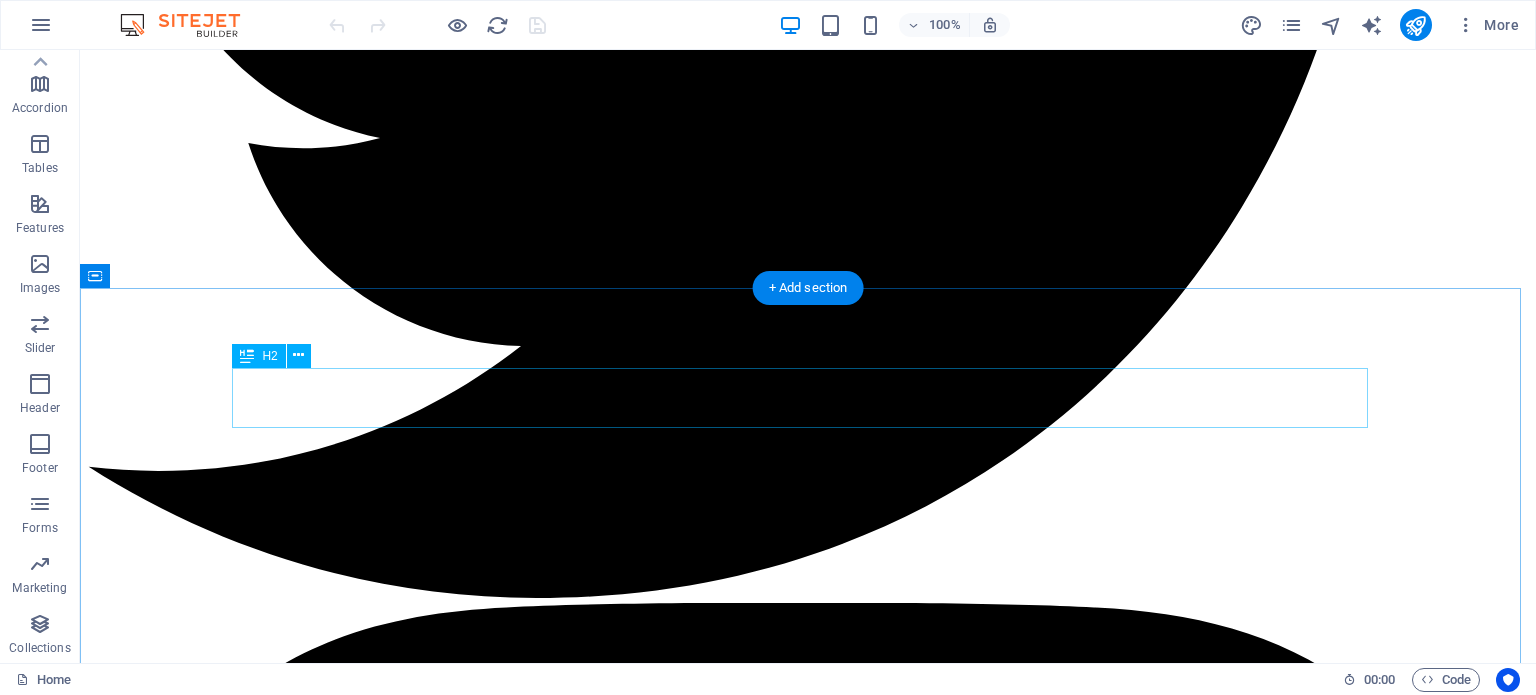 scroll, scrollTop: 3400, scrollLeft: 0, axis: vertical 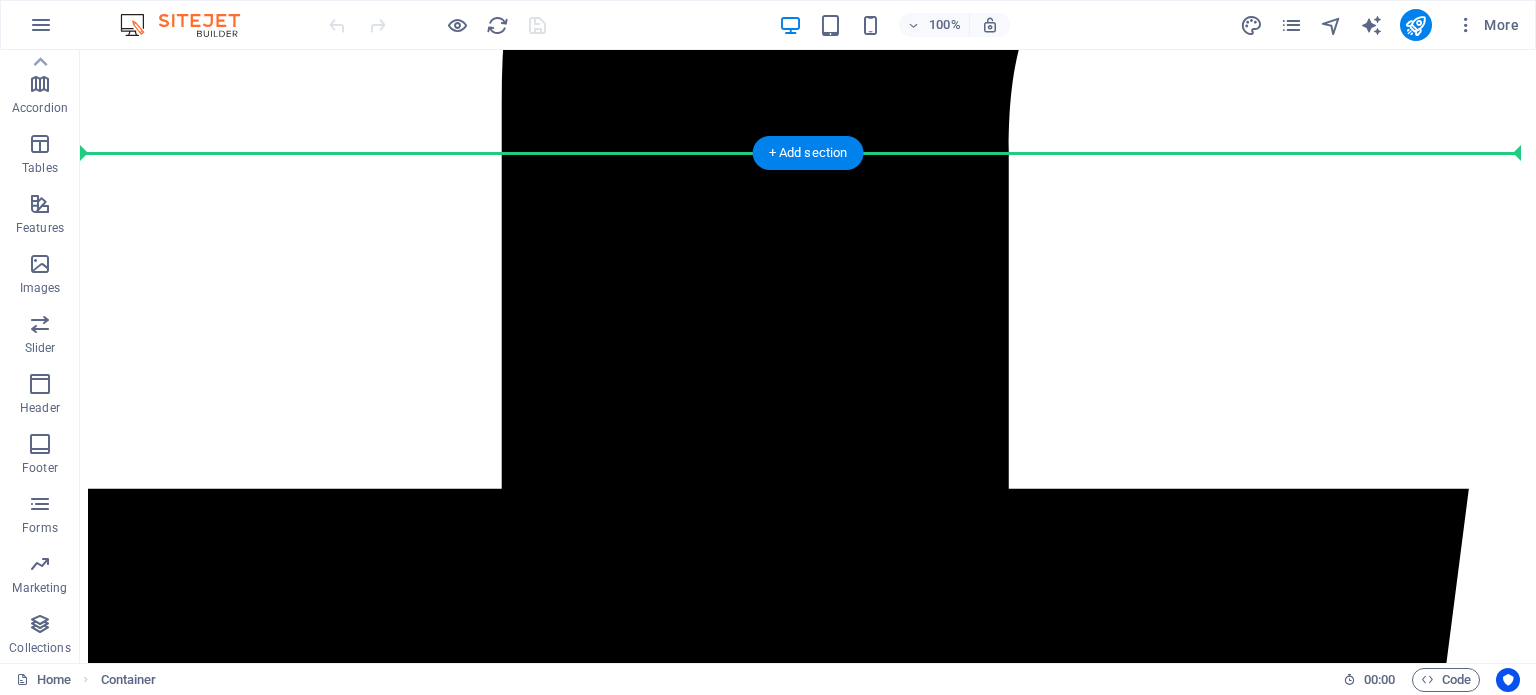 drag, startPoint x: 208, startPoint y: 332, endPoint x: 159, endPoint y: 235, distance: 108.67382 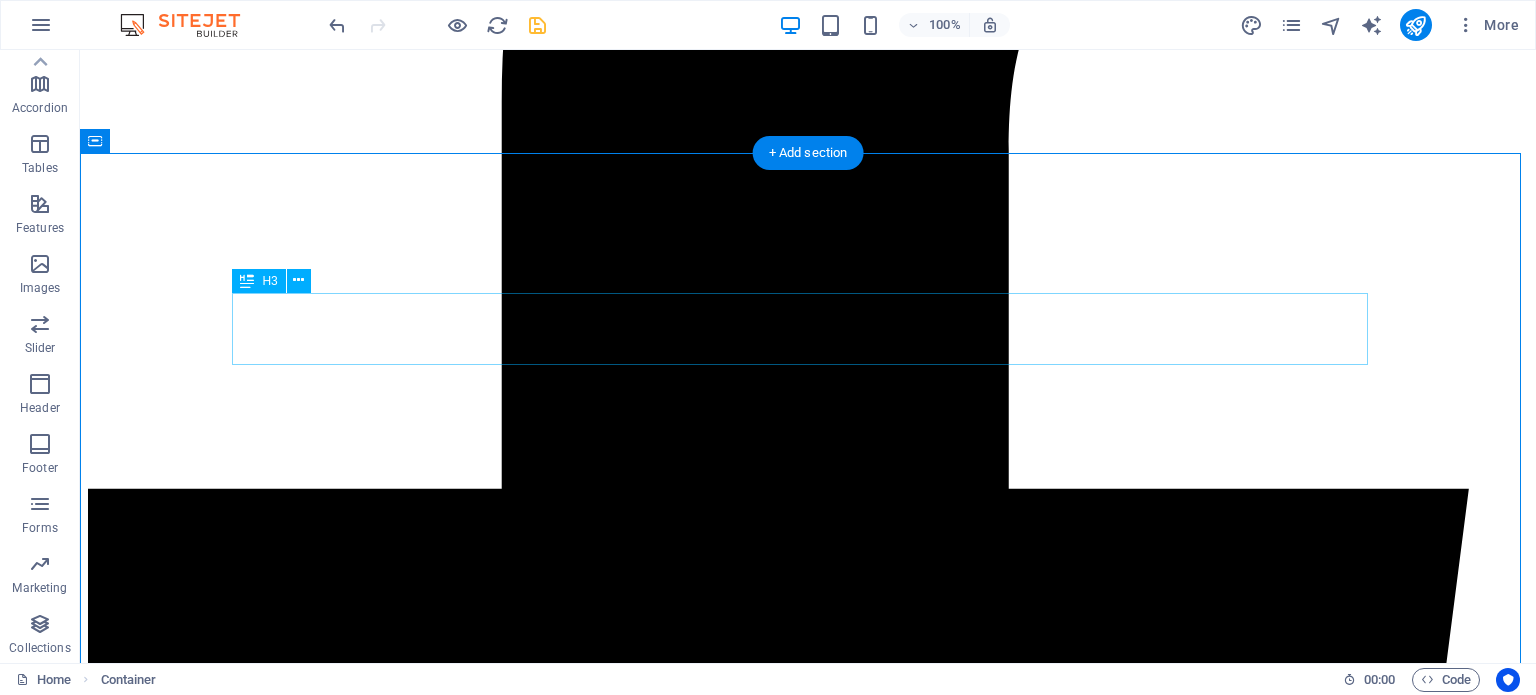 click on "Lorem ipsum dolor sit amet, consetetur sadipscing elitr, sed diam nonumy eirmod tempor invidunt ut labore" at bounding box center (808, 17520) 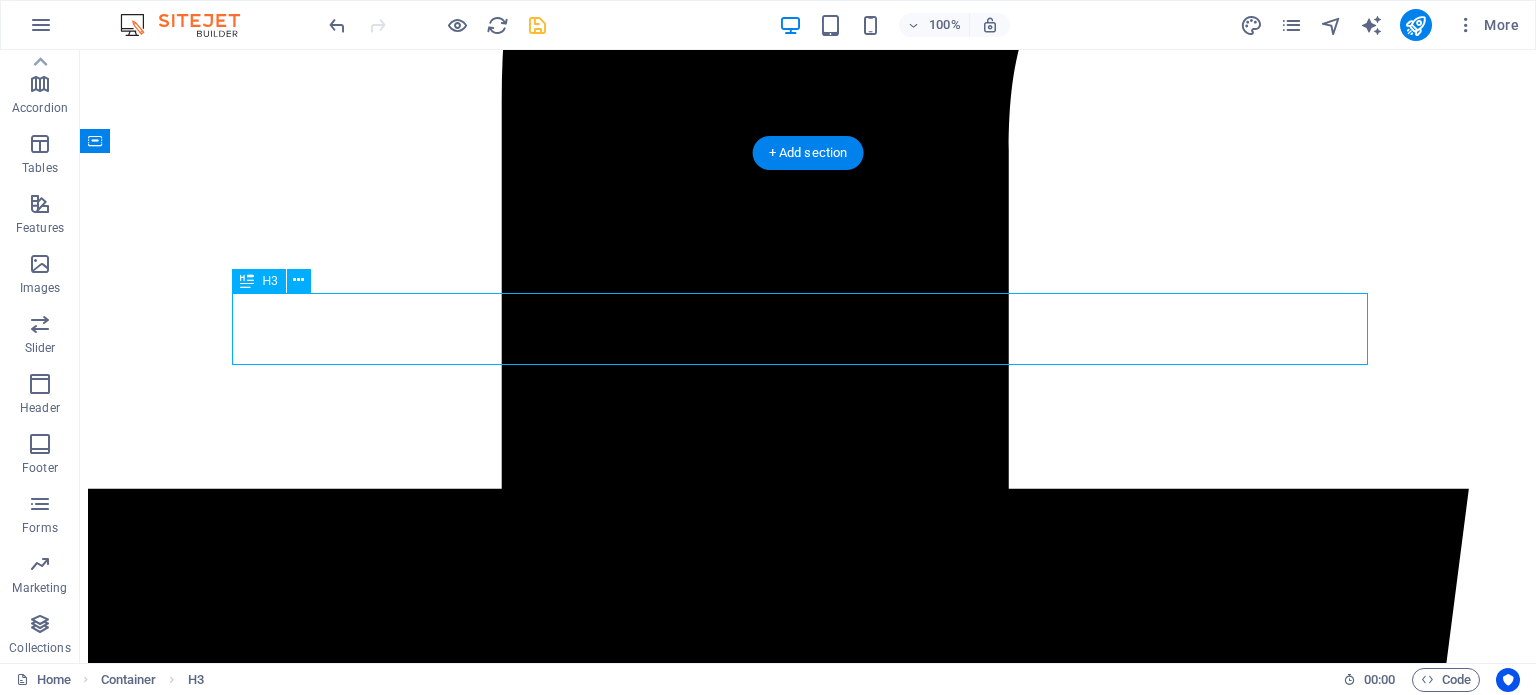 click on "Lorem ipsum dolor sit amet, consetetur sadipscing elitr, sed diam nonumy eirmod tempor invidunt ut labore" at bounding box center [808, 17520] 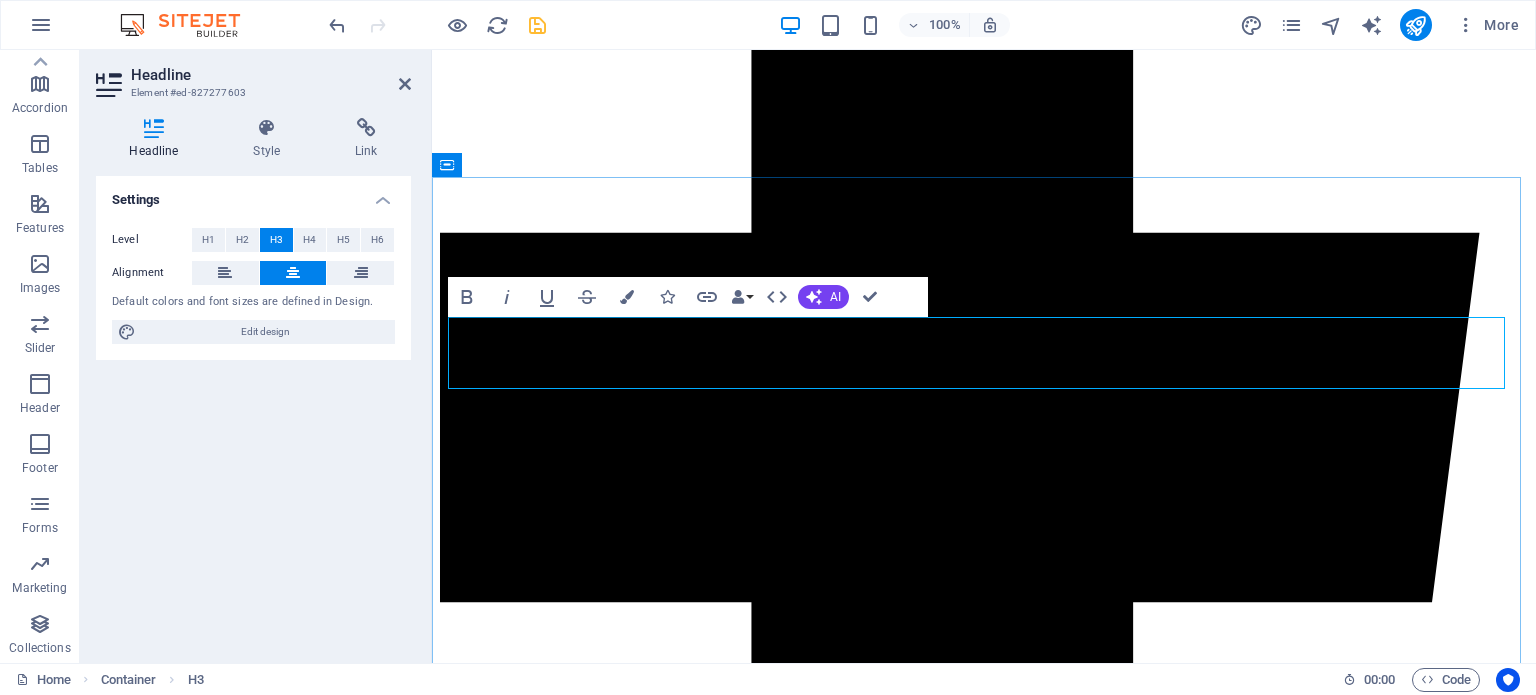 type 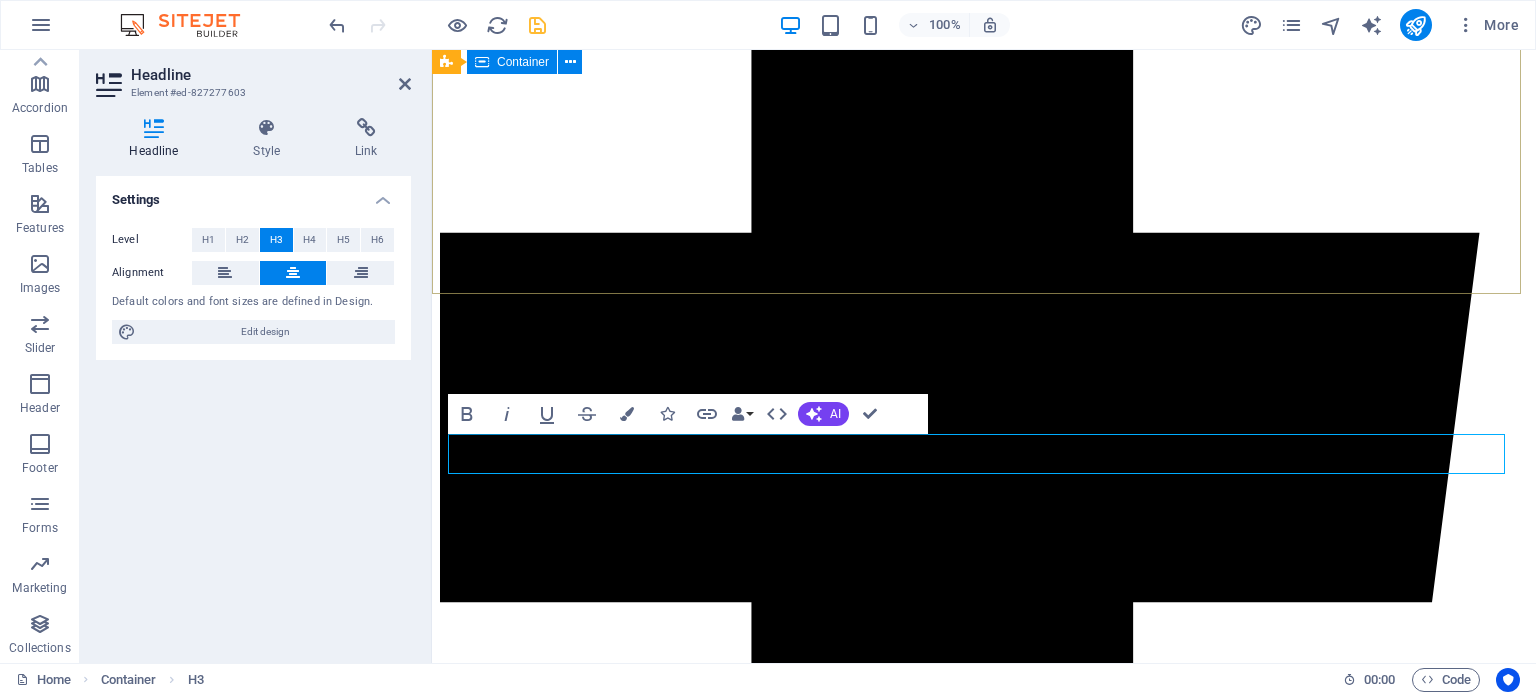 scroll, scrollTop: 423, scrollLeft: 0, axis: vertical 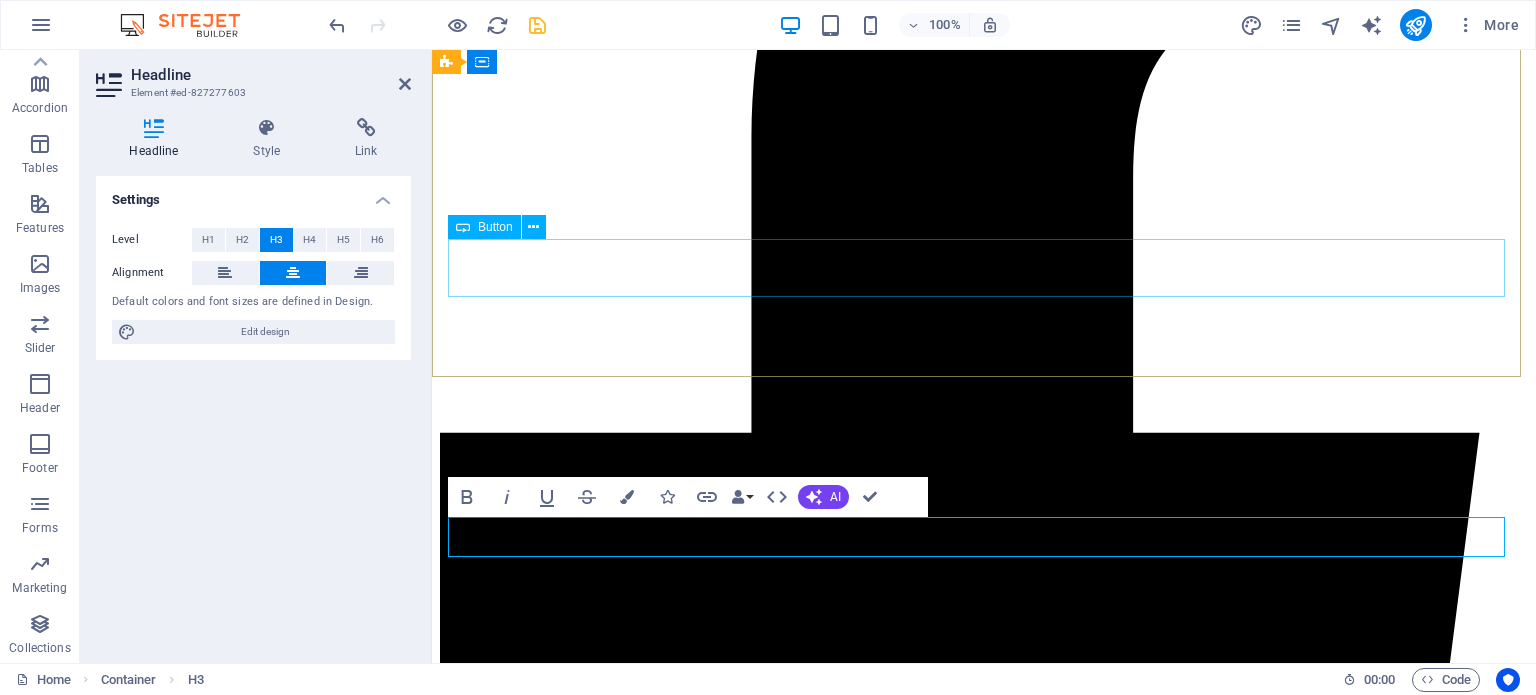 click on "Learn more  " at bounding box center (984, 13534) 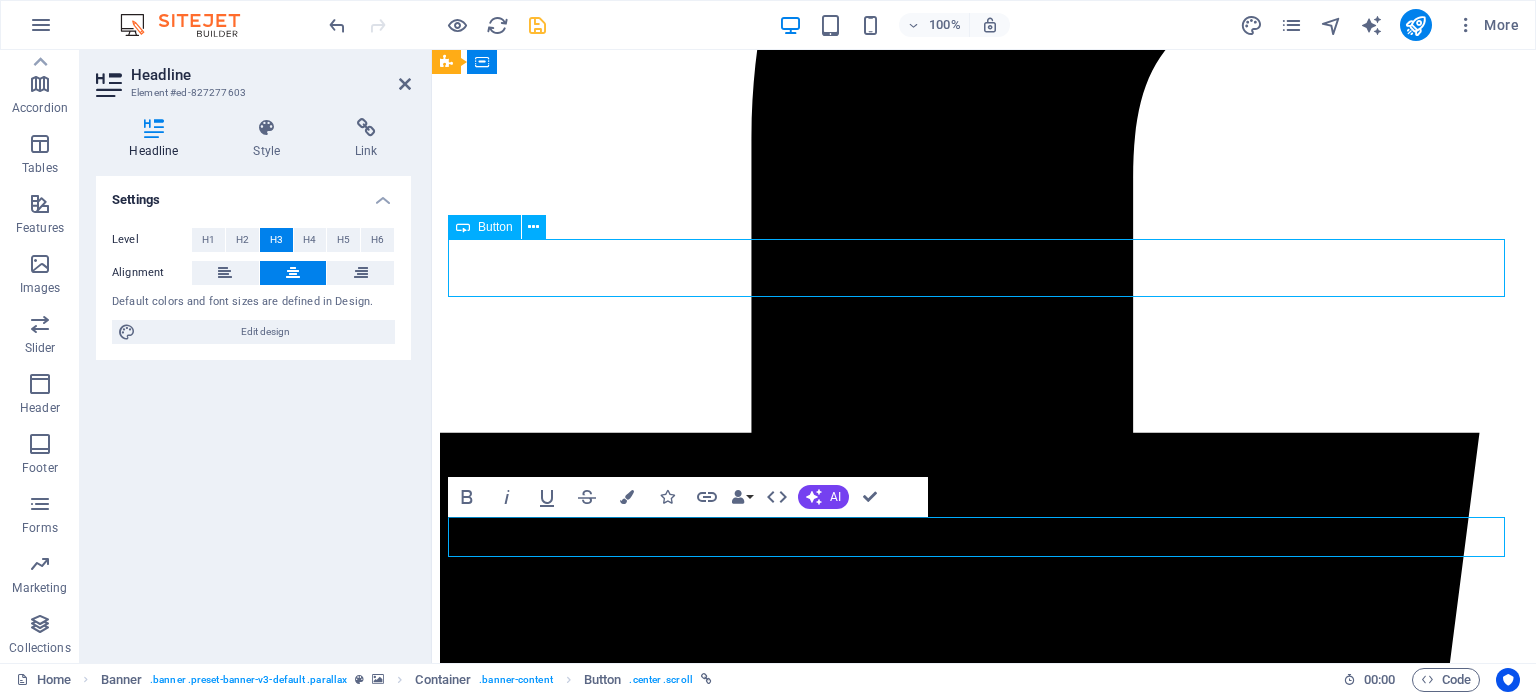click on "Learn more  " at bounding box center [984, 13534] 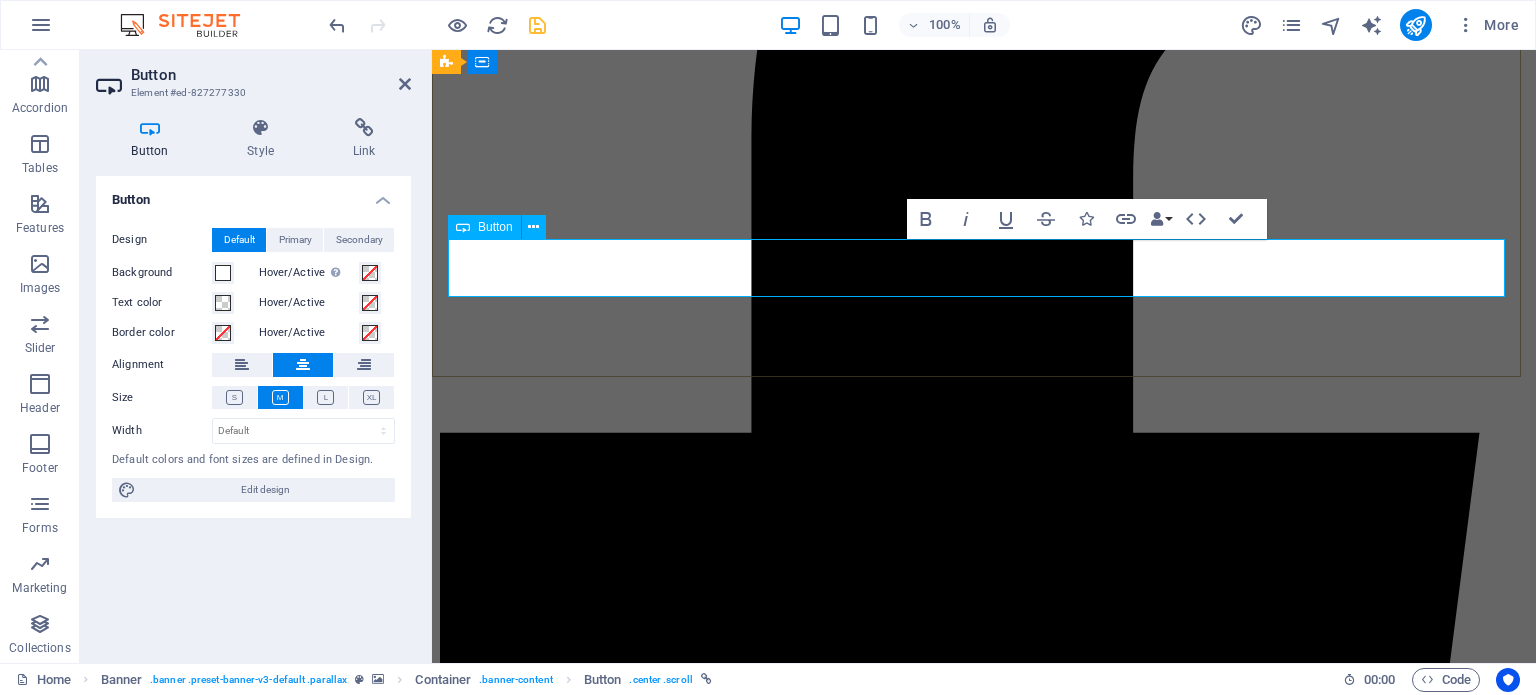 type 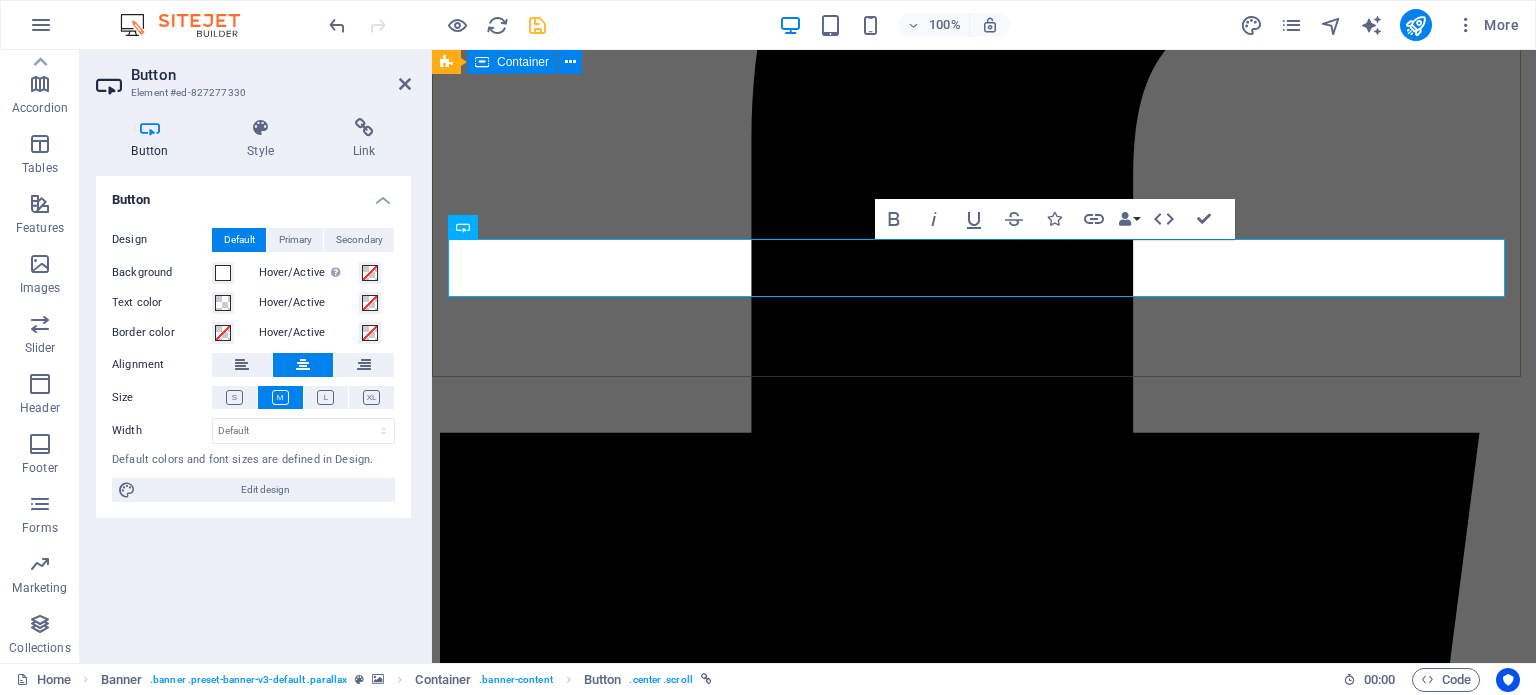 click on "tintas y toners  Servicio express a domicilio cancún y playa del carmen Nuestros productos" at bounding box center (984, 13430) 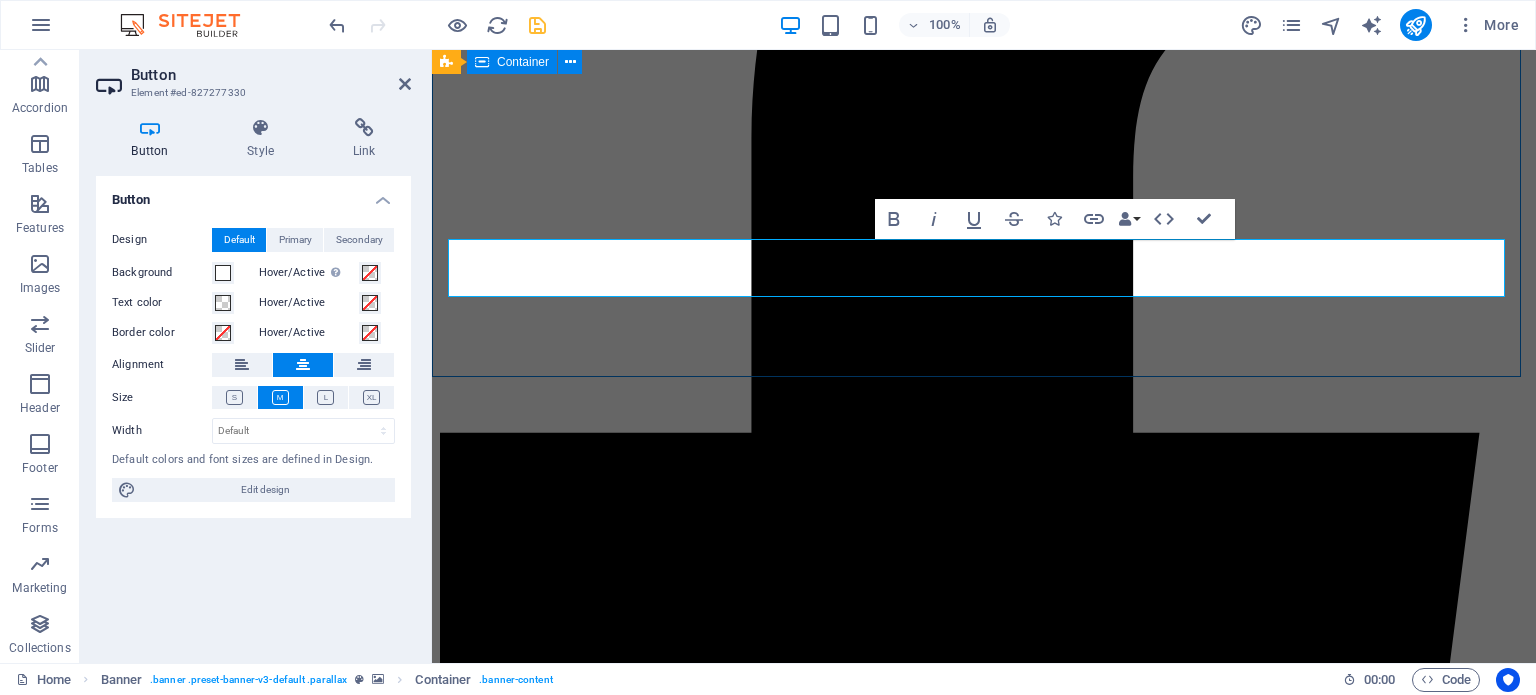 scroll, scrollTop: 399, scrollLeft: 0, axis: vertical 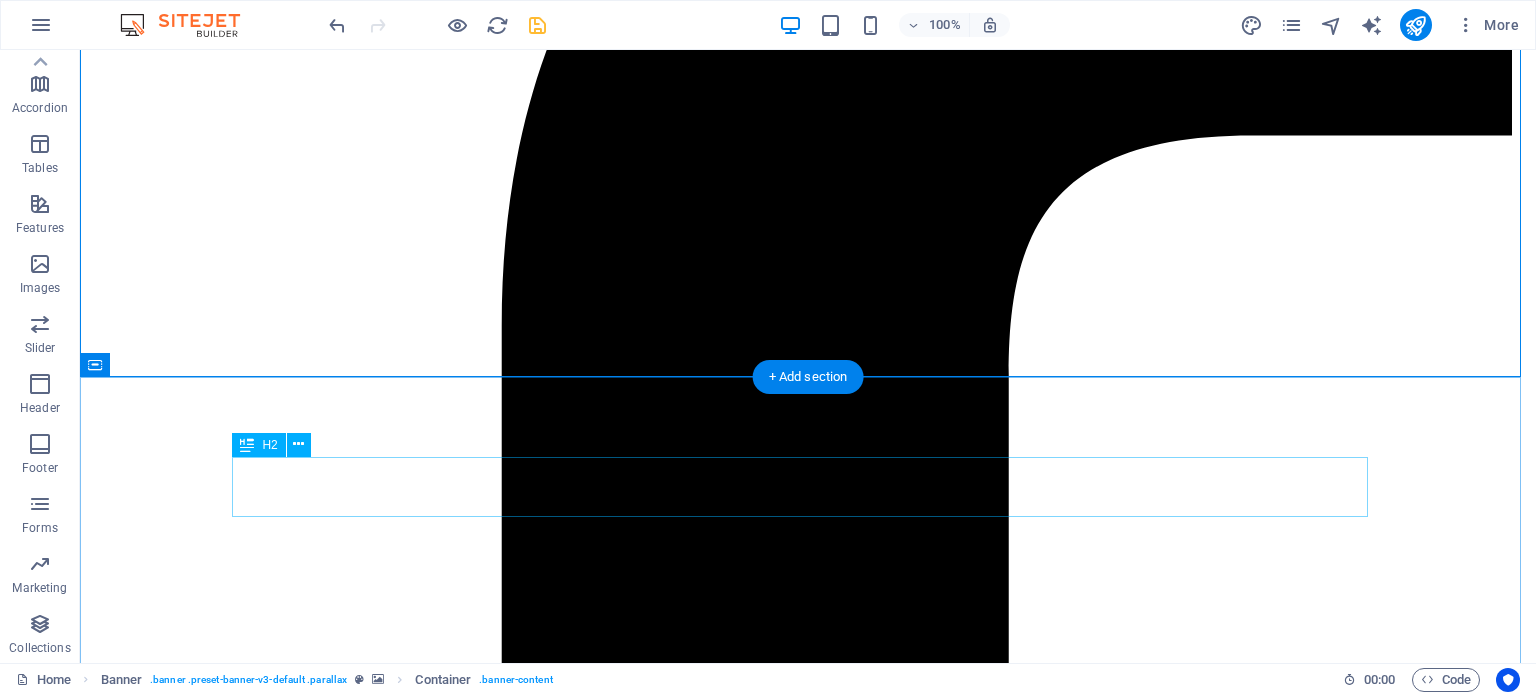 click on "nuestros clientes" at bounding box center (808, 17699) 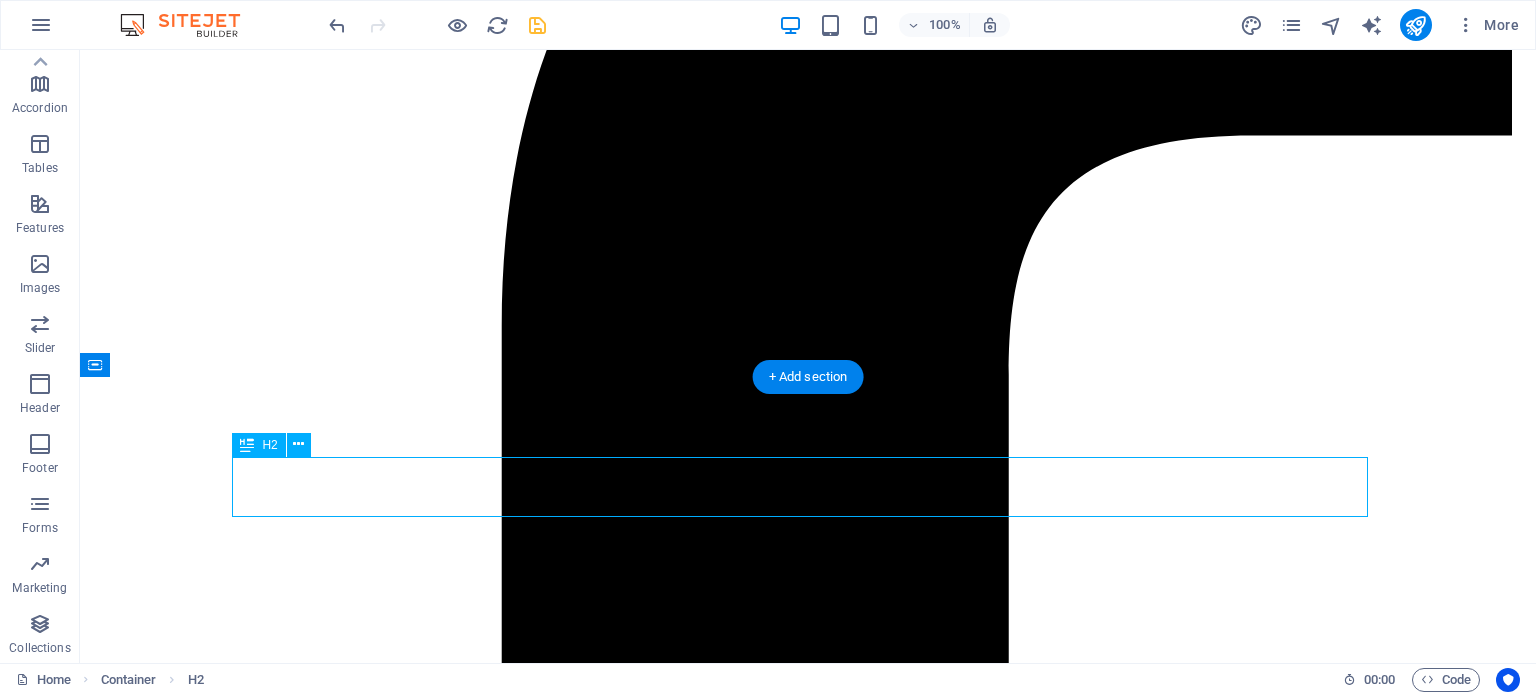 click on "nuestros clientes" at bounding box center [808, 17699] 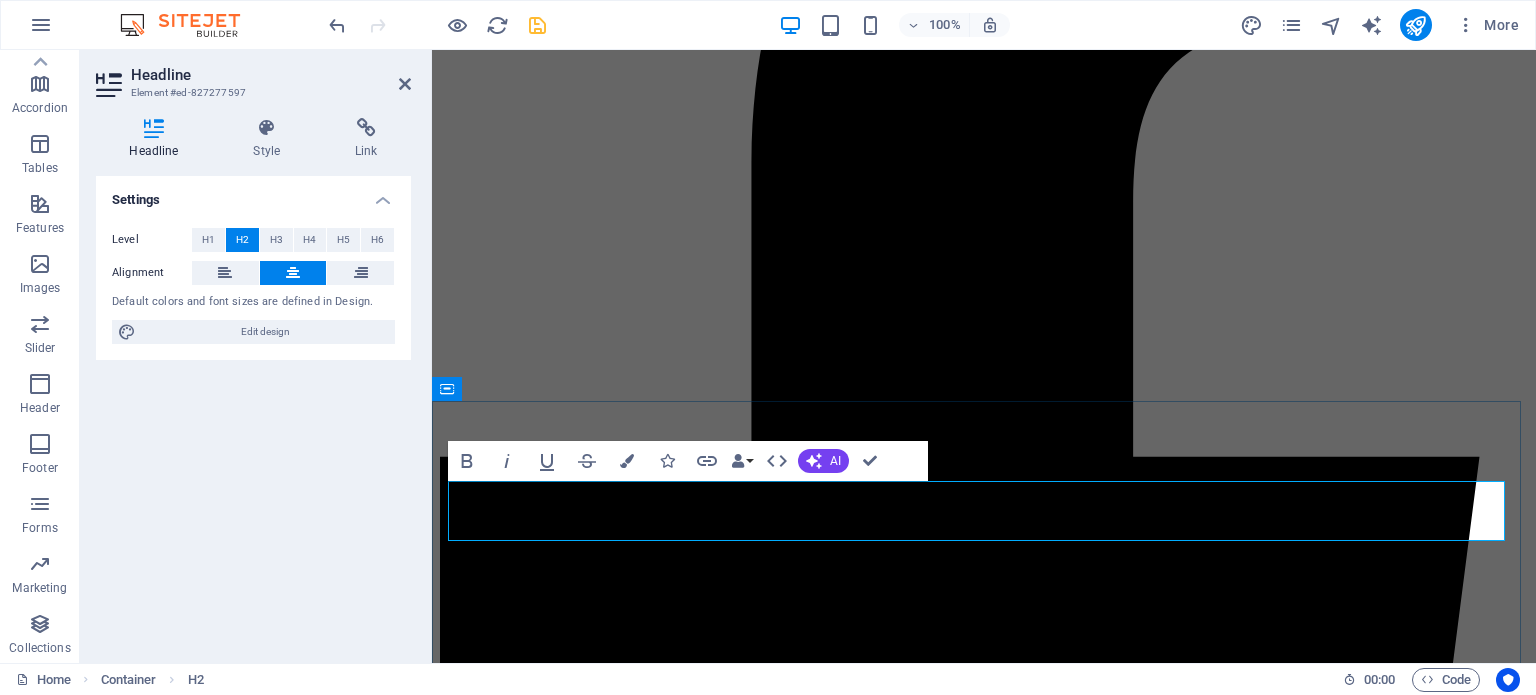 type 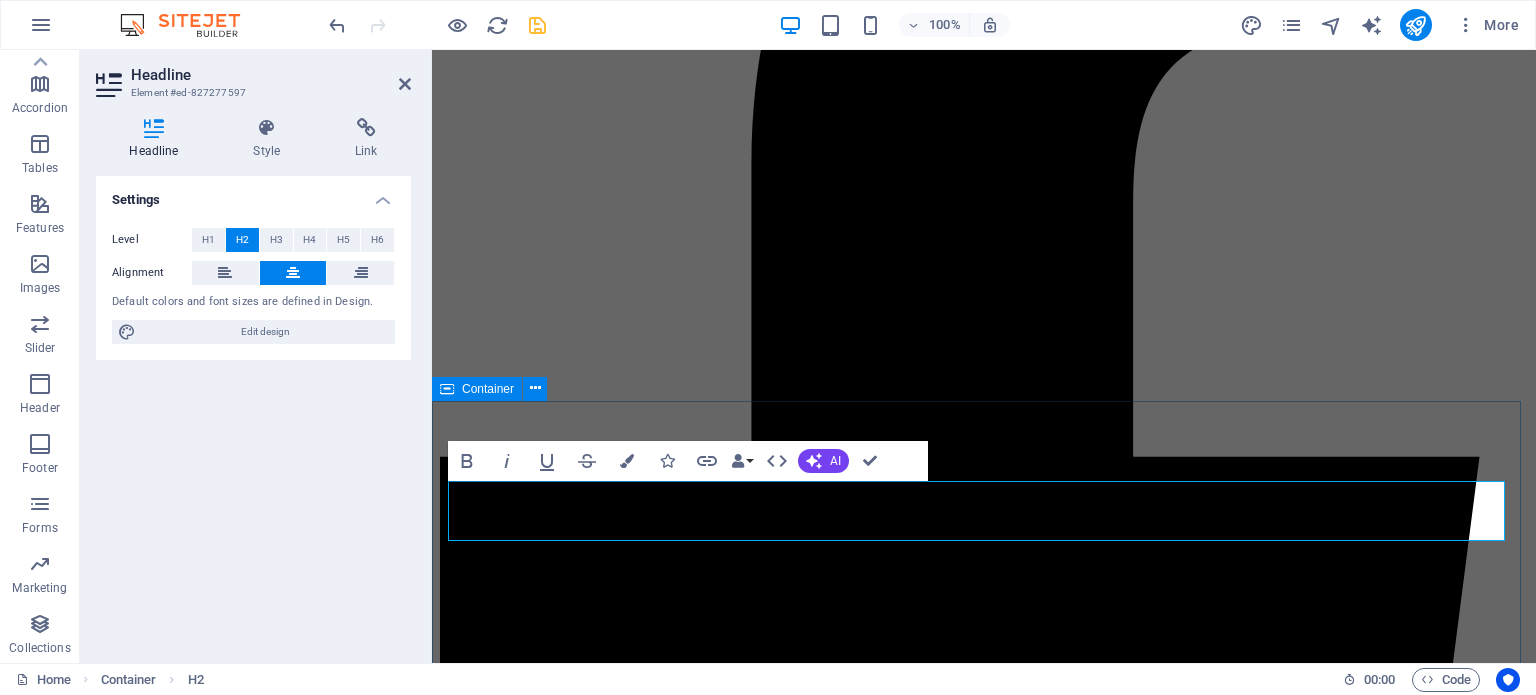 click on "nuestros clientes comentarios y reviews de nuestros clientes" at bounding box center [984, 13711] 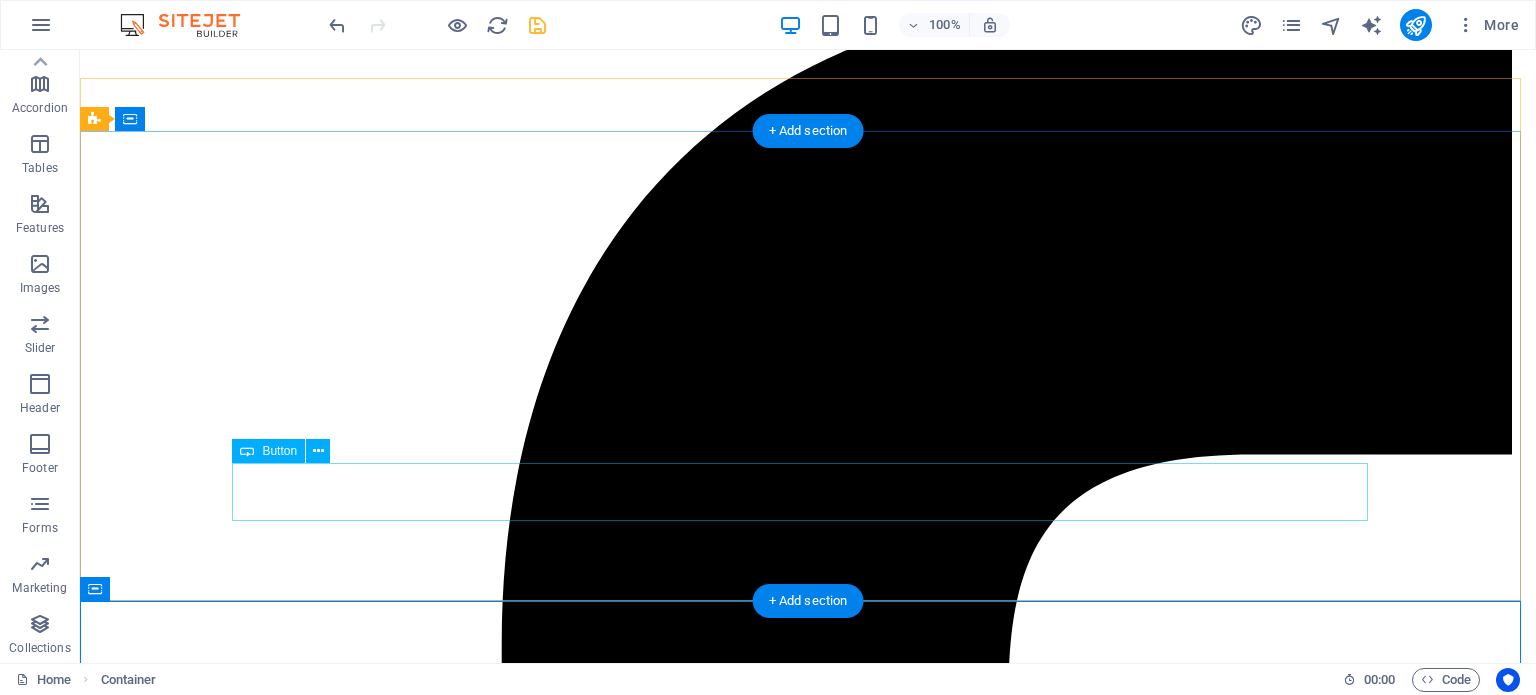 scroll, scrollTop: 0, scrollLeft: 0, axis: both 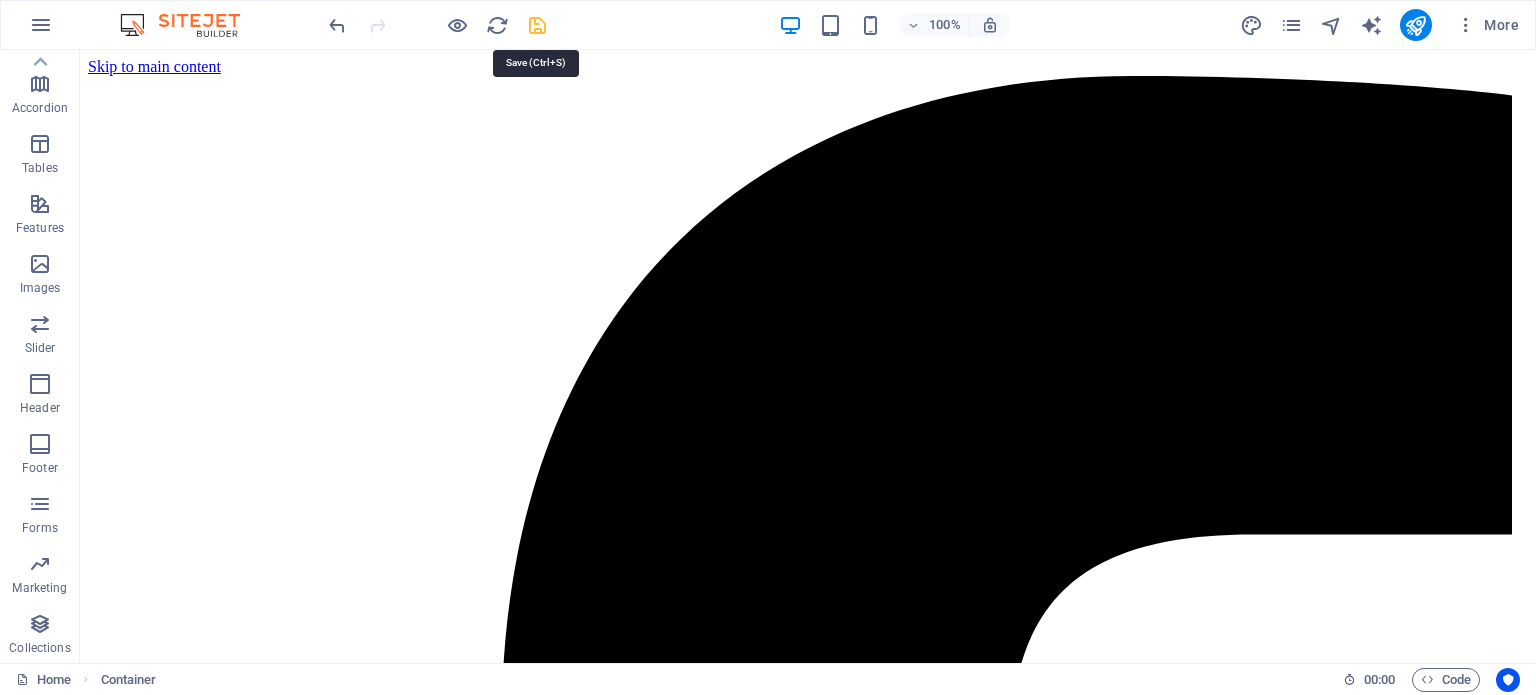 click at bounding box center (537, 25) 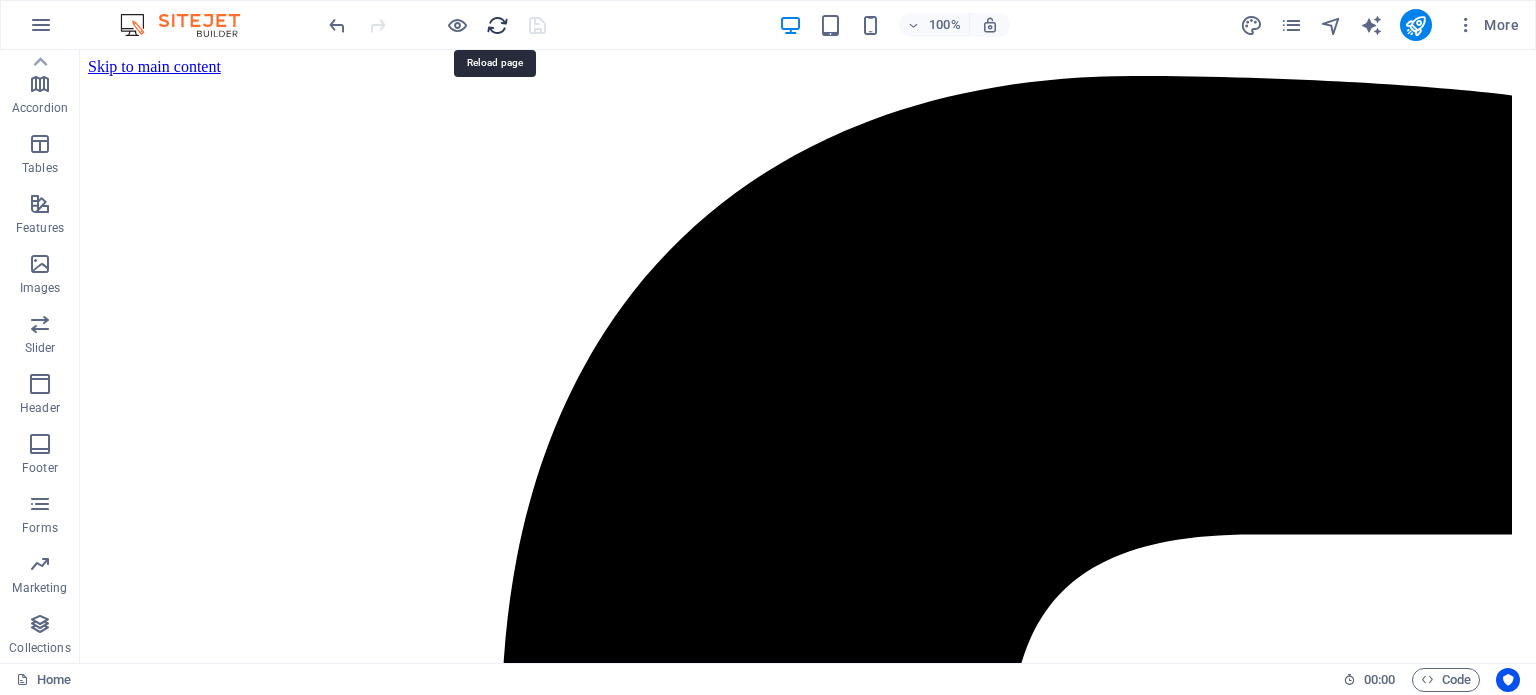 click at bounding box center (497, 25) 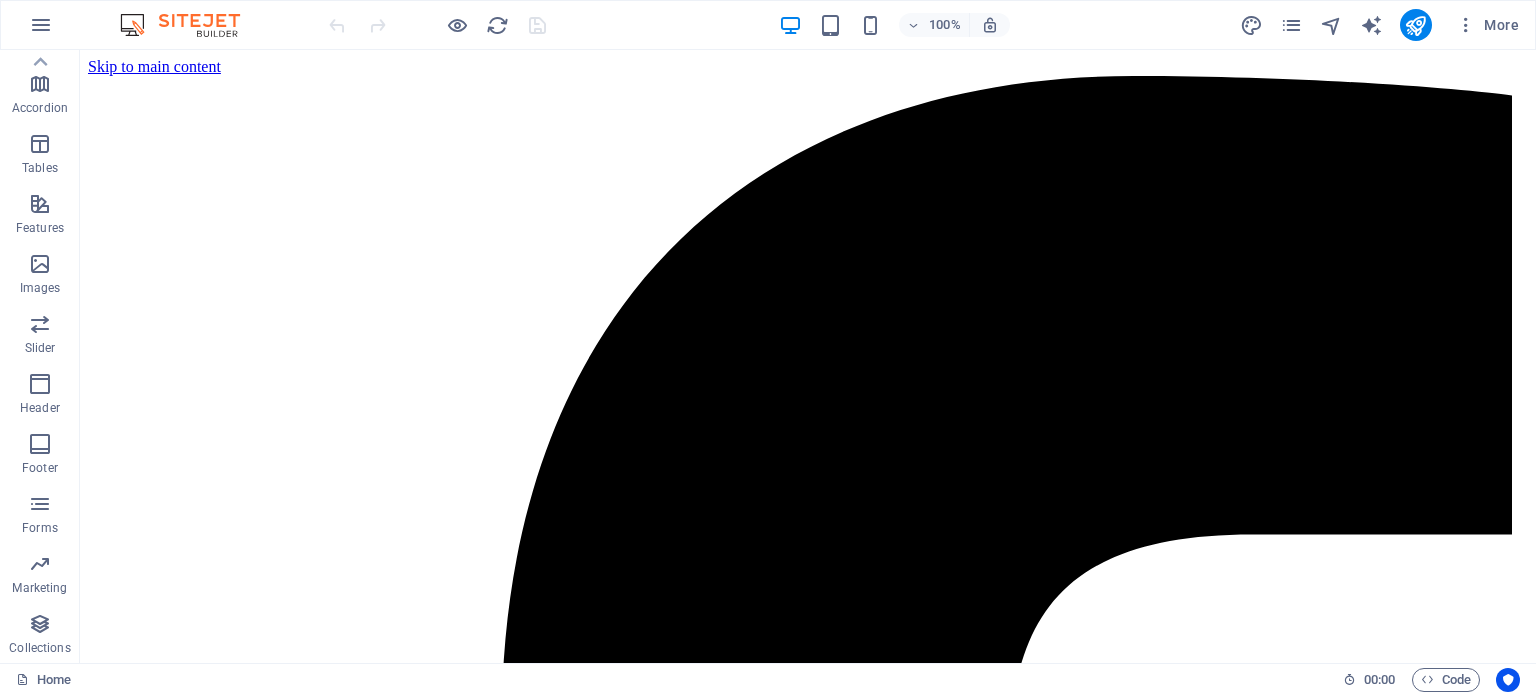 click at bounding box center [437, 25] 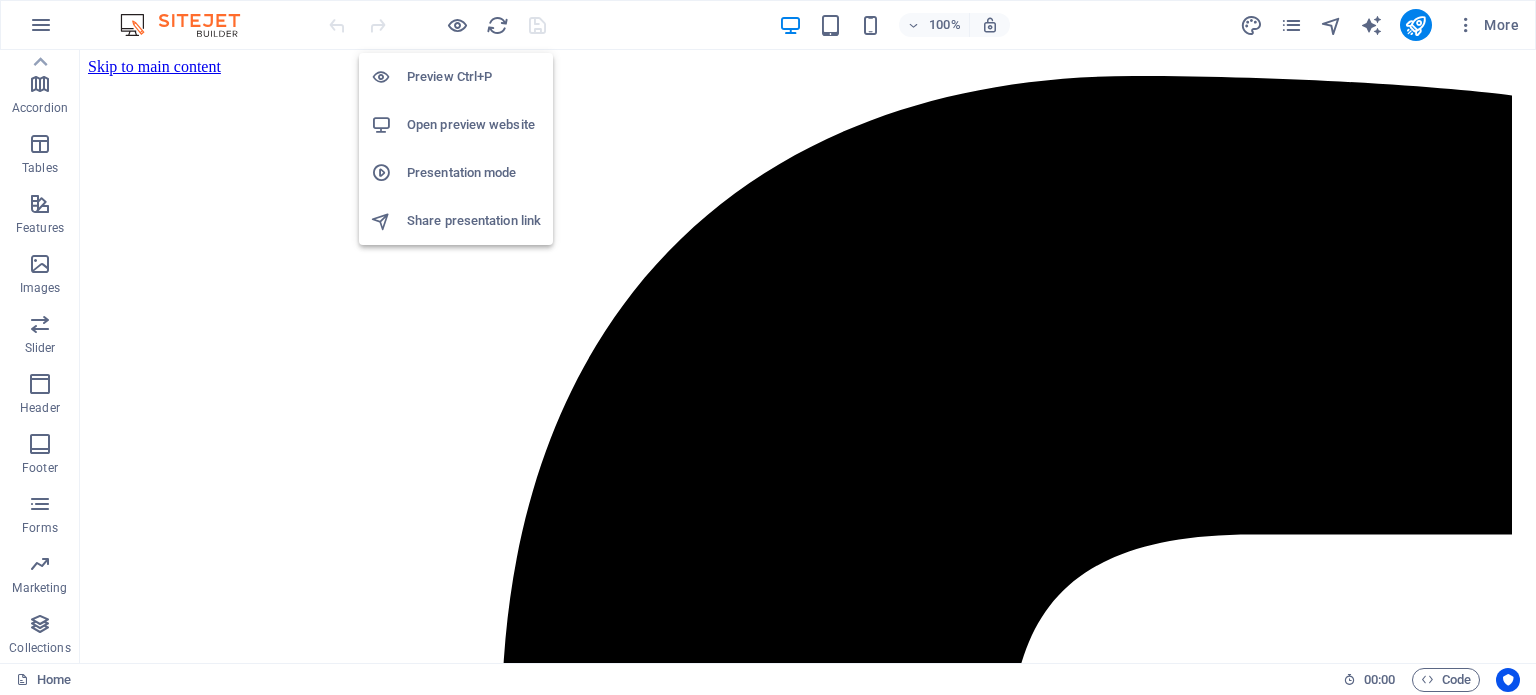 click on "Open preview website" at bounding box center (474, 125) 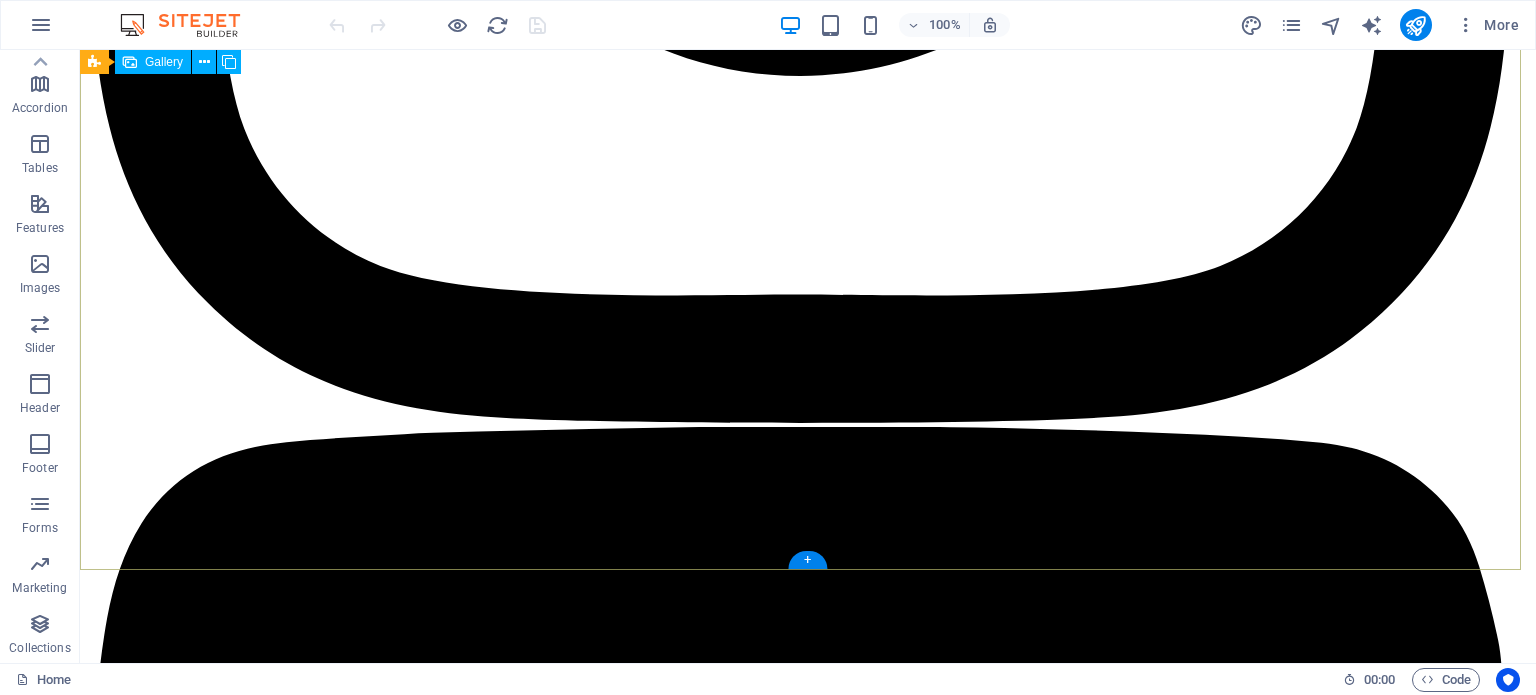 scroll, scrollTop: 5048, scrollLeft: 0, axis: vertical 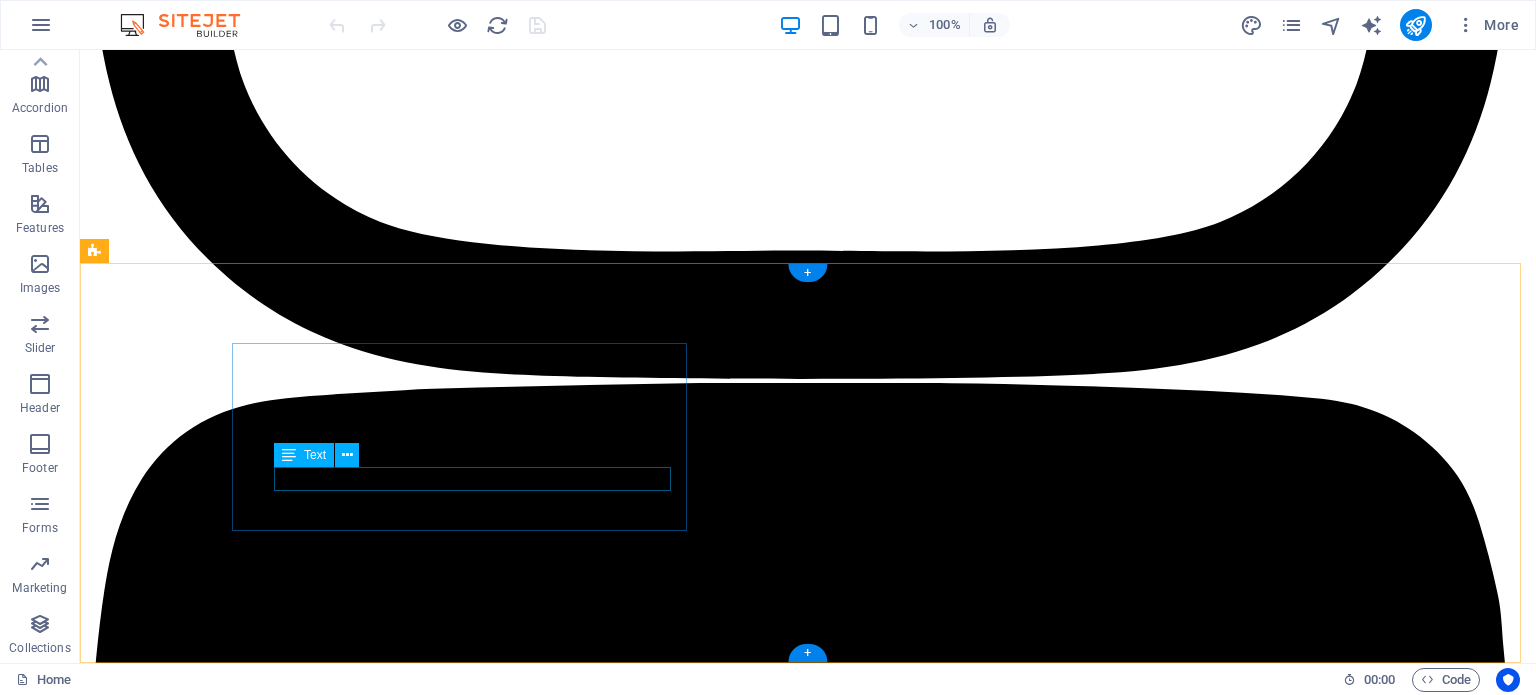 click on "ventas" at bounding box center (808, 43963) 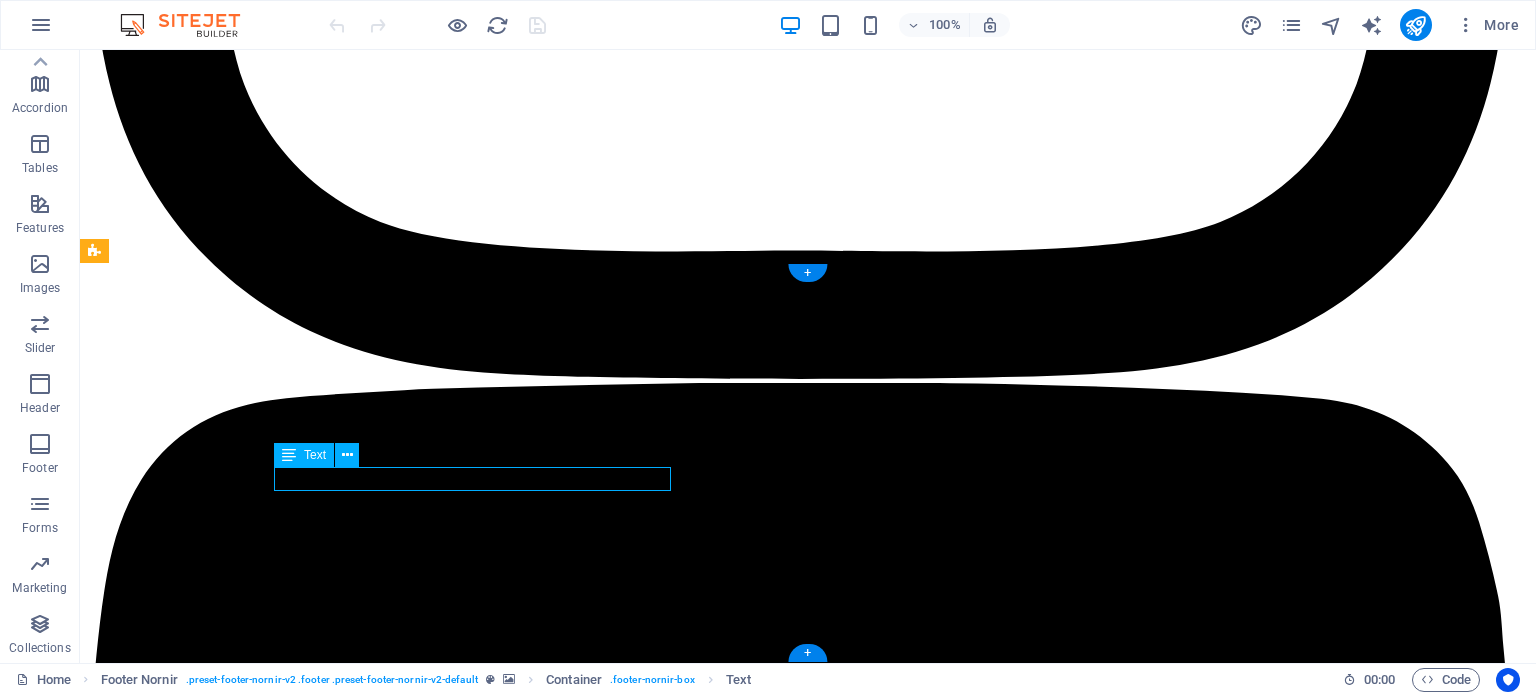 click on "ventas" at bounding box center [808, 43963] 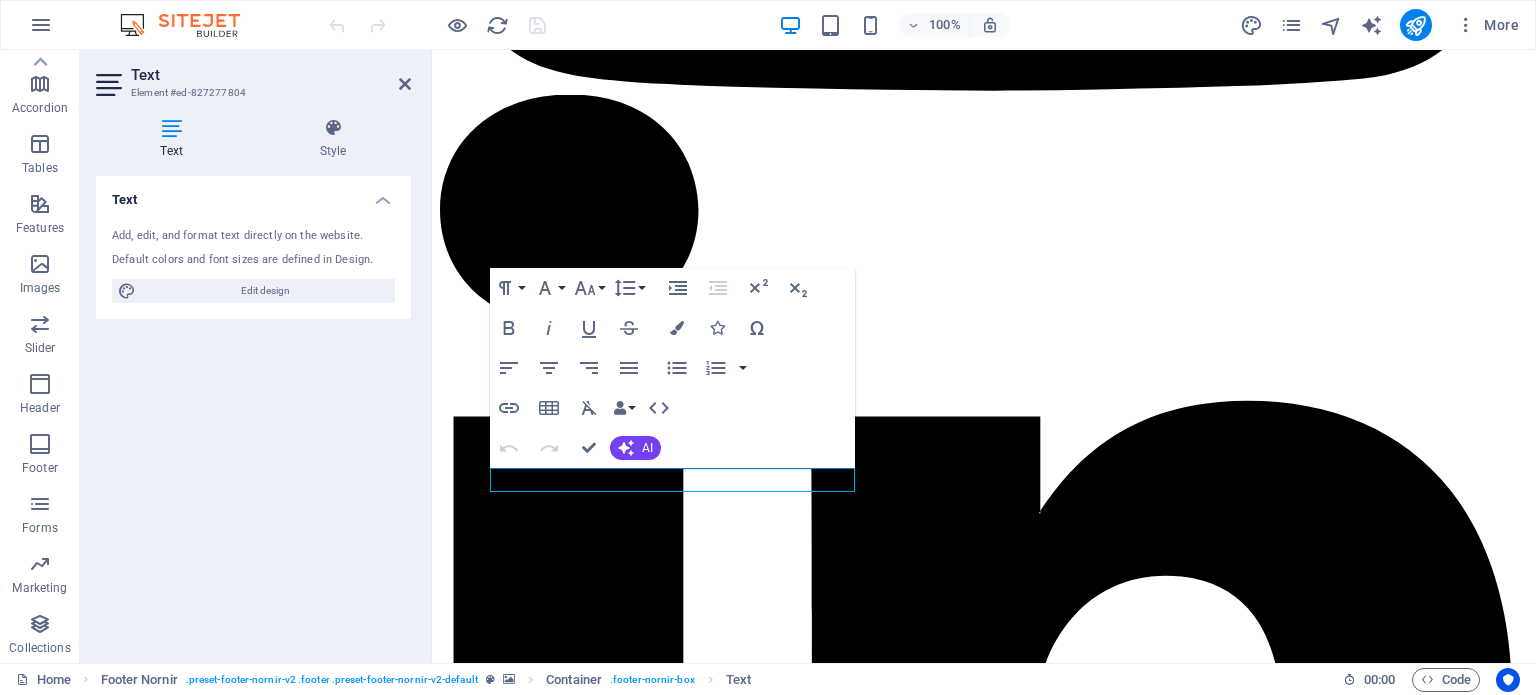 click on "Add, edit, and format text directly on the website." at bounding box center (253, 236) 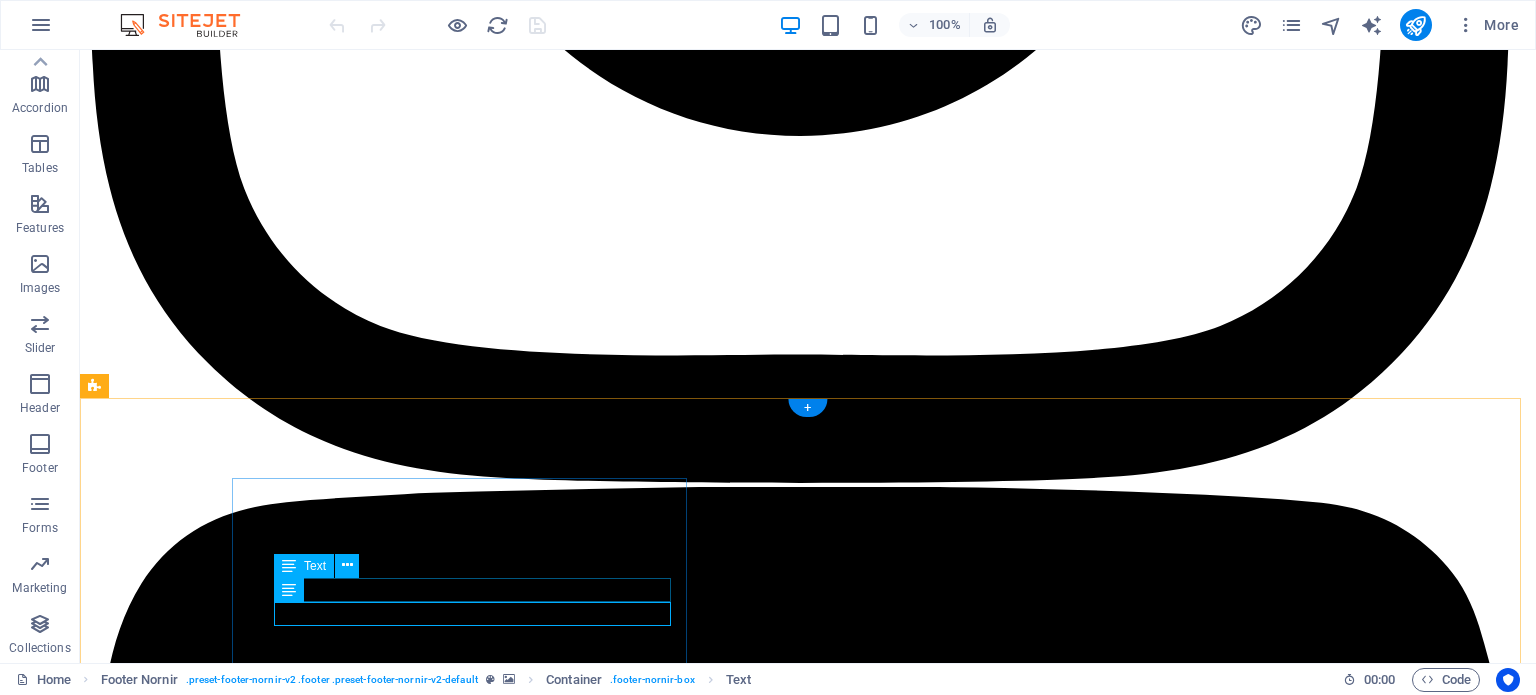 scroll, scrollTop: 4972, scrollLeft: 0, axis: vertical 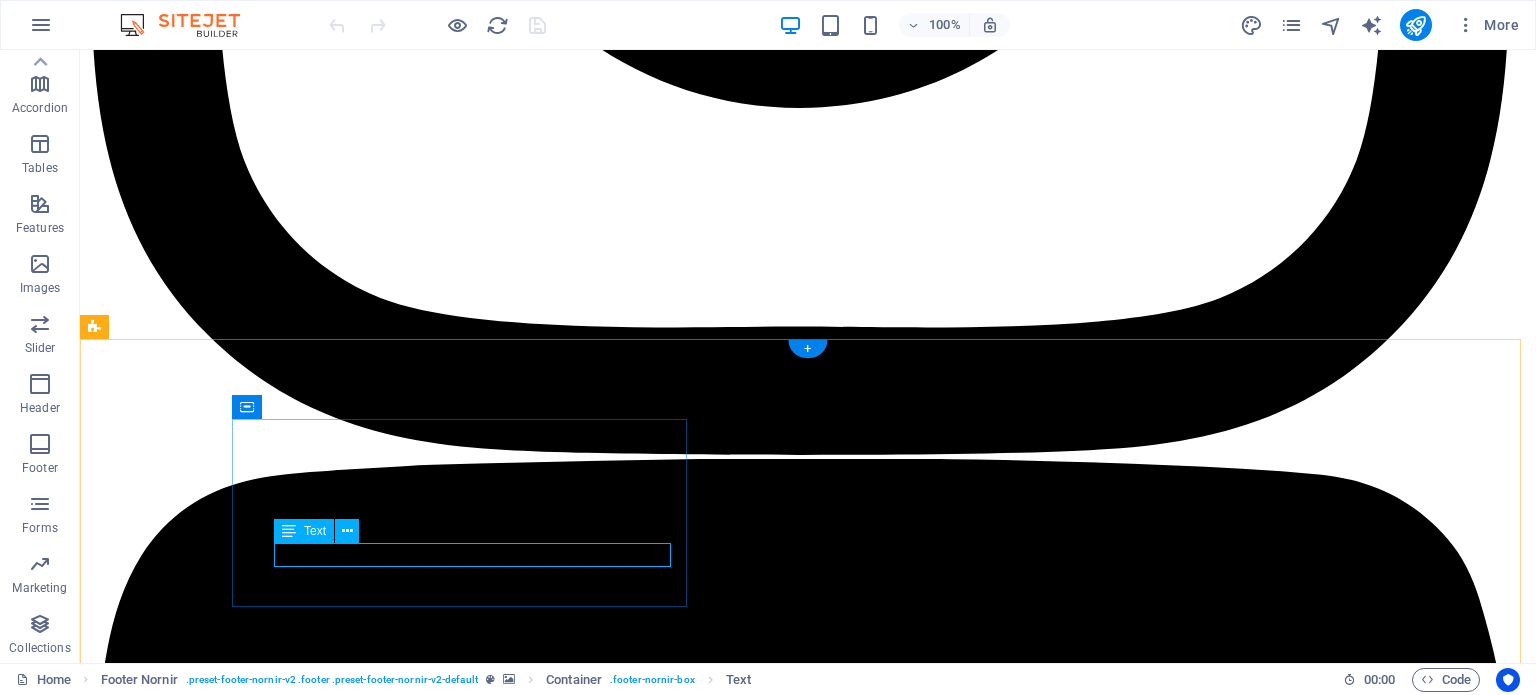 click on "ventas" at bounding box center [808, 44039] 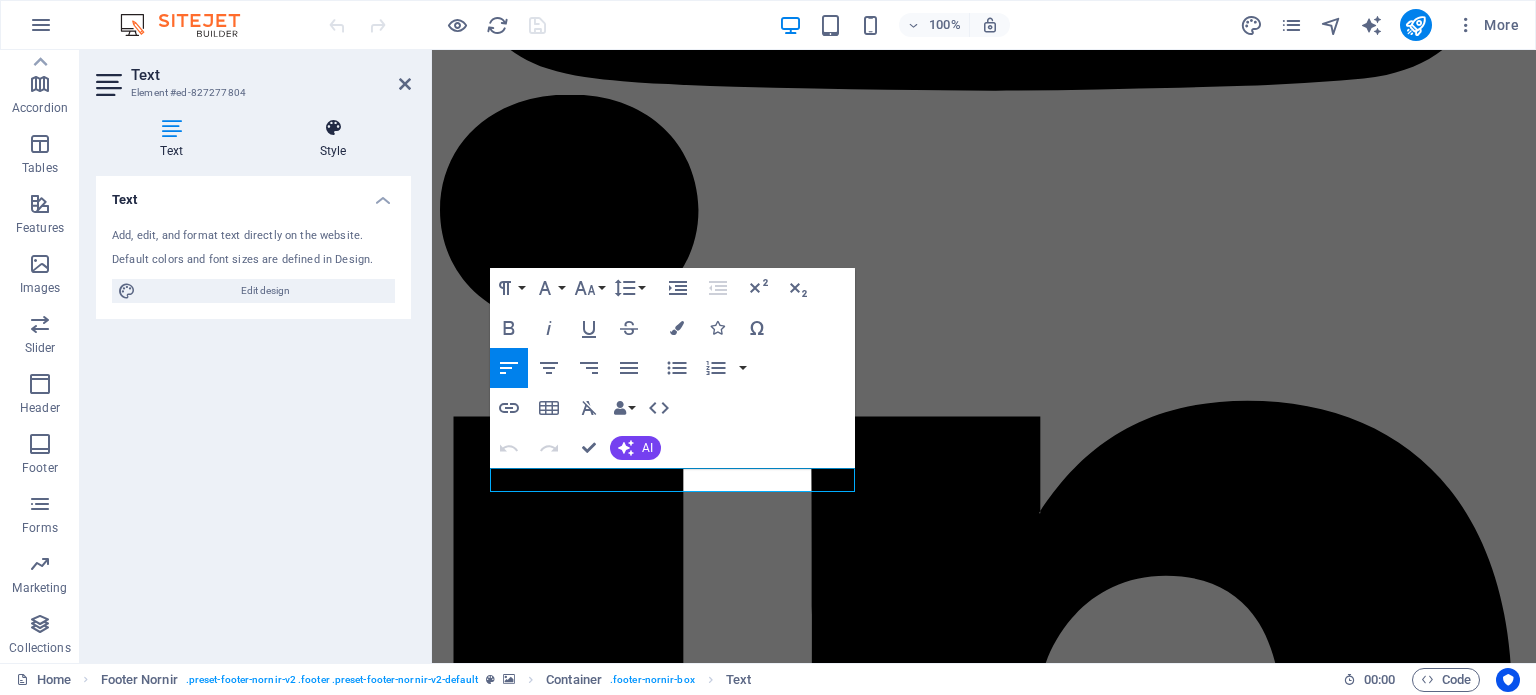 click on "Style" at bounding box center (333, 139) 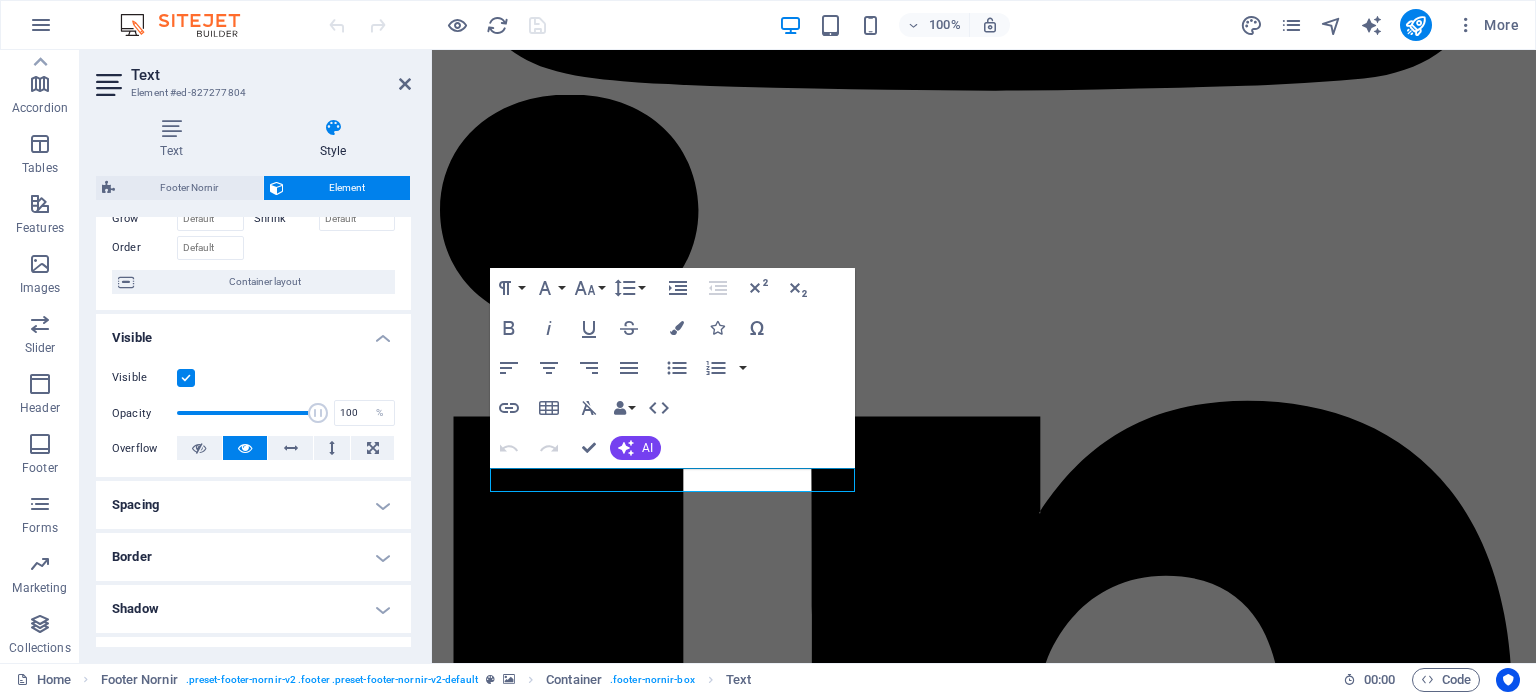scroll, scrollTop: 0, scrollLeft: 0, axis: both 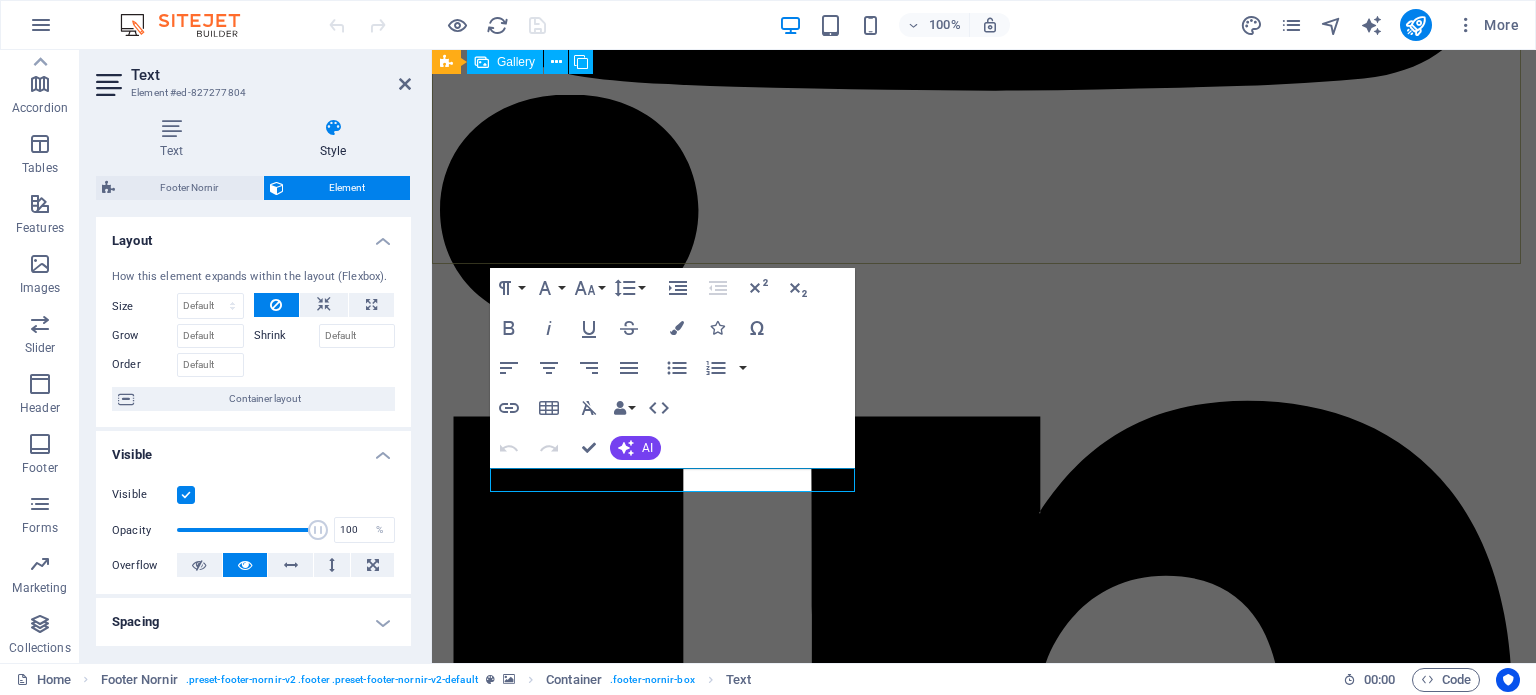 click at bounding box center (880, 26809) 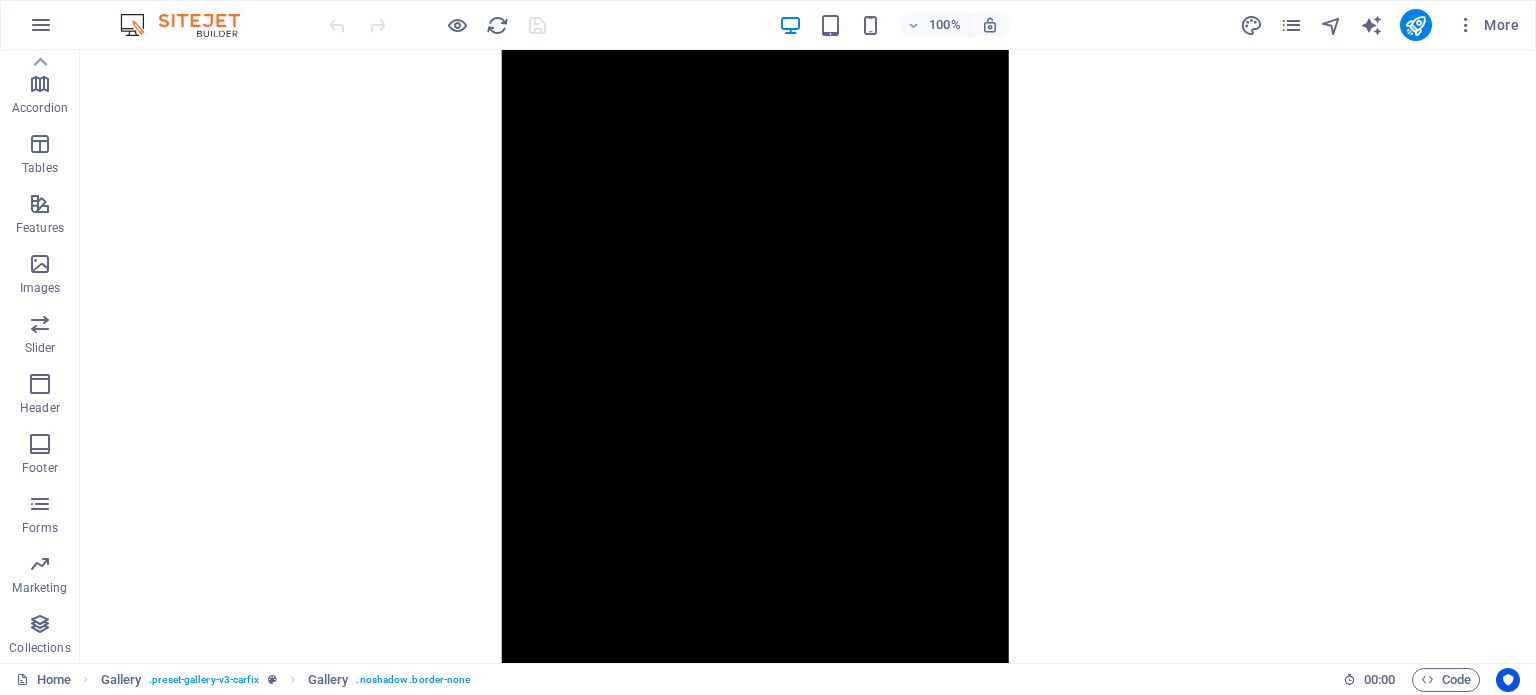 scroll, scrollTop: 1572, scrollLeft: 0, axis: vertical 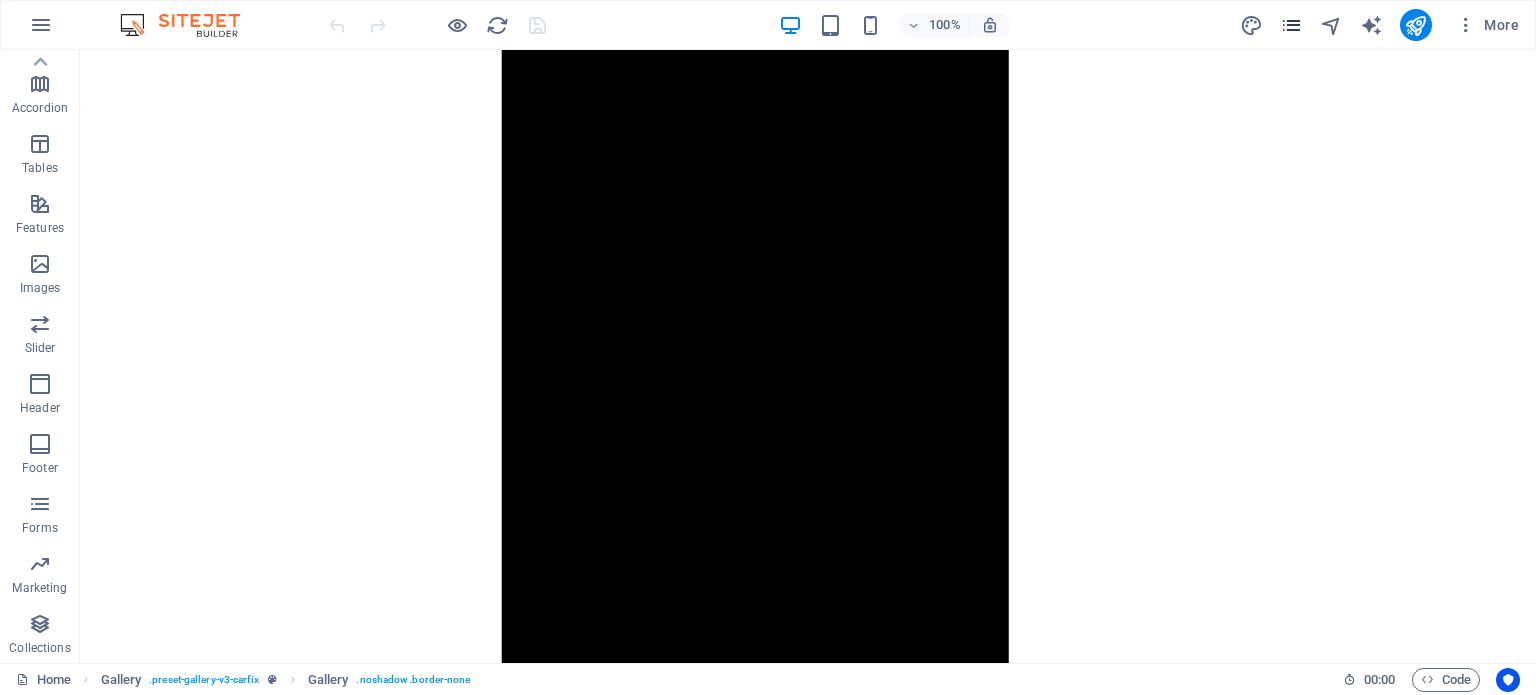 drag, startPoint x: 1277, startPoint y: 32, endPoint x: 1287, endPoint y: 27, distance: 11.18034 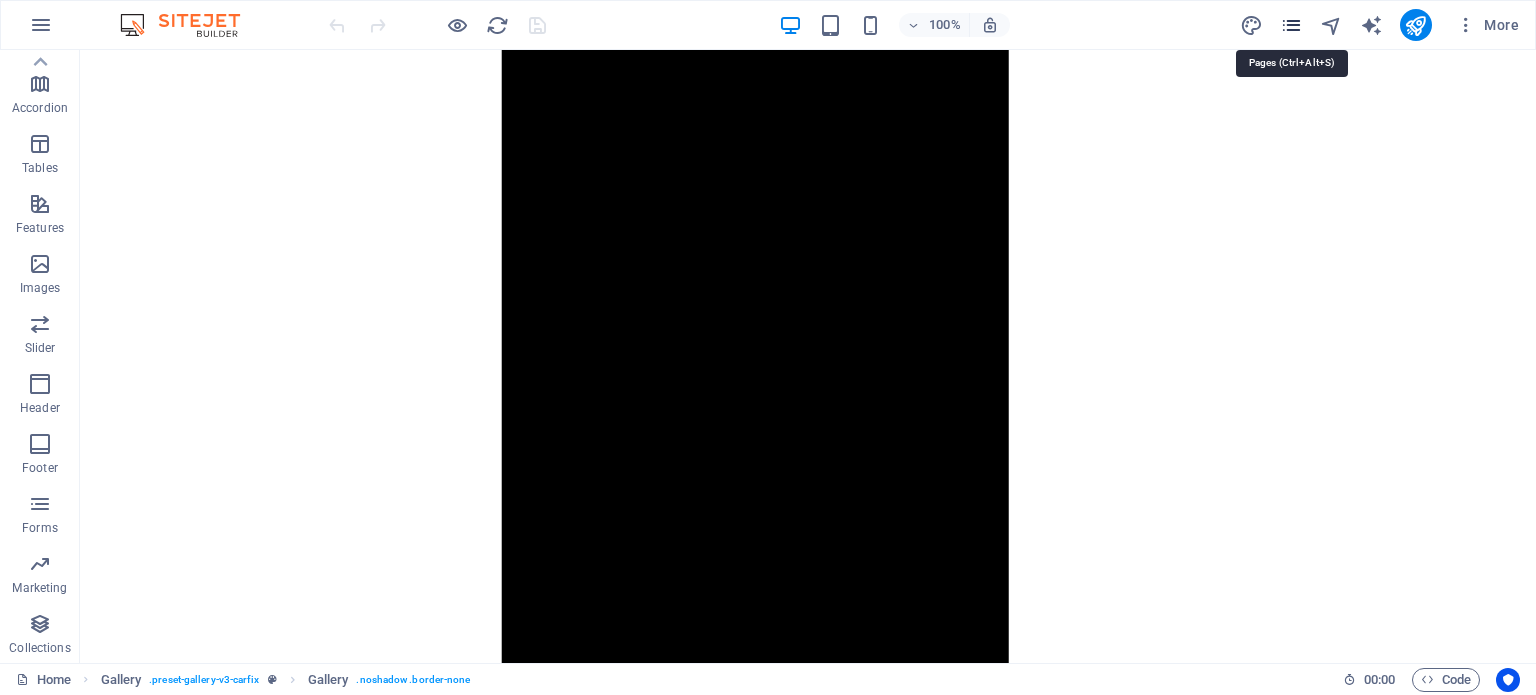 click at bounding box center (1291, 25) 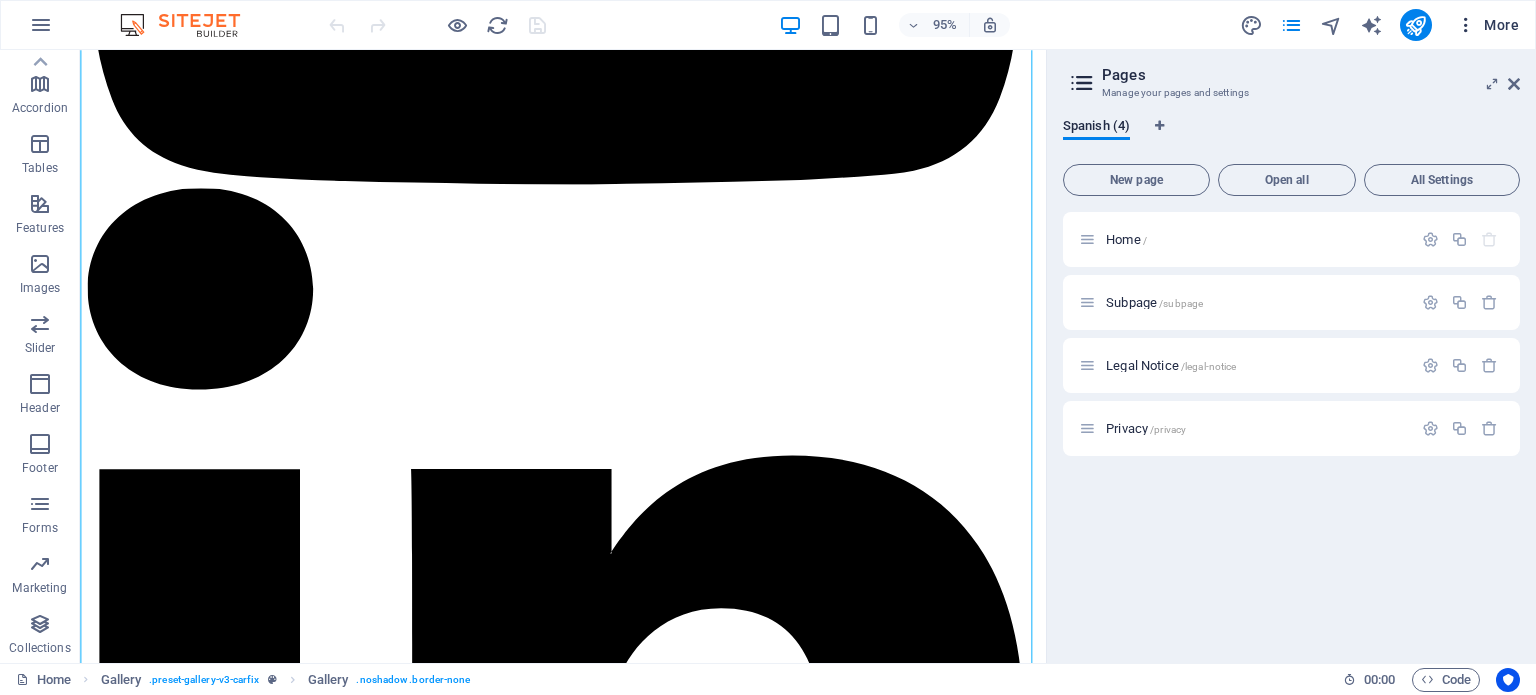 click at bounding box center [1466, 25] 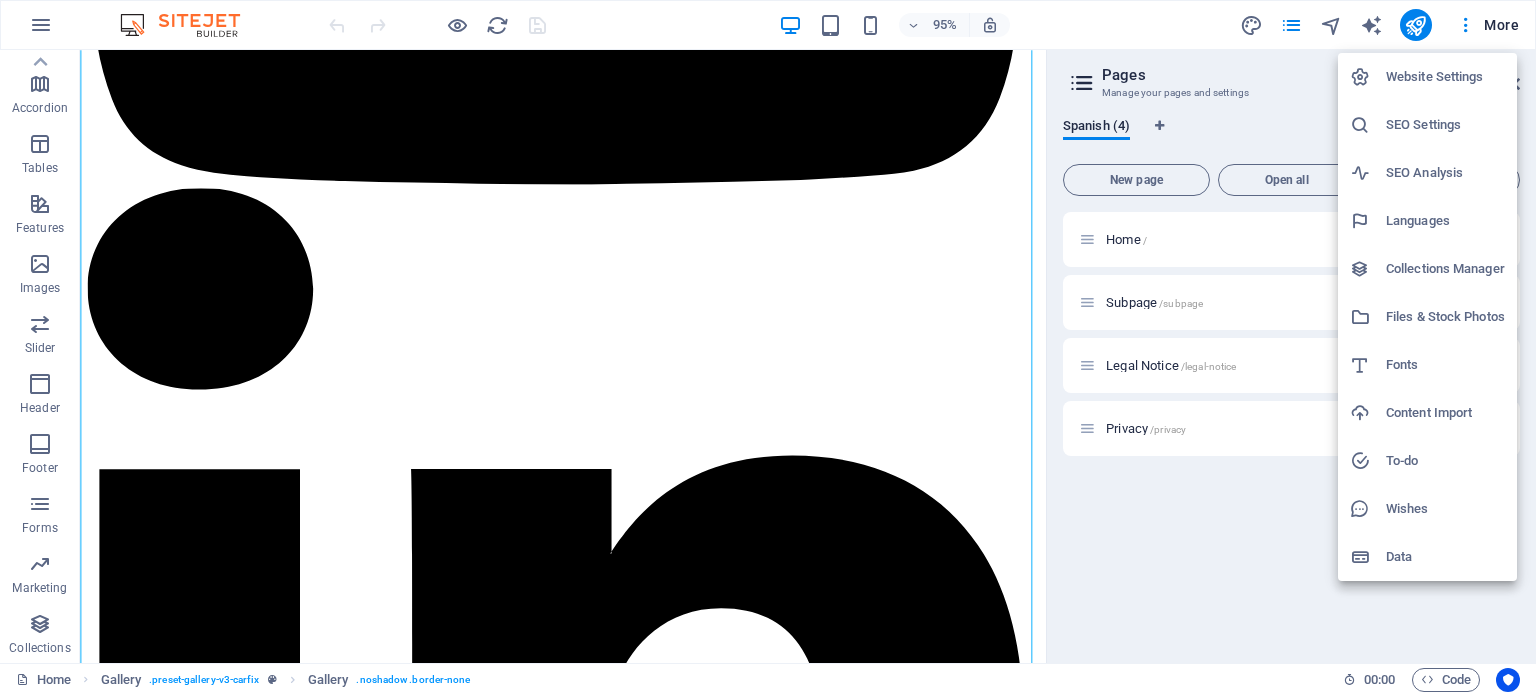 click on "Website Settings" at bounding box center (1445, 77) 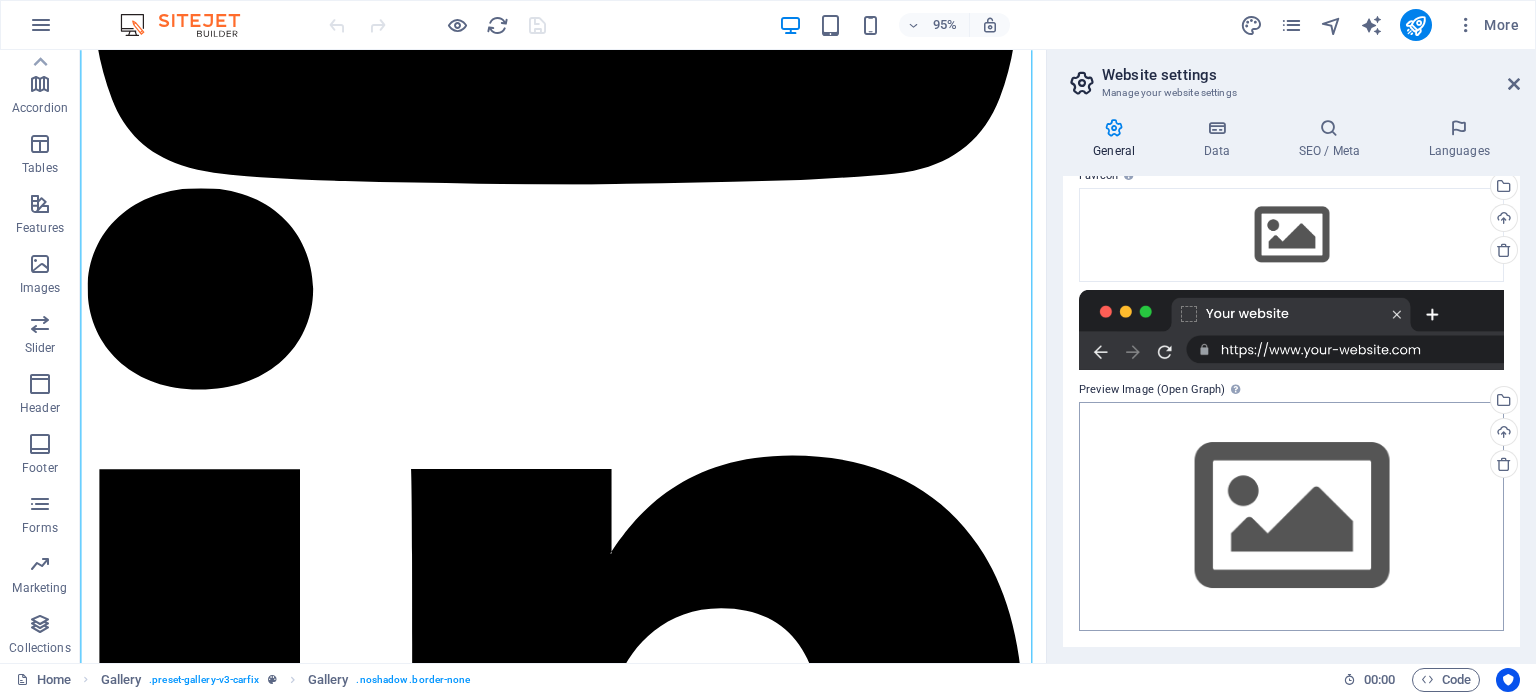 scroll, scrollTop: 0, scrollLeft: 0, axis: both 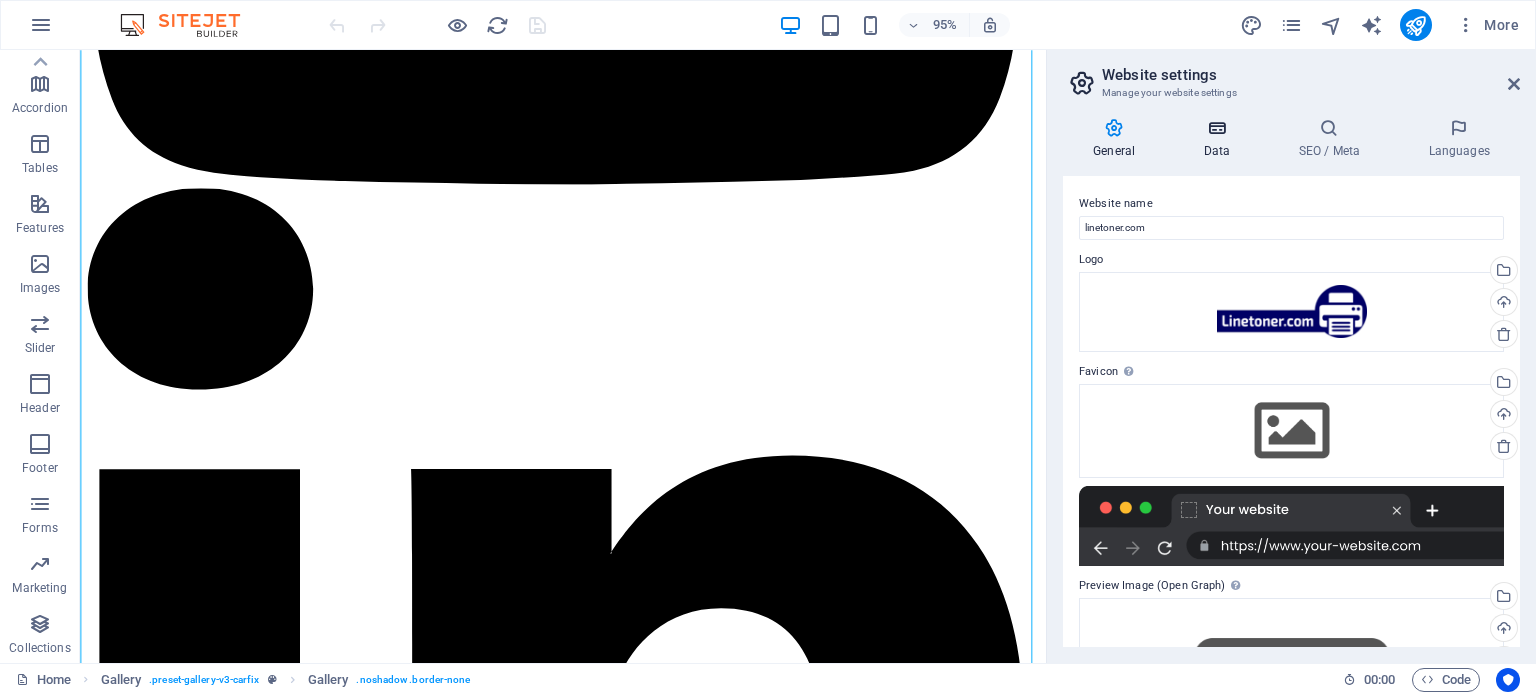 click at bounding box center (1216, 128) 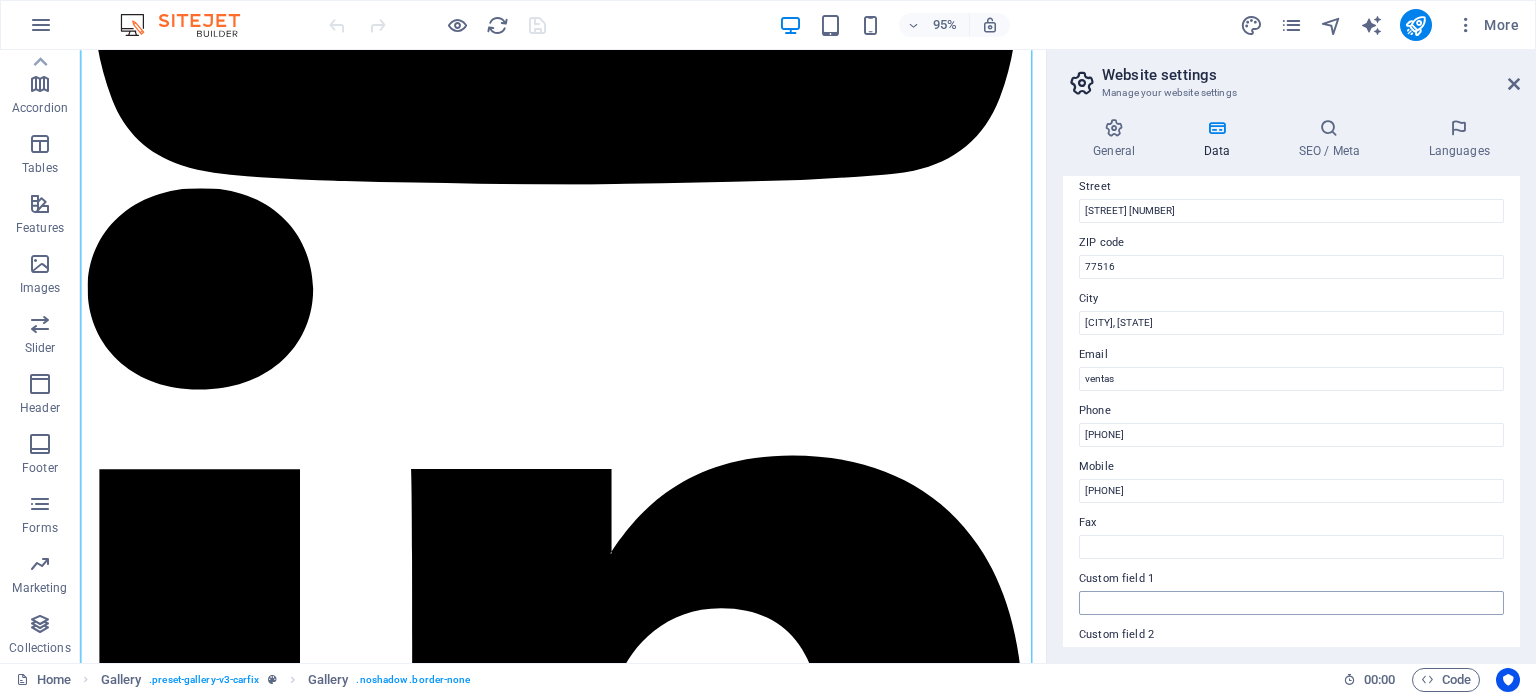 scroll, scrollTop: 300, scrollLeft: 0, axis: vertical 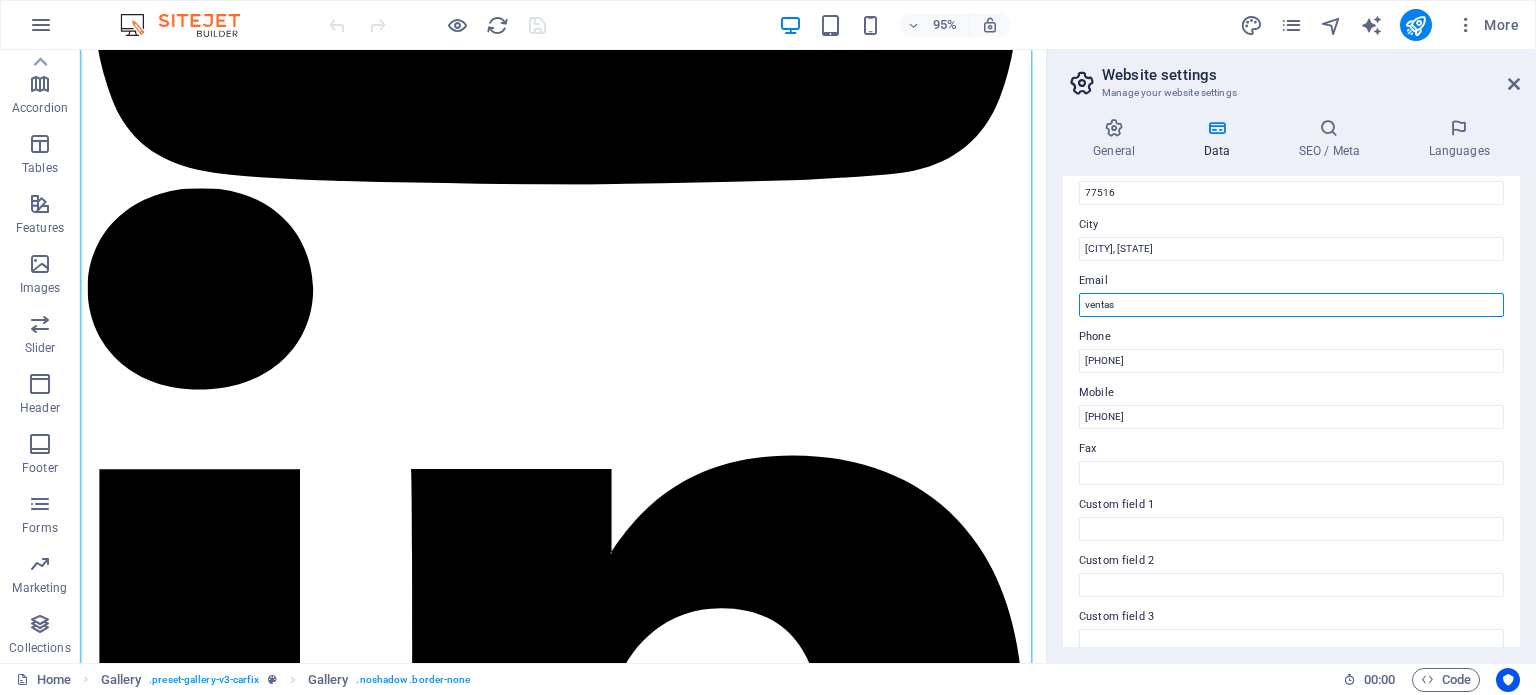 click on "ventas" at bounding box center [1291, 305] 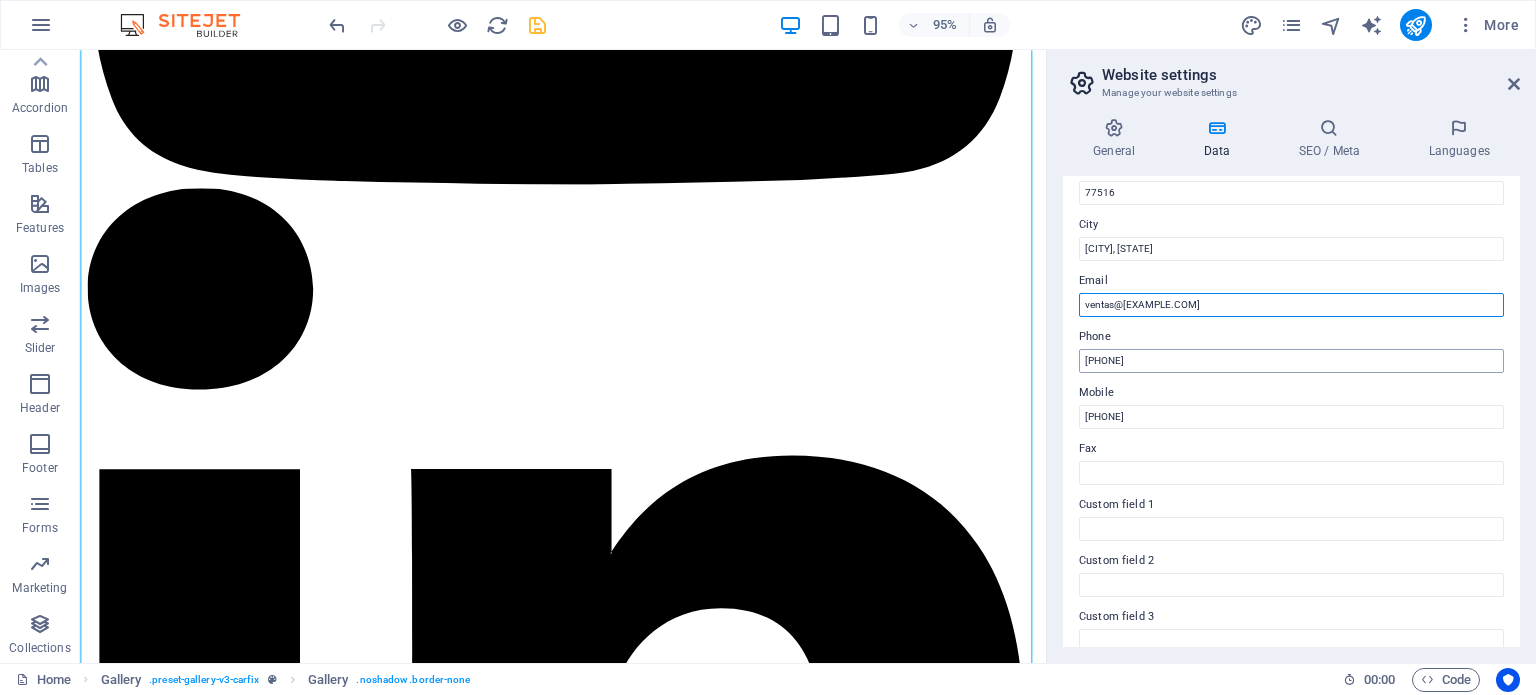 type on "[EMAIL]" 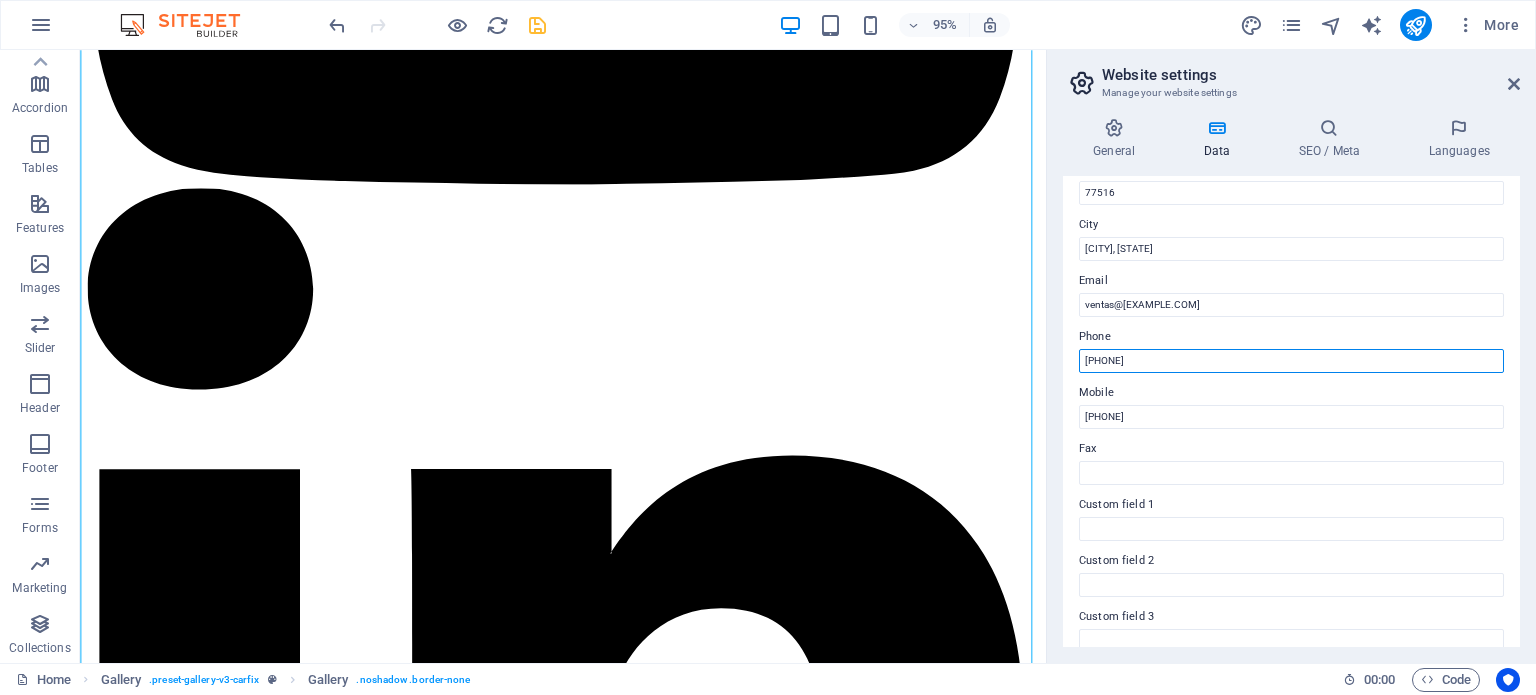 click on "[PHONE]" at bounding box center [1291, 361] 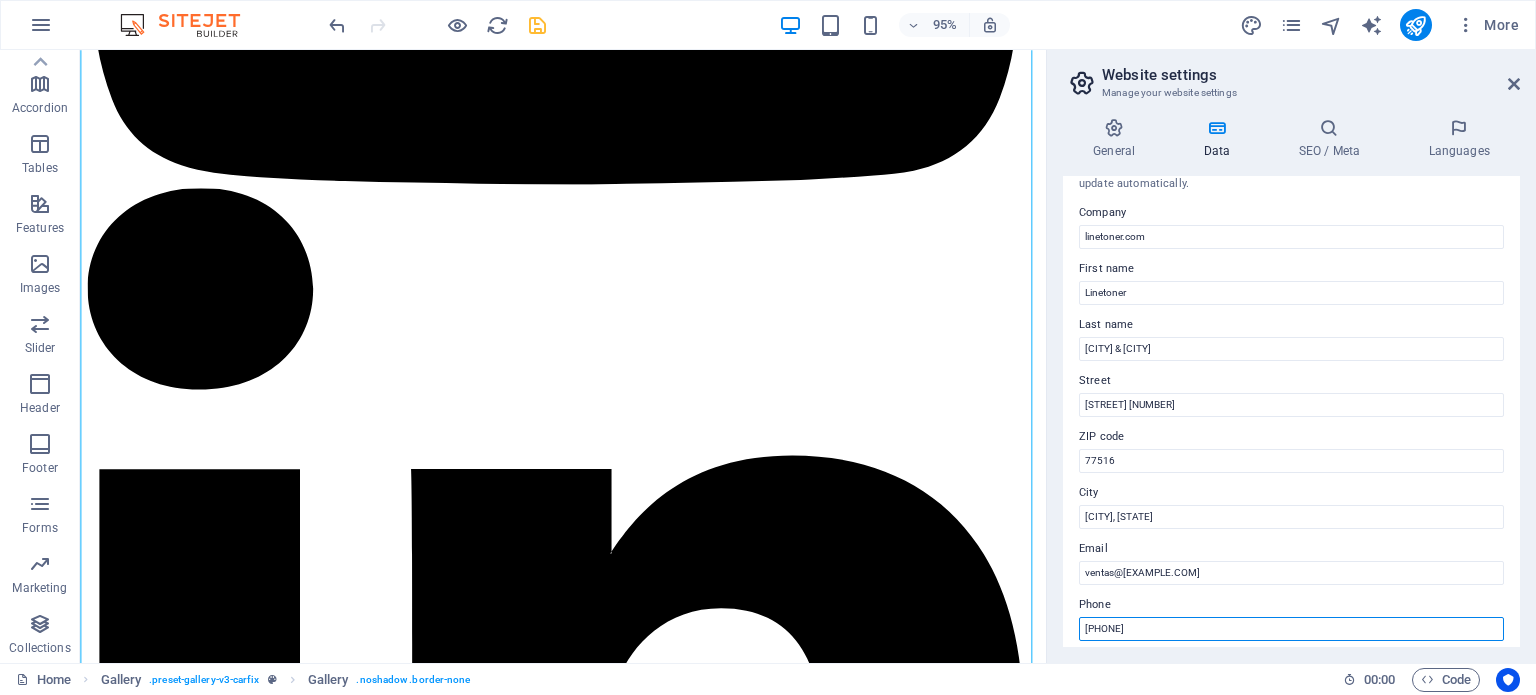 scroll, scrollTop: 0, scrollLeft: 0, axis: both 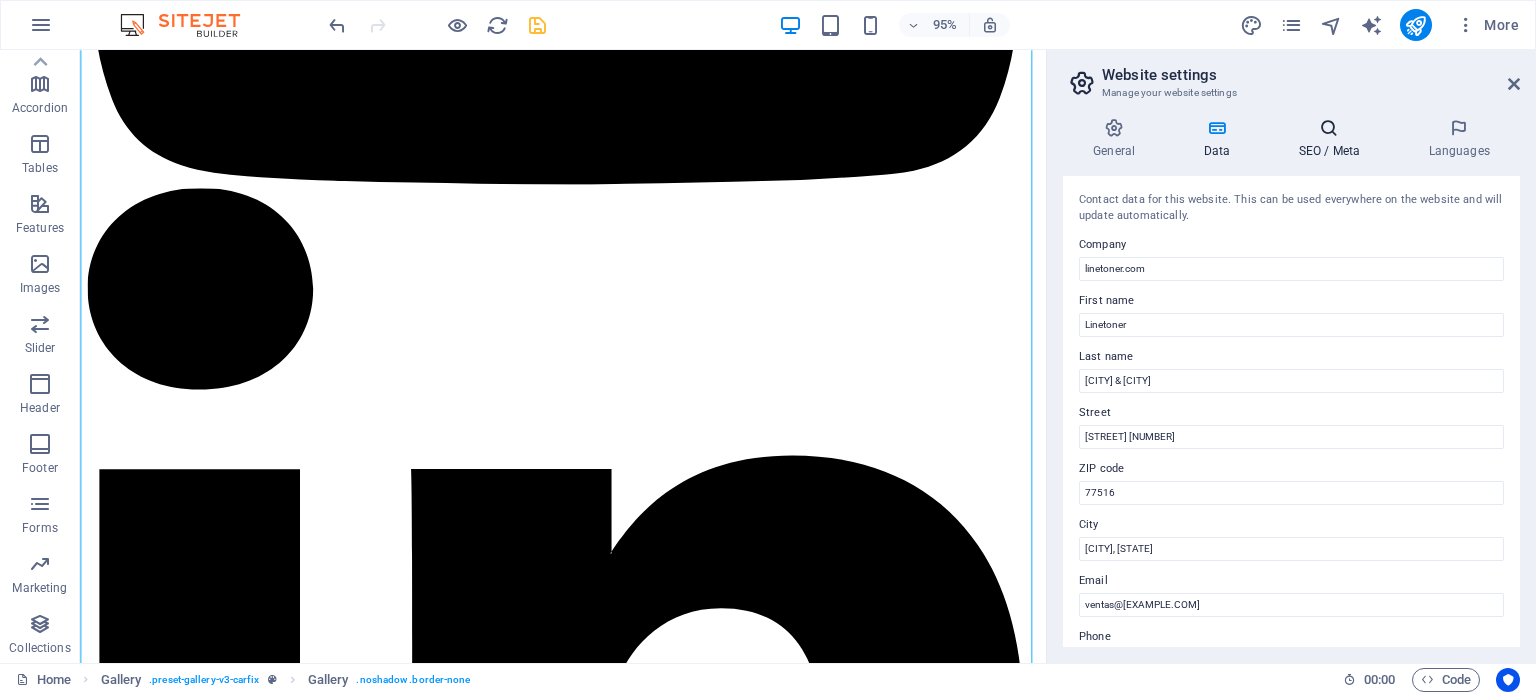 click on "SEO / Meta" at bounding box center (1333, 139) 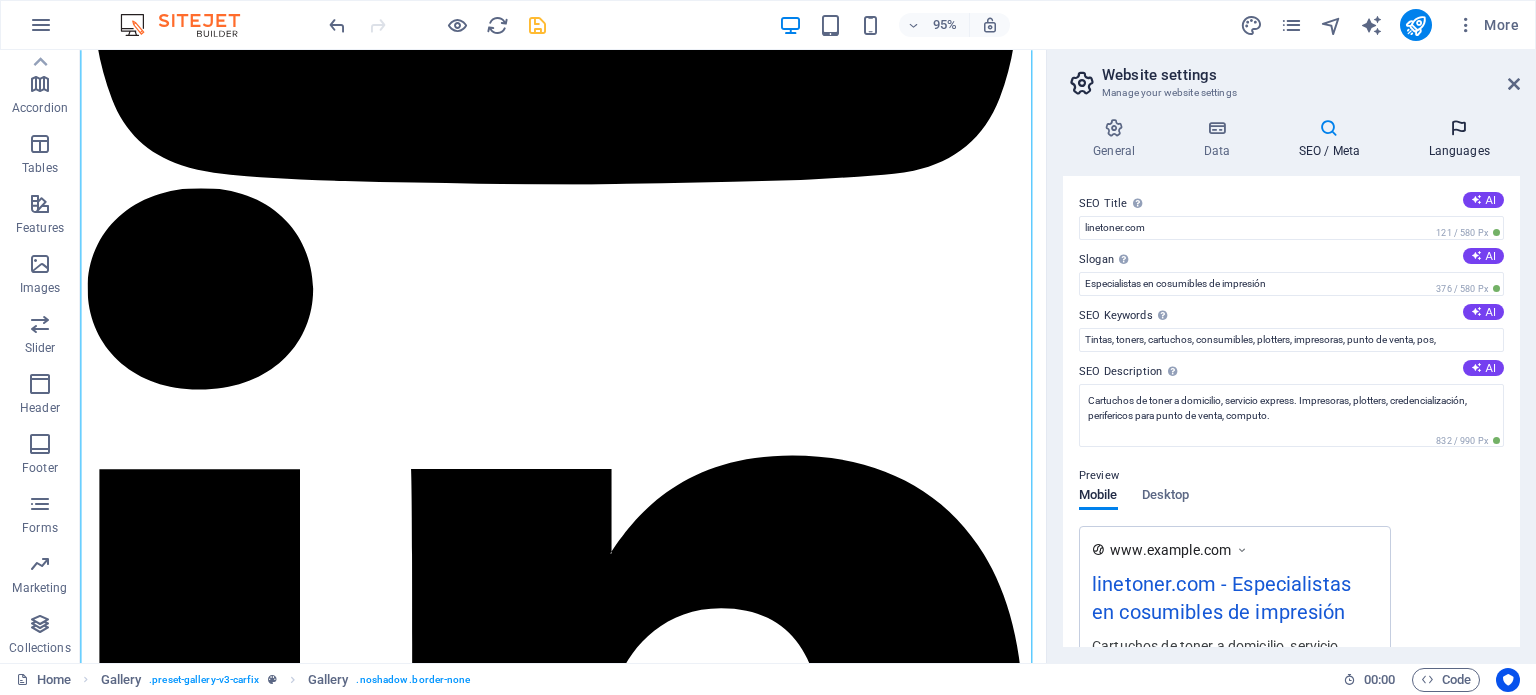 click at bounding box center (1459, 128) 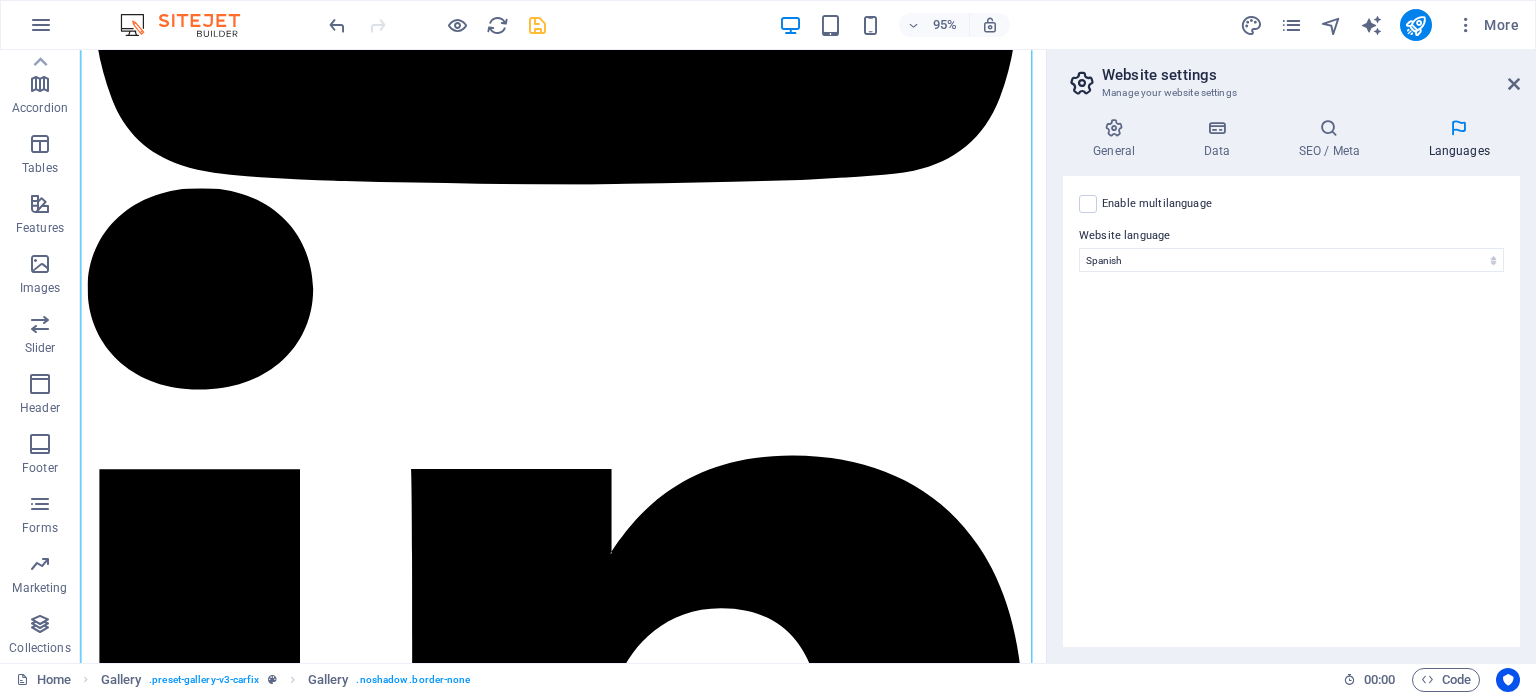 click on "Website settings Manage your website settings  General  Data  SEO / Meta  Languages Website name linetoner.com Logo Drag files here, click to choose files or select files from Files or our free stock photos & videos Select files from the file manager, stock photos, or upload file(s) Upload Favicon Set the favicon of your website here. A favicon is a small icon shown in the browser tab next to your website title. It helps visitors identify your website. Drag files here, click to choose files or select files from Files or our free stock photos & videos Select files from the file manager, stock photos, or upload file(s) Upload Preview Image (Open Graph) This image will be shown when the website is shared on social networks Drag files here, click to choose files or select files from Files or our free stock photos & videos Select files from the file manager, stock photos, or upload file(s) Upload Contact data for this website. This can be used everywhere on the website and will update automatically. Company Street" at bounding box center [1291, 356] 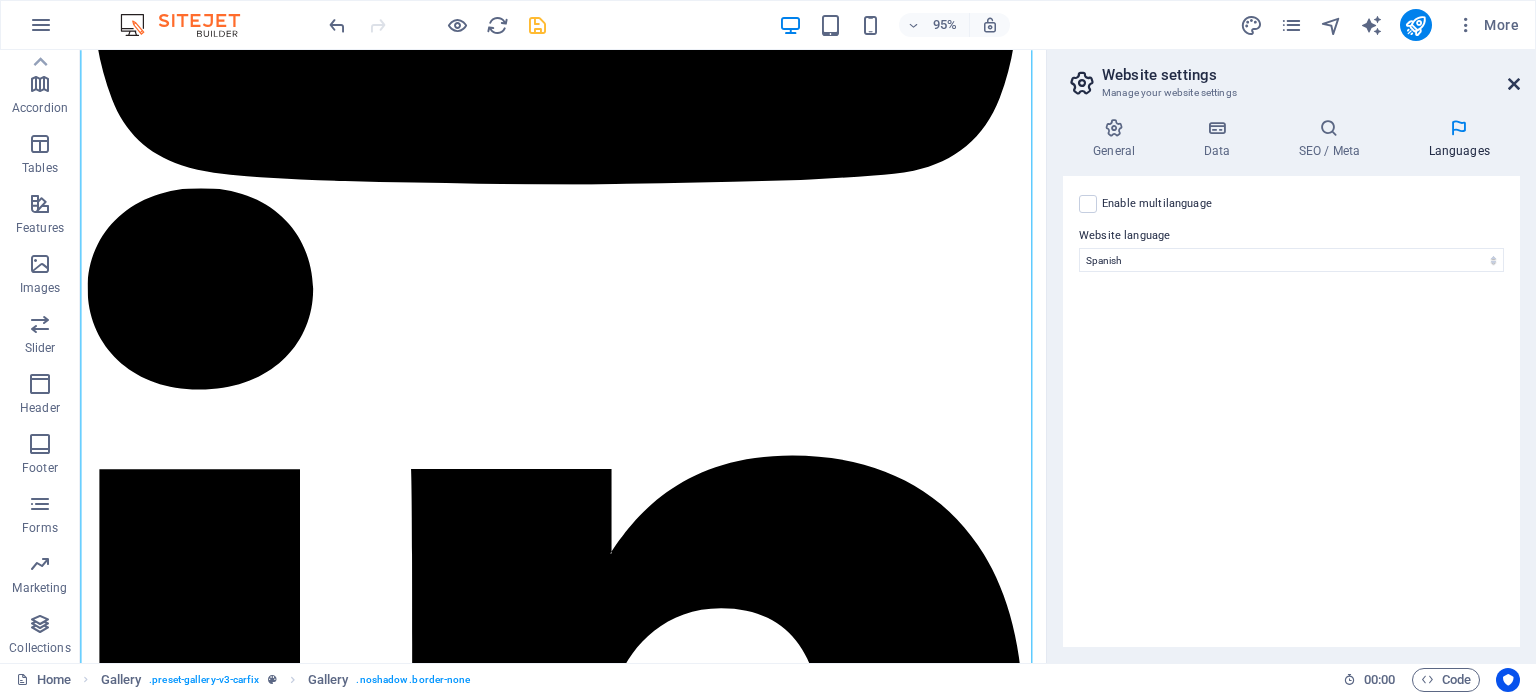 click at bounding box center [1514, 84] 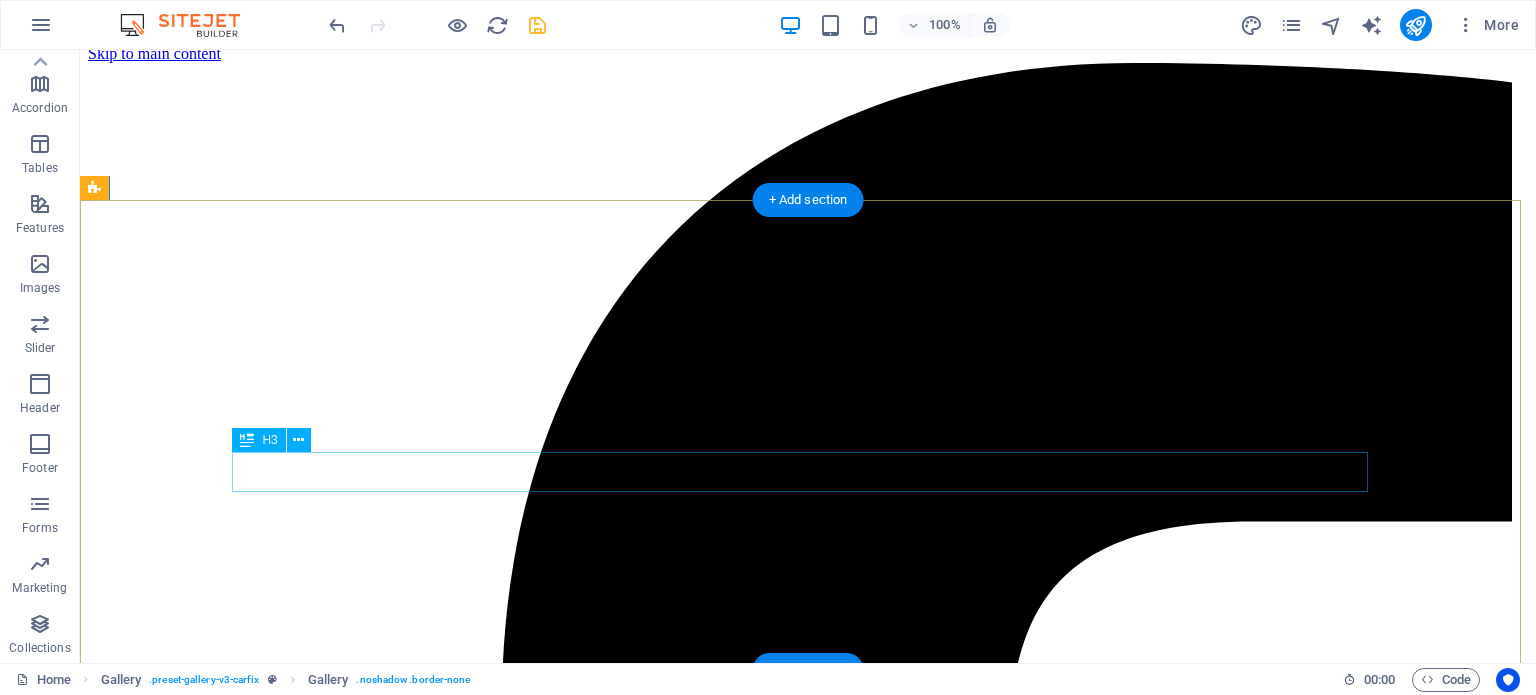 scroll, scrollTop: 0, scrollLeft: 0, axis: both 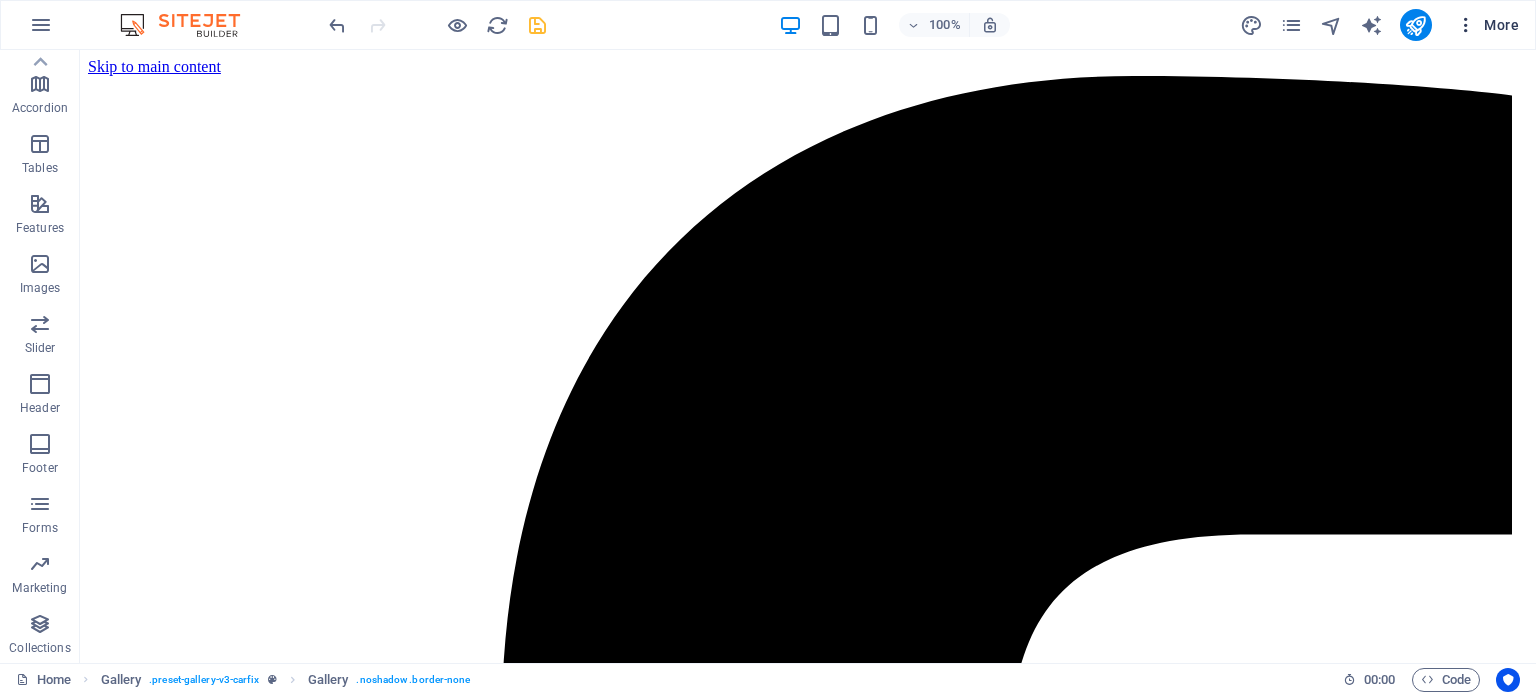 click at bounding box center [1466, 25] 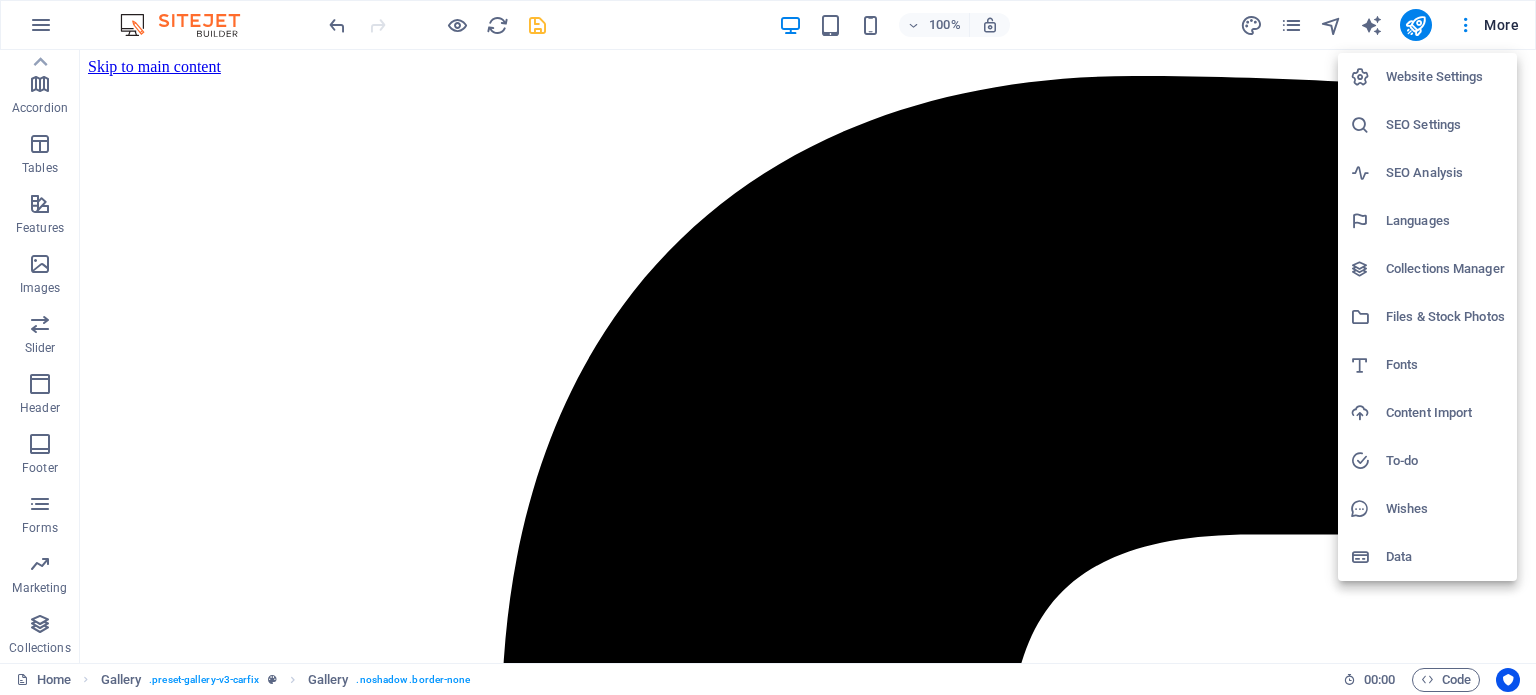 click at bounding box center [768, 347] 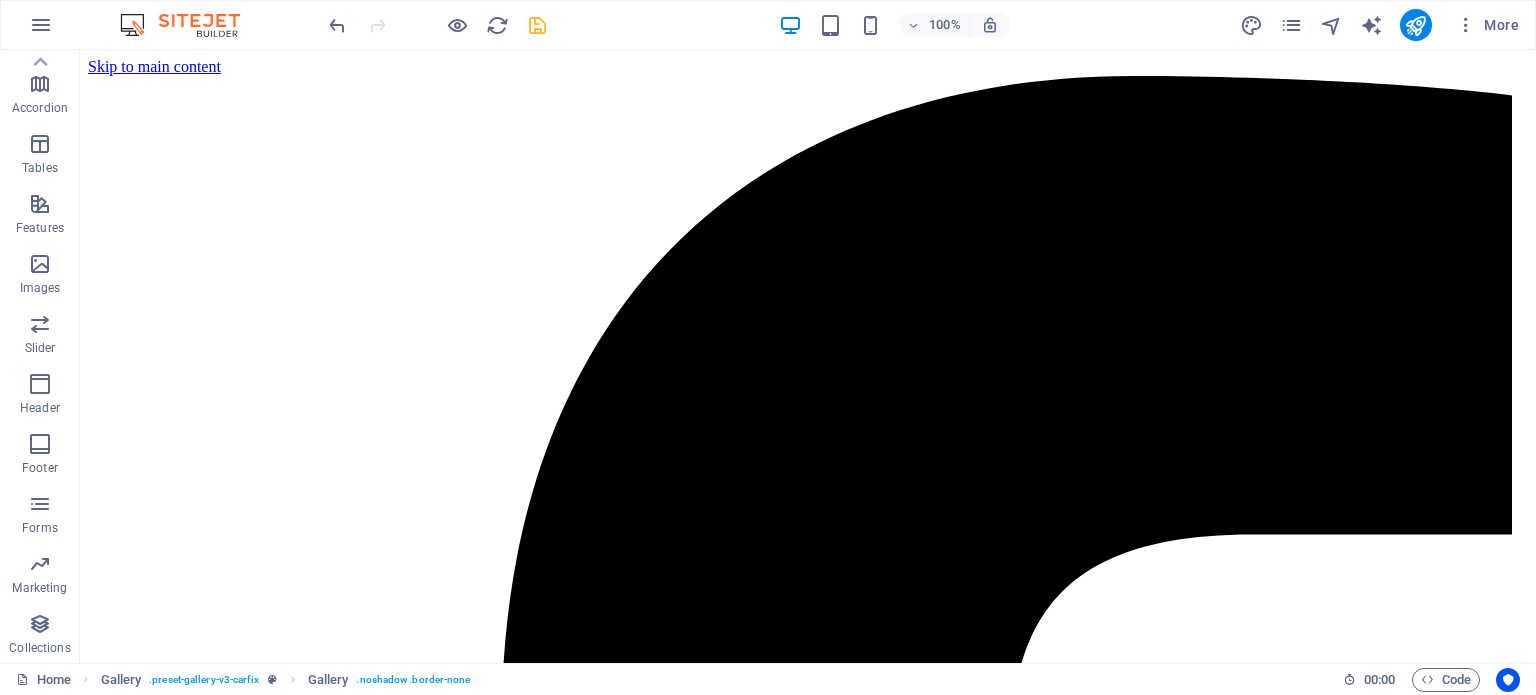 click on "100% More" at bounding box center [926, 25] 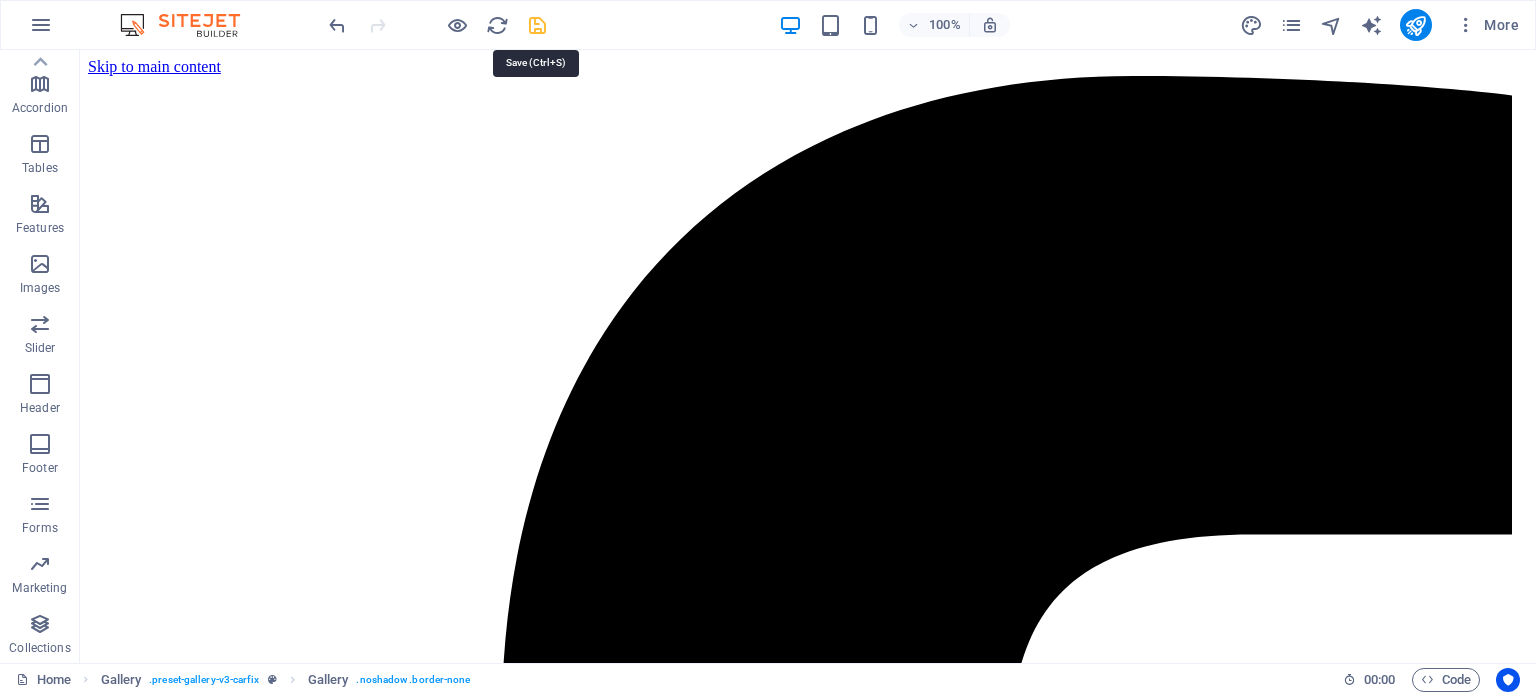 click at bounding box center [537, 25] 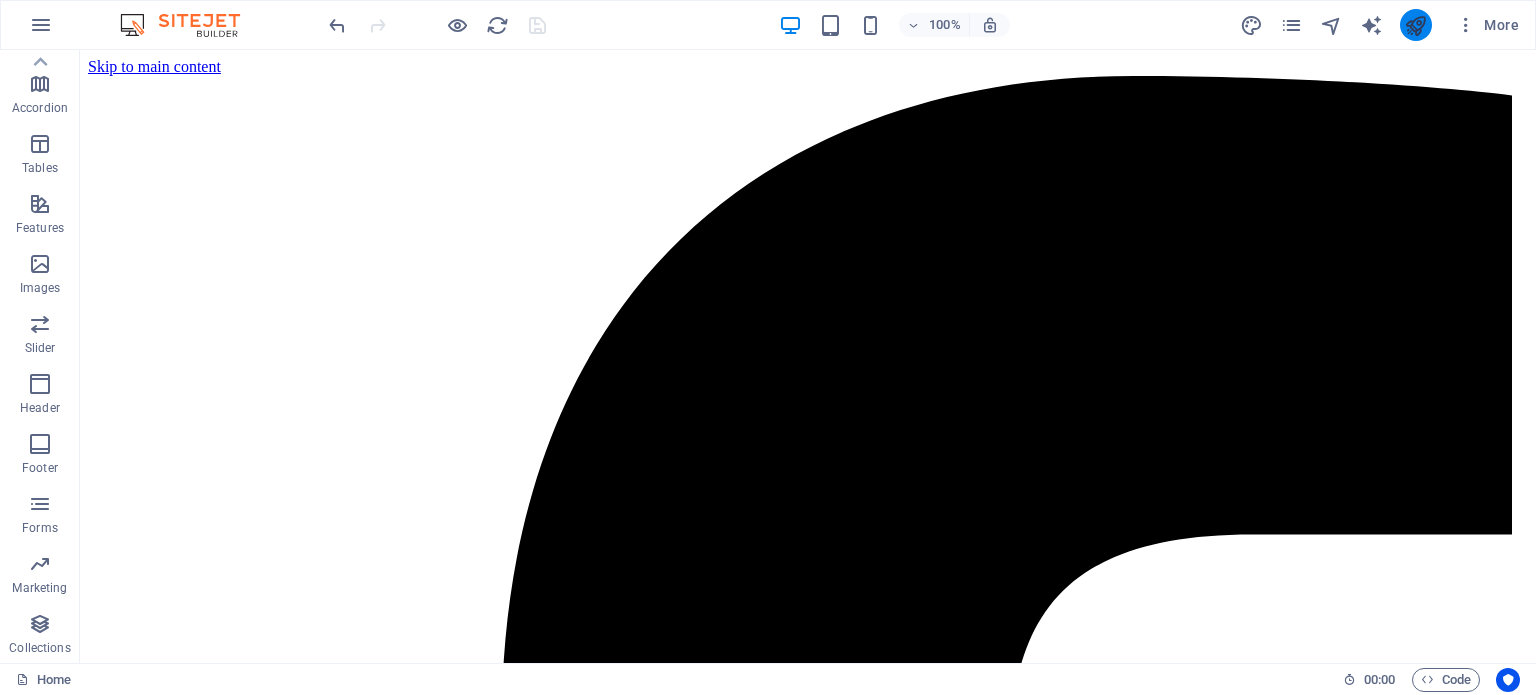 click at bounding box center (1416, 25) 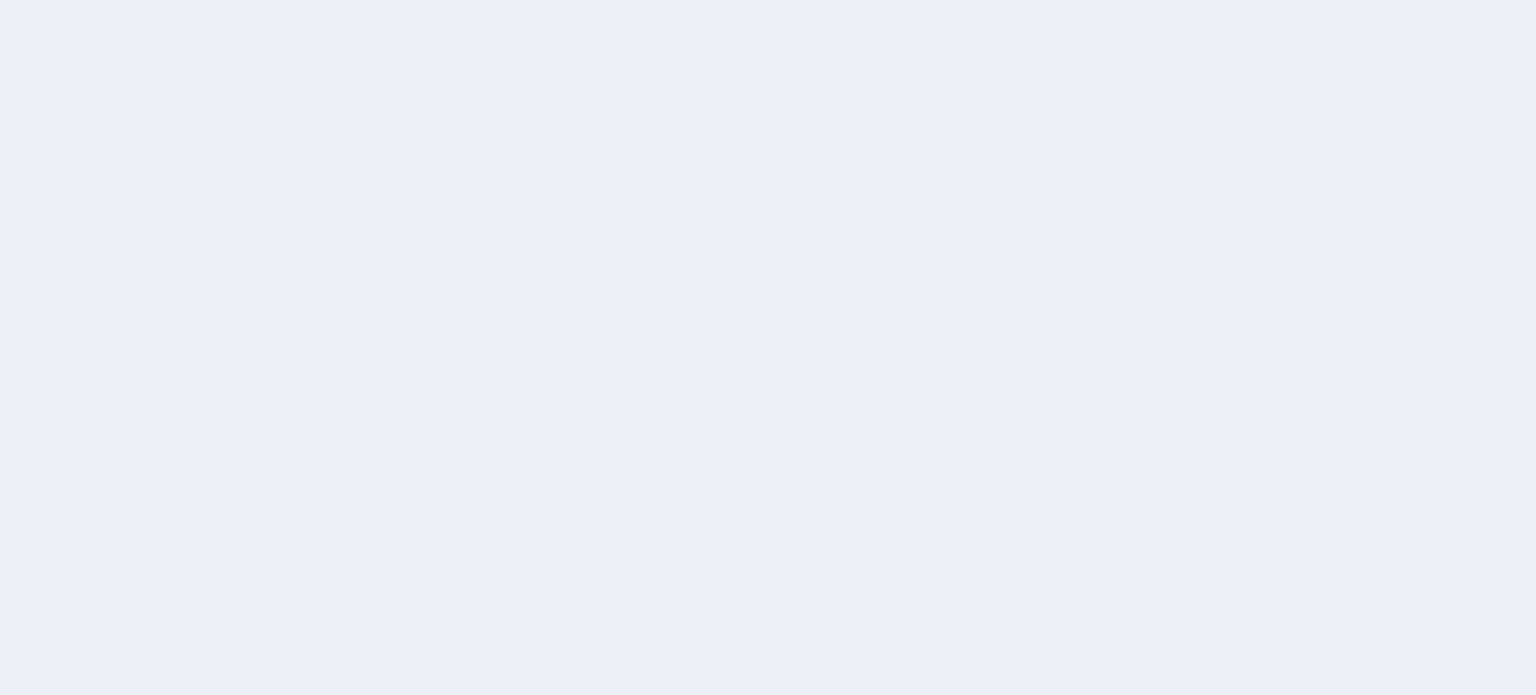 scroll, scrollTop: 0, scrollLeft: 0, axis: both 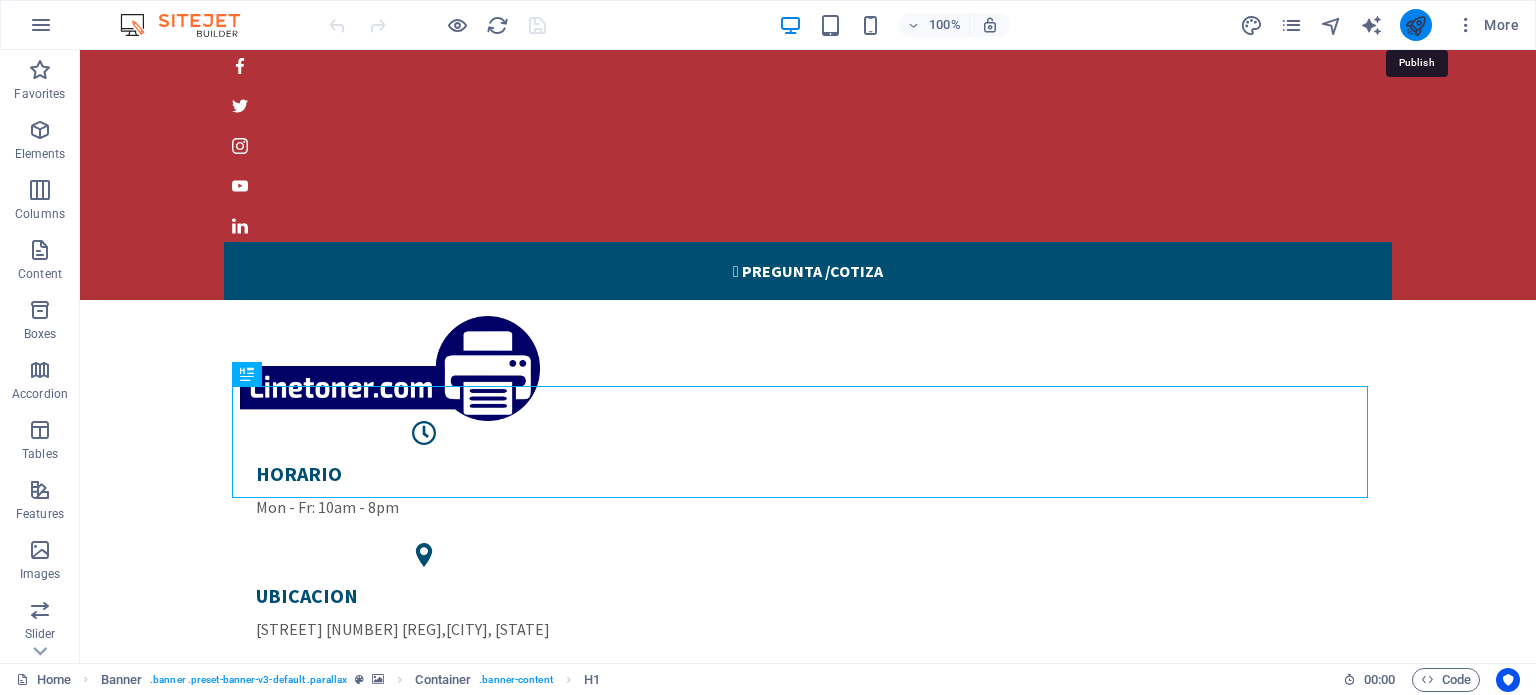 click at bounding box center (1415, 25) 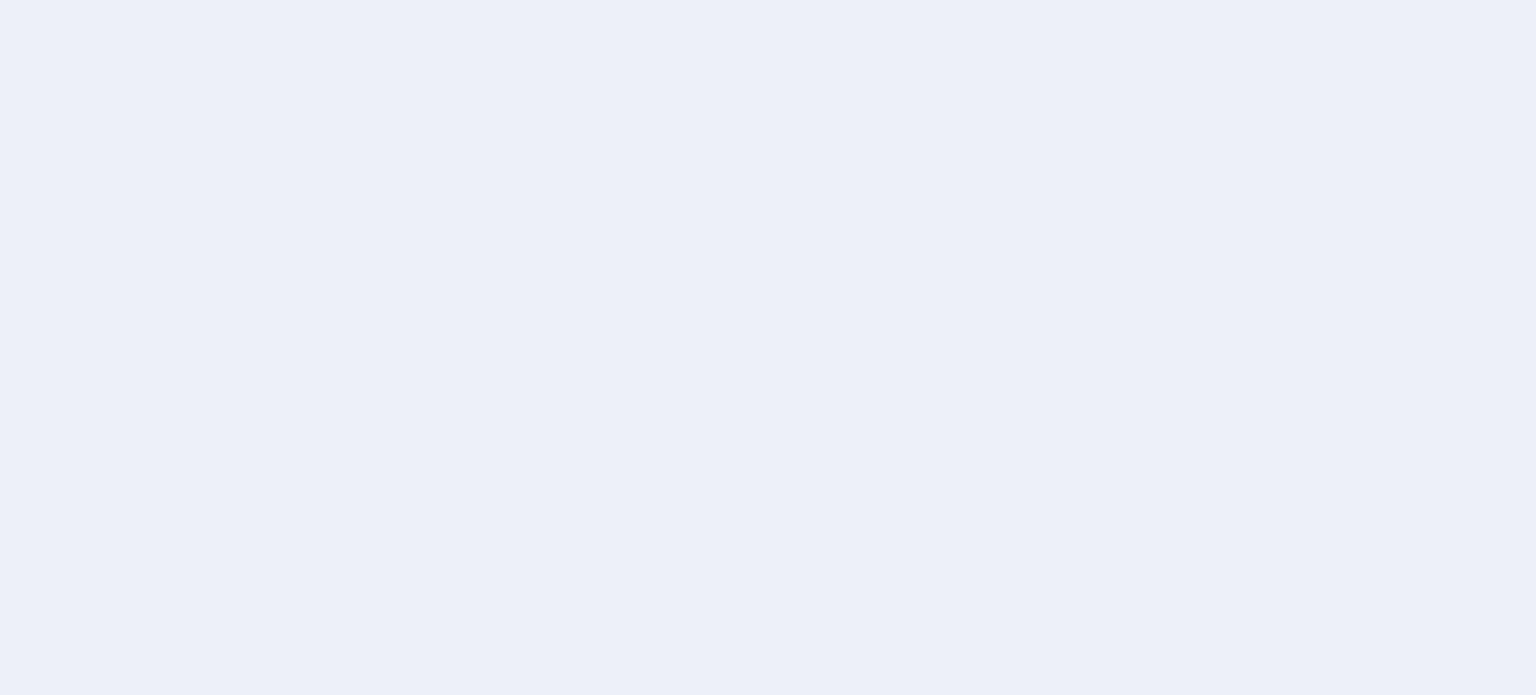 scroll, scrollTop: 0, scrollLeft: 0, axis: both 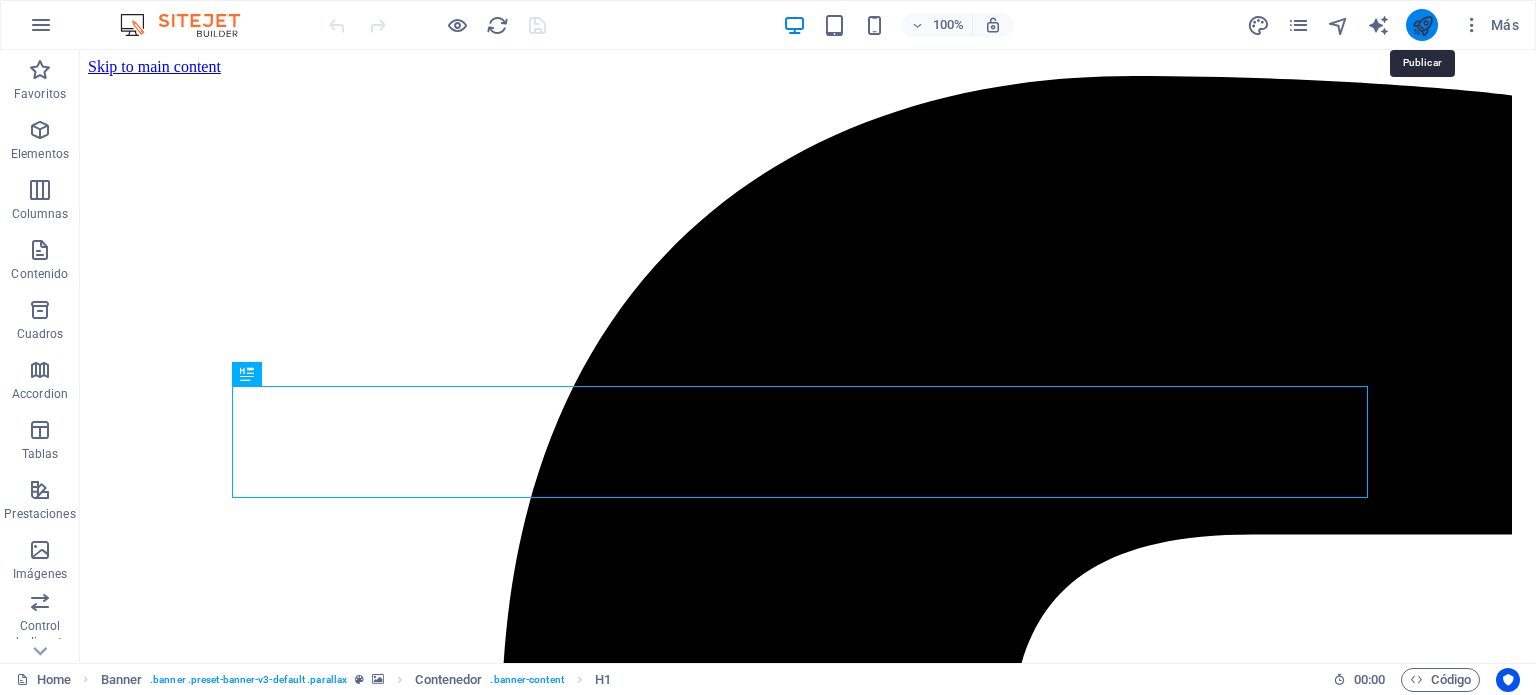 click at bounding box center (1422, 25) 